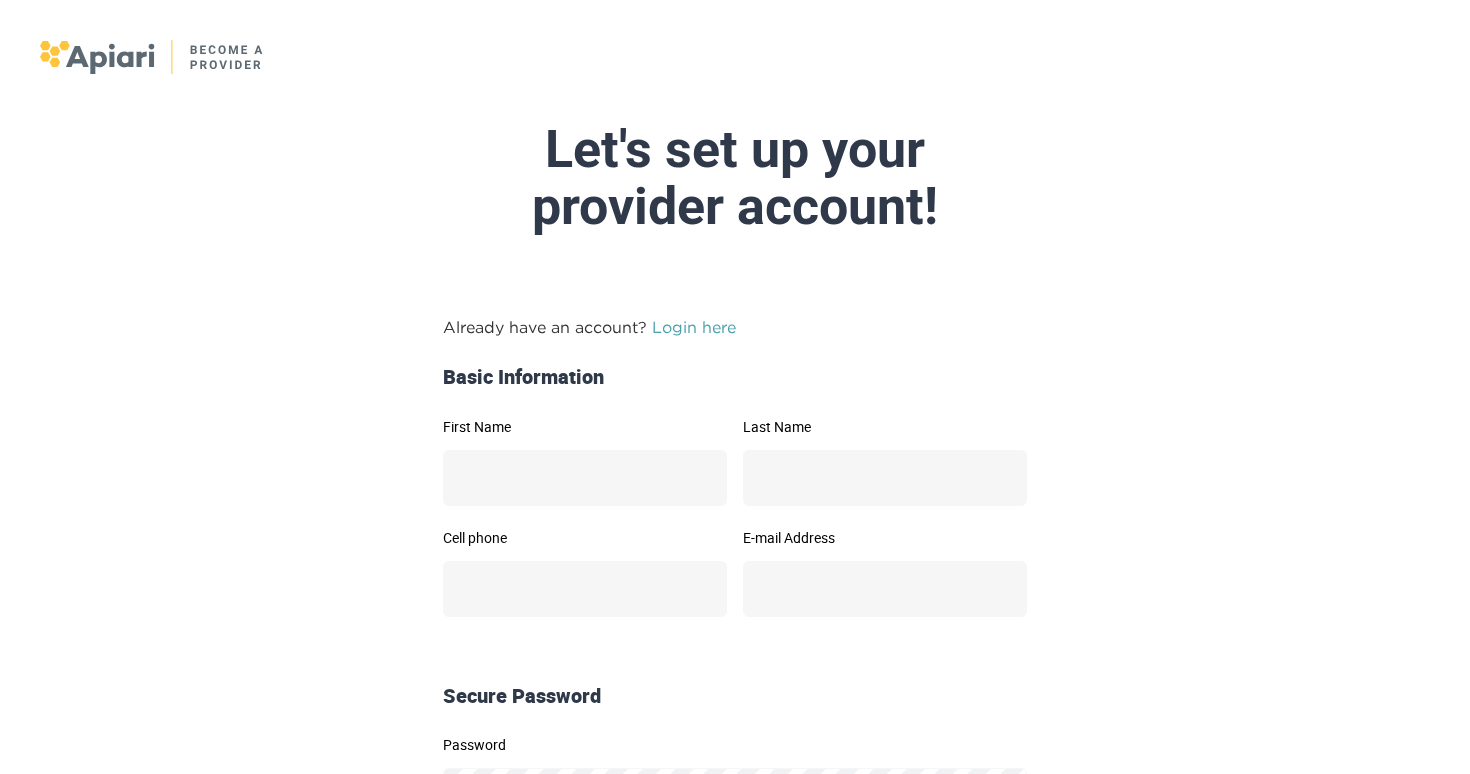 scroll, scrollTop: 0, scrollLeft: 0, axis: both 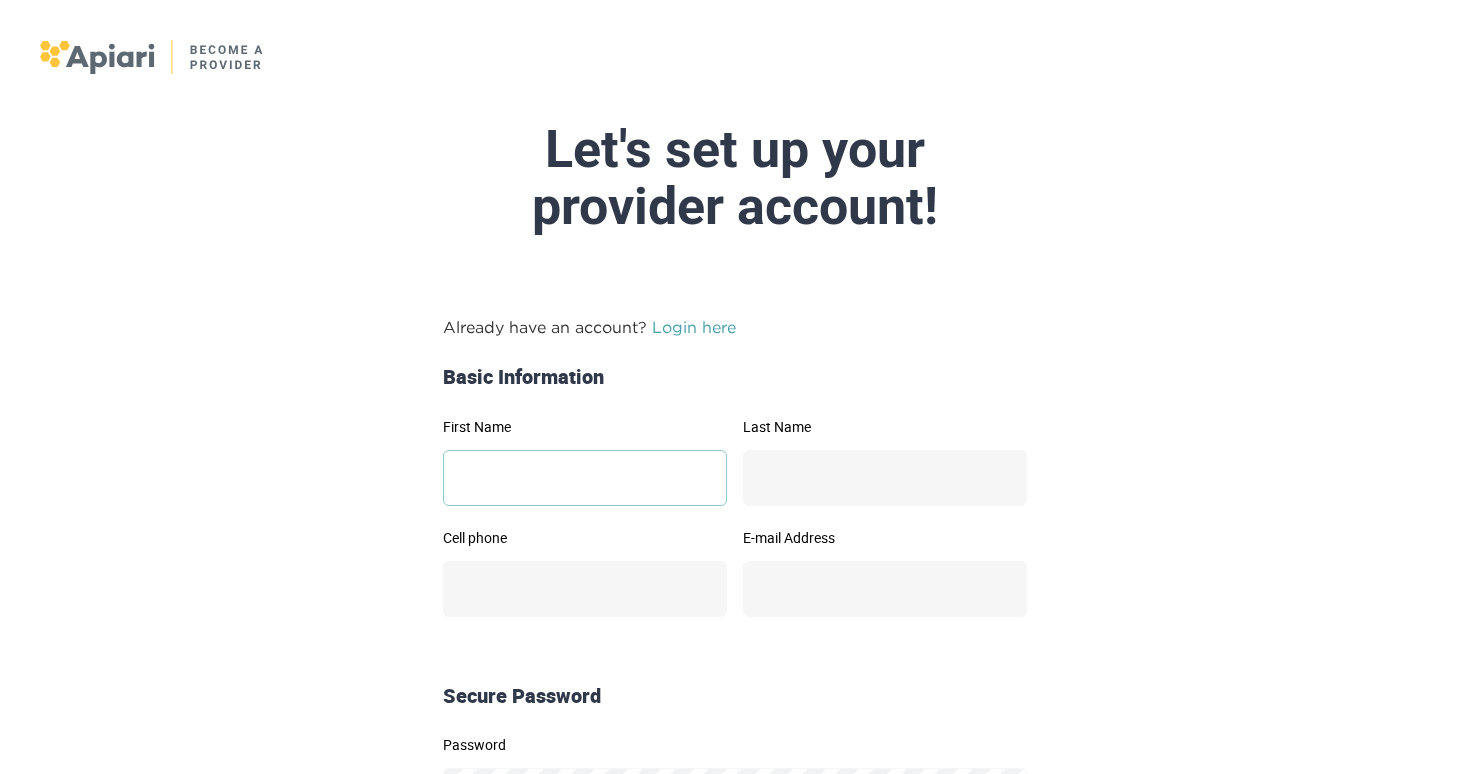 click on "First Name" at bounding box center (585, 478) 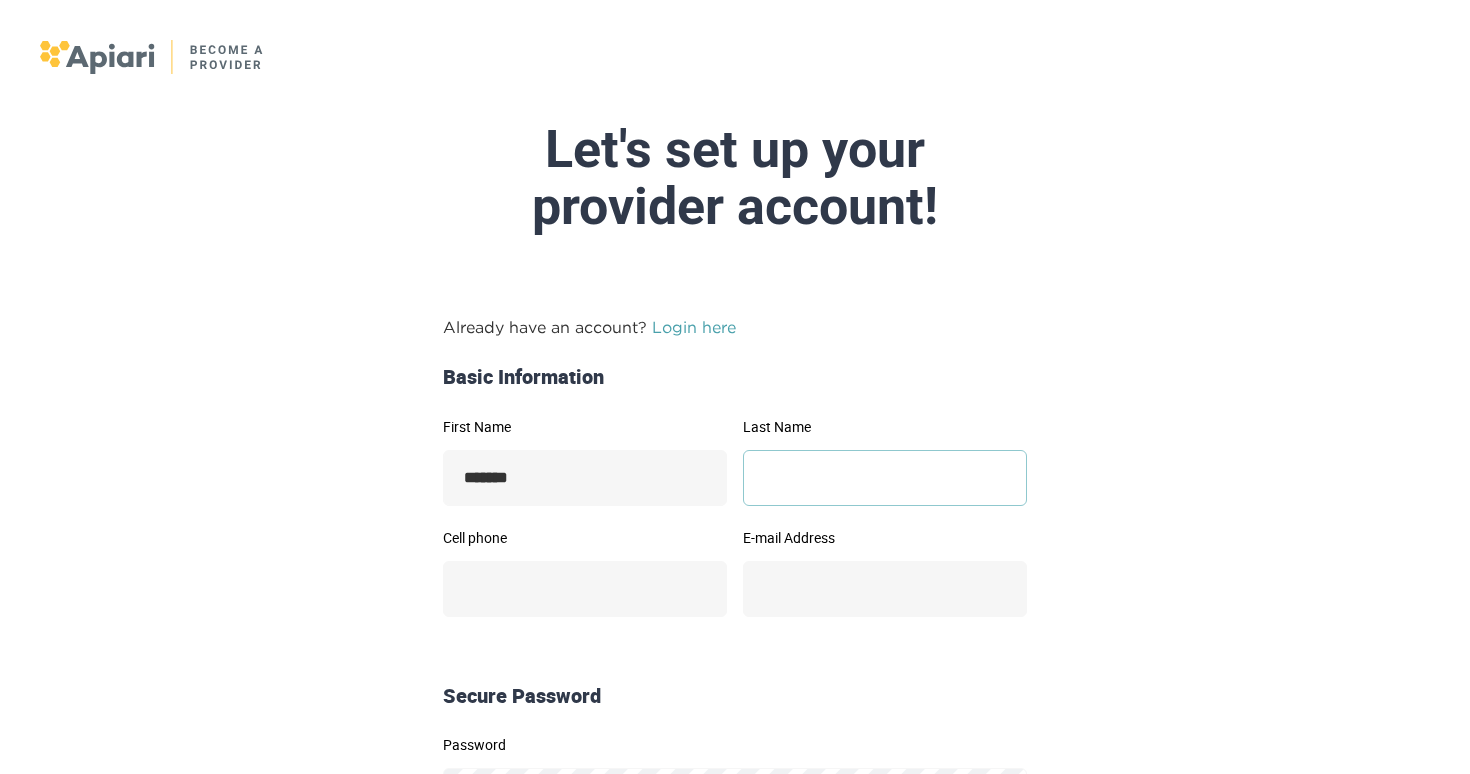 type on "****" 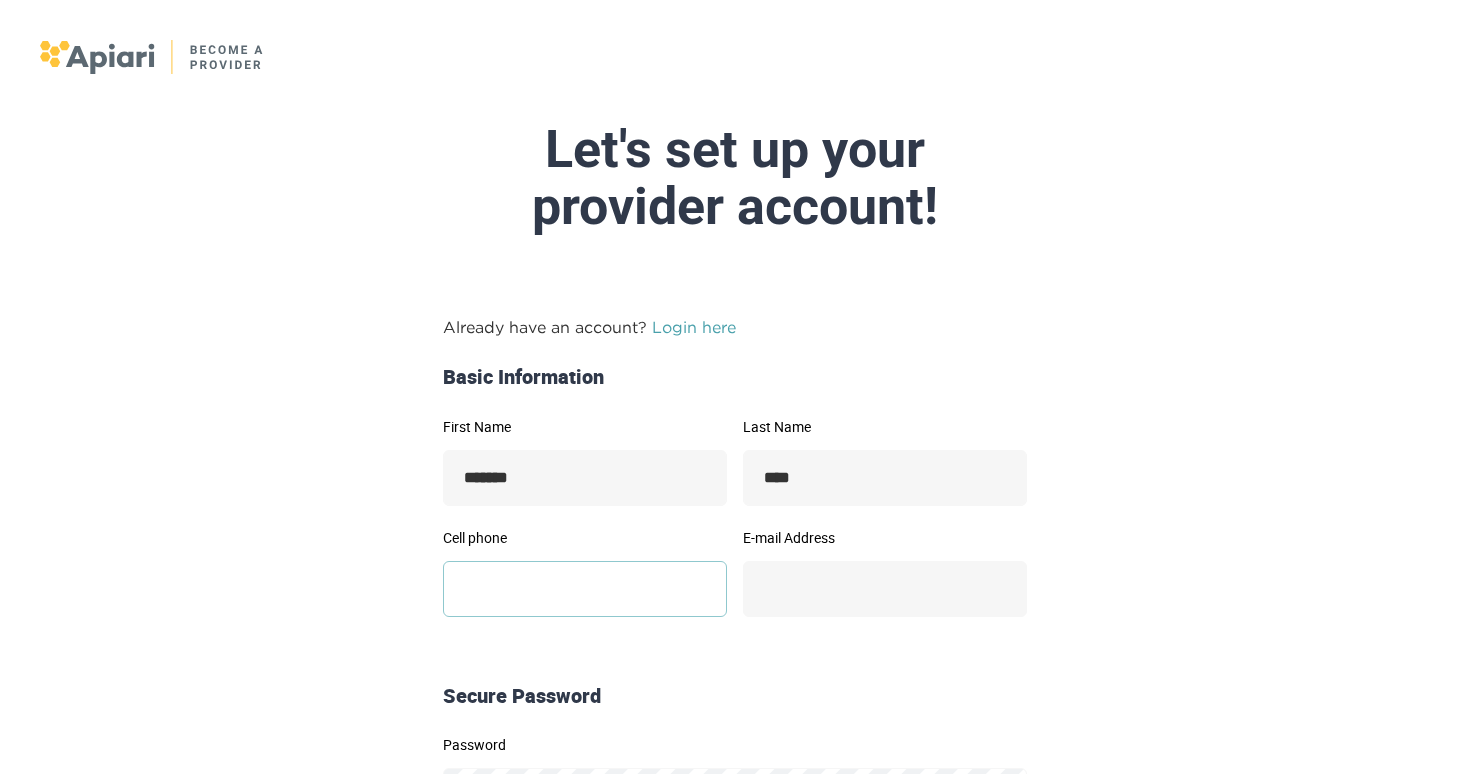 type on "**********" 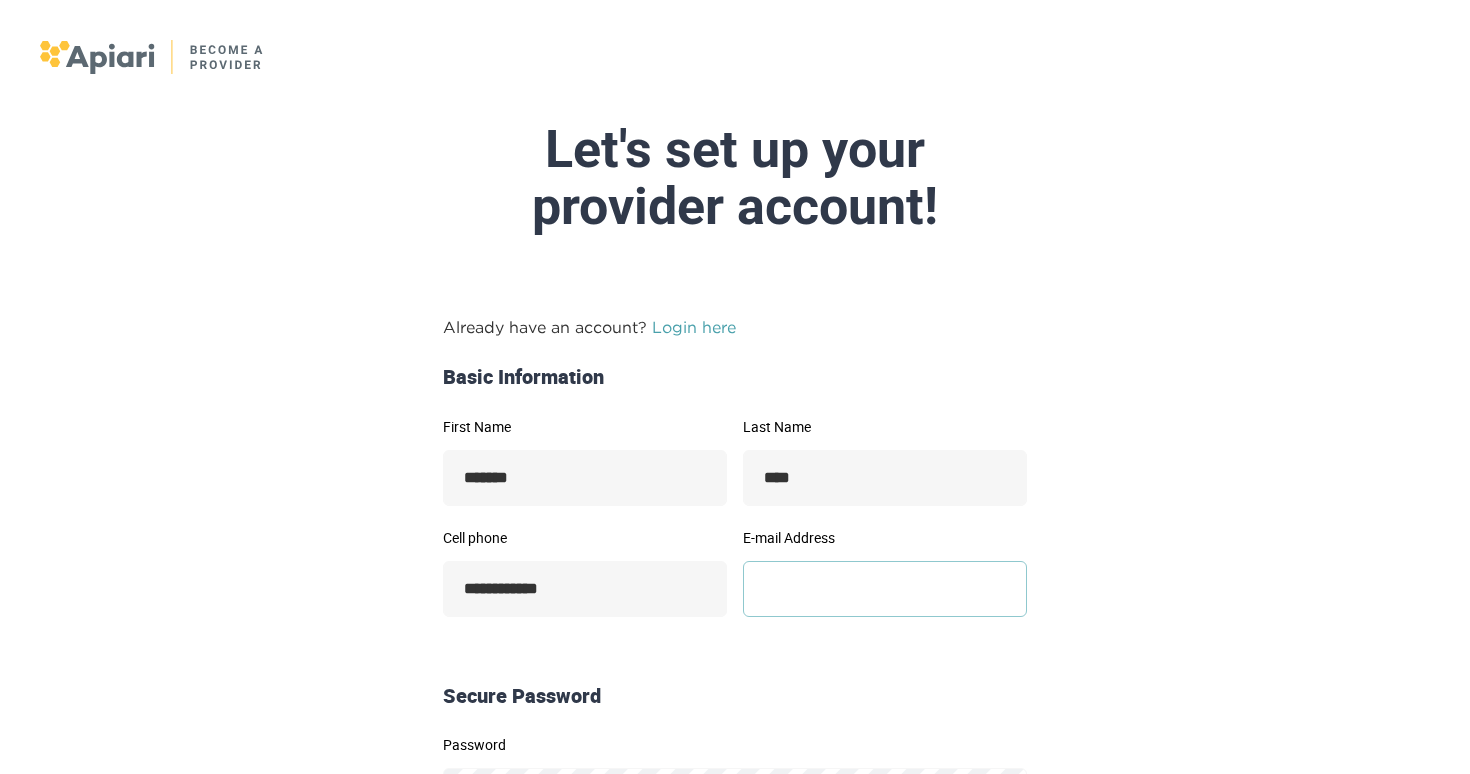 type on "**********" 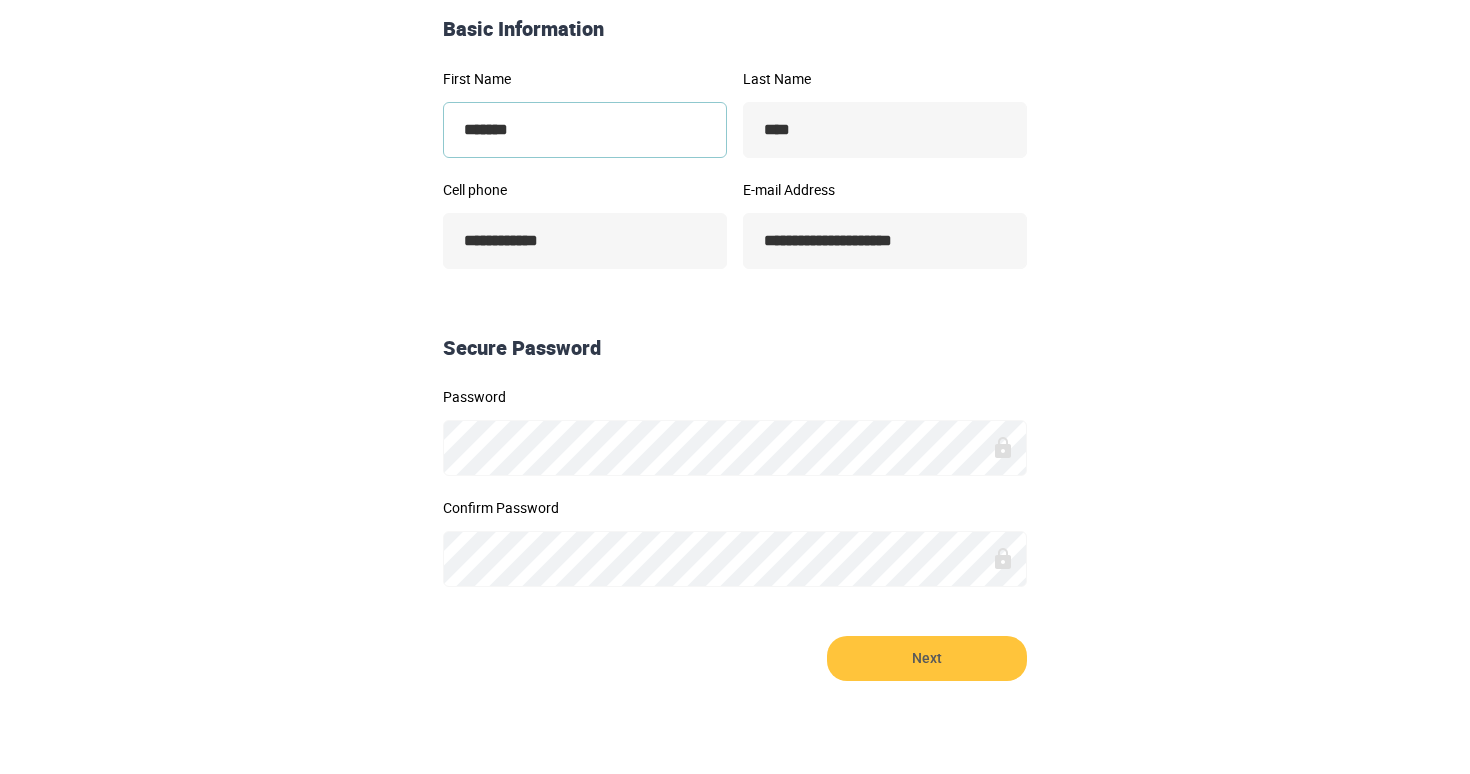 scroll, scrollTop: 417, scrollLeft: 0, axis: vertical 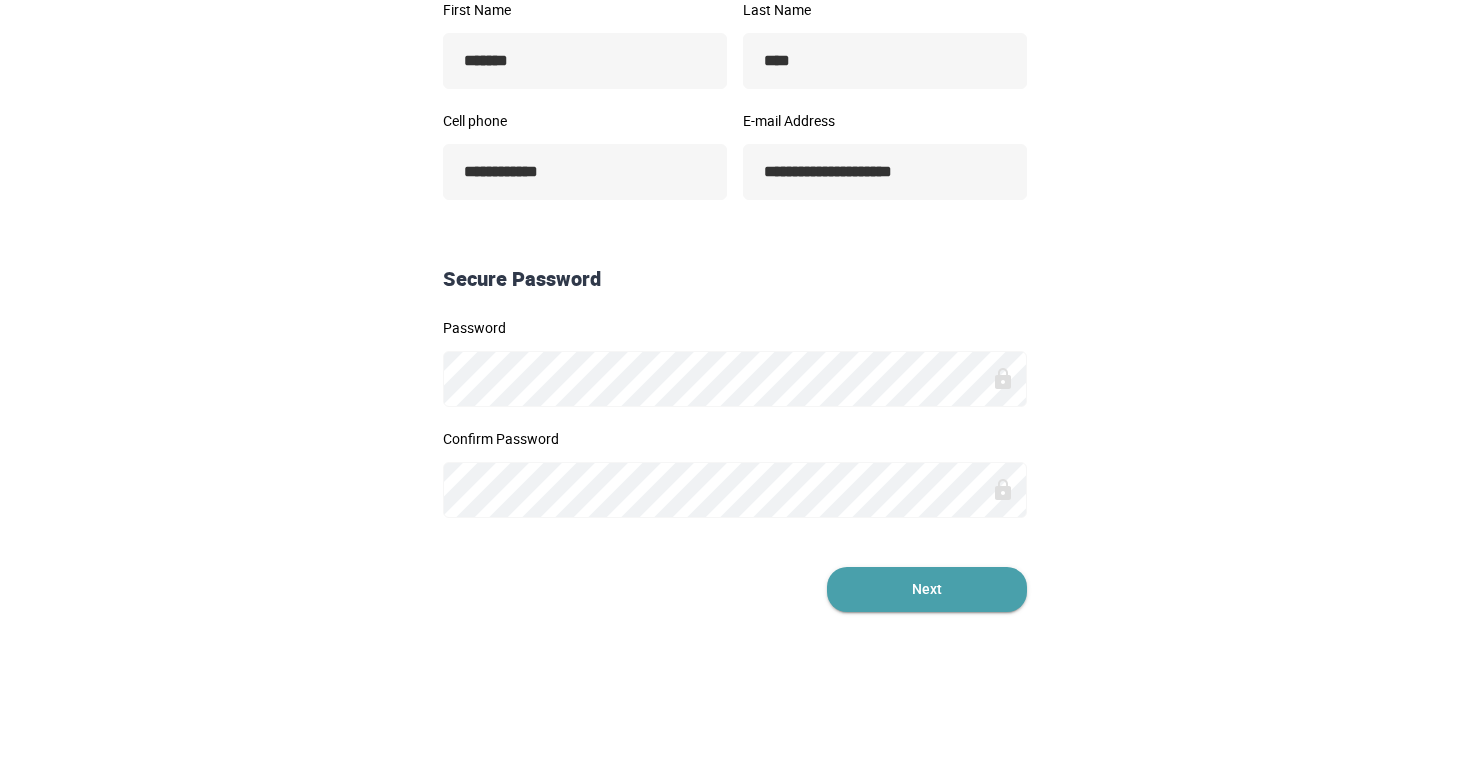 click on "Next" at bounding box center (927, 589) 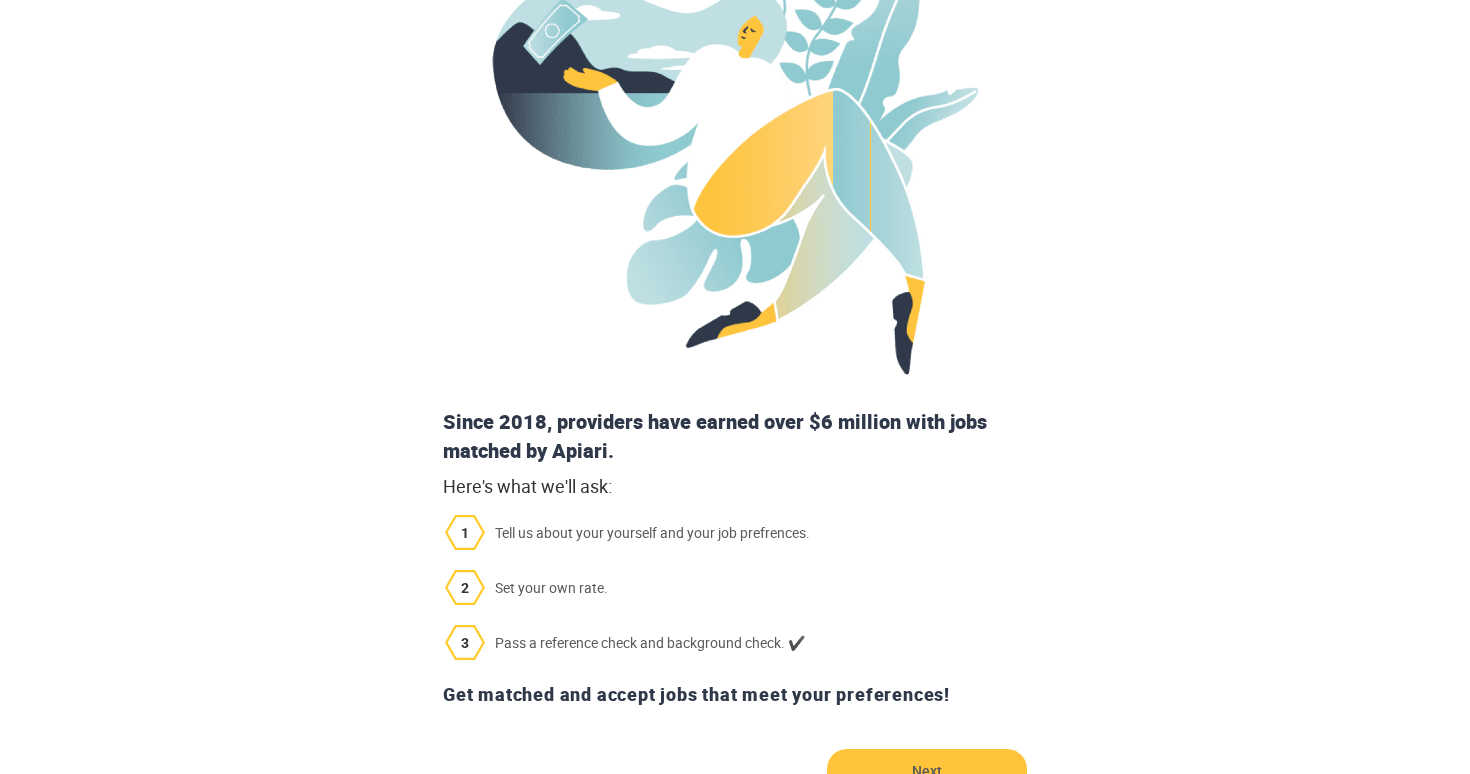 scroll, scrollTop: 509, scrollLeft: 0, axis: vertical 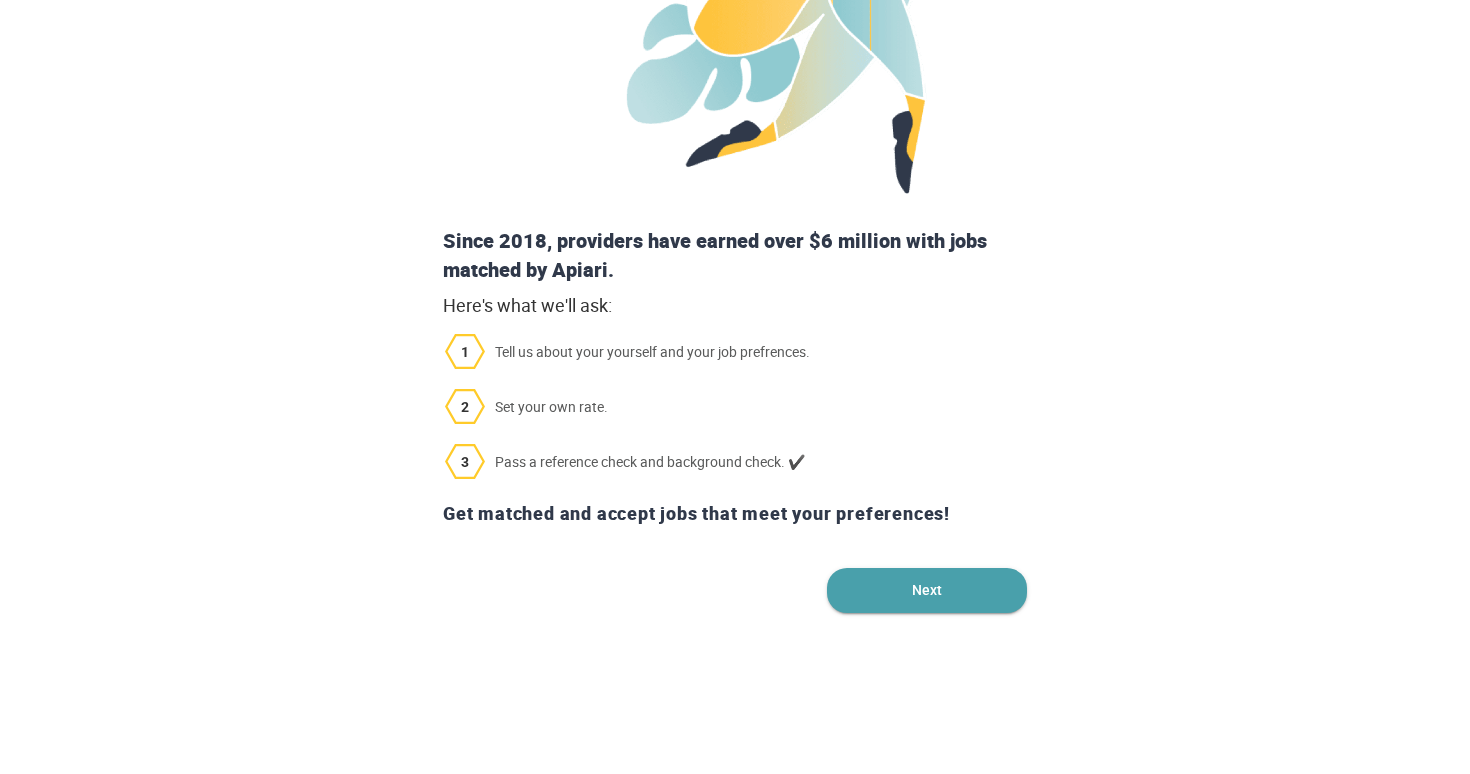 click on "Next" at bounding box center [927, 590] 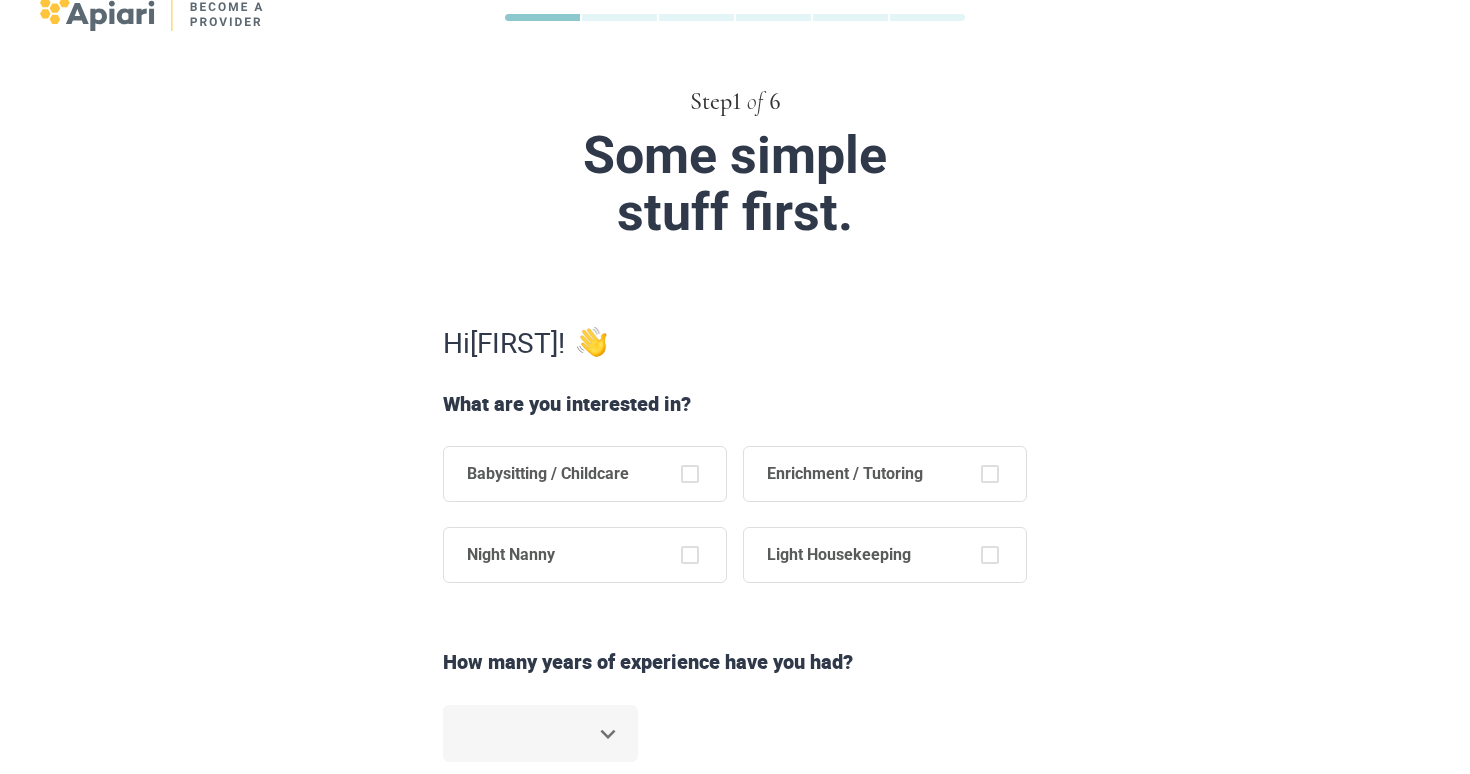 scroll, scrollTop: 44, scrollLeft: 0, axis: vertical 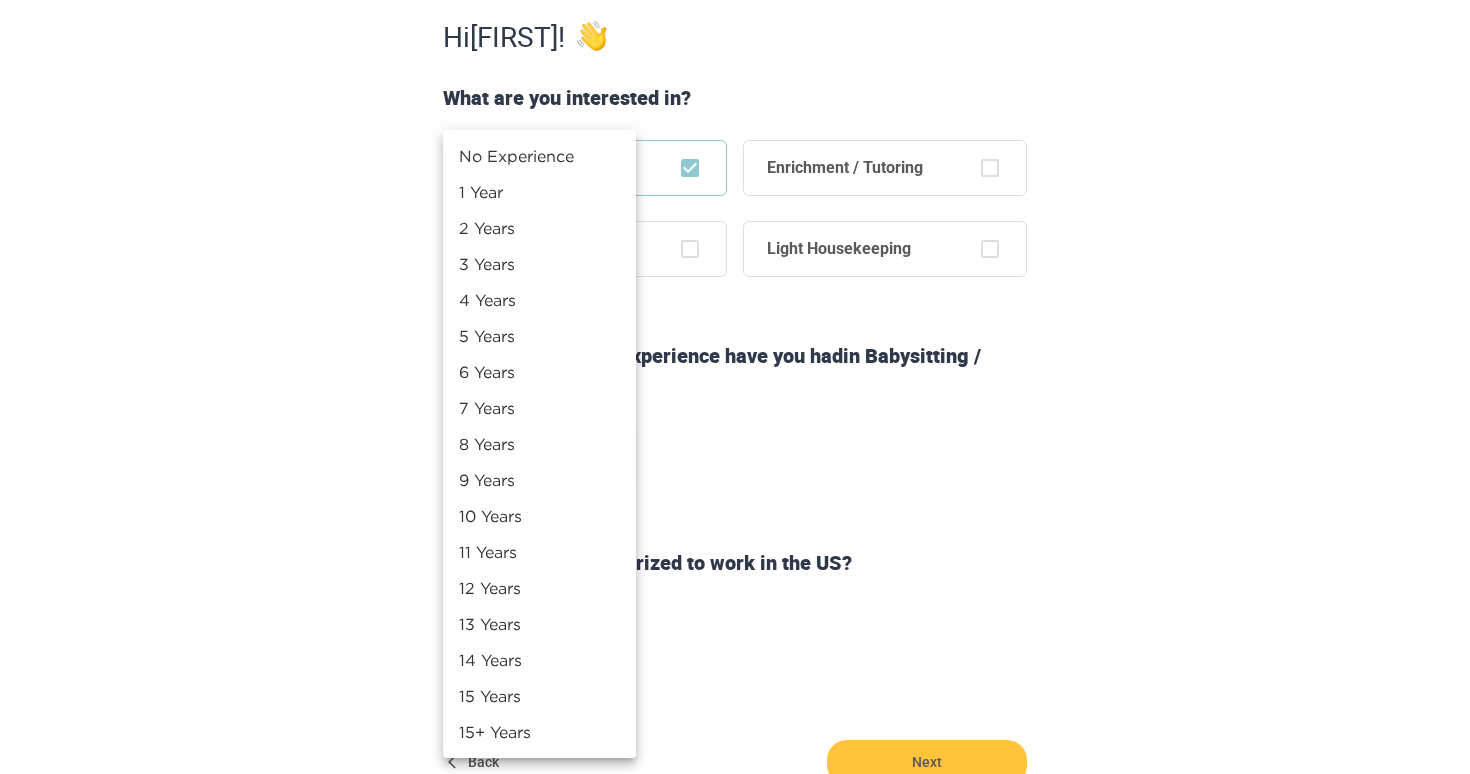click on "Step  1   of   6 Some simple  stuff first. Hi  [FIRST] ! What are you interested in? Babysitting / Childcare Enrichment / Tutoring Night Nanny Light Housekeeping How many years of experience have you had  in Babysitting / Childcare ? ​ Are you legally authorized to work in the US? Yes No Back Next Copyright  2025 [EMAIL] [PHONE] Jobs Signup Terms of service Privacy The Sweet Life No Experience 1 Year 2 Years 3 Years 4 Years 5 Years 6 Years 7 Years 8 Years 9 Years 10 Years 11 Years 12 Years 13 Years 14 Years 15 Years 15+ Years" at bounding box center [735, 38] 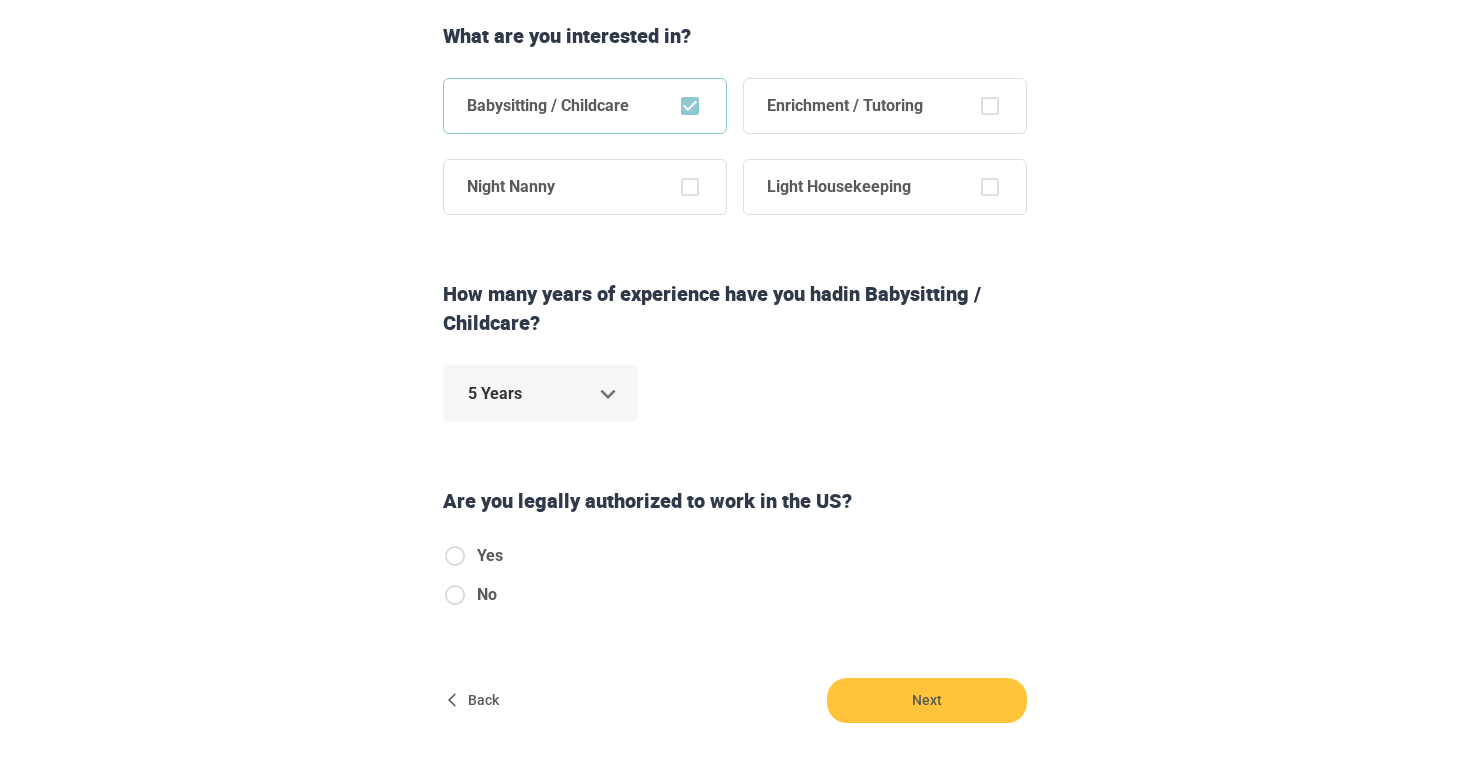scroll, scrollTop: 471, scrollLeft: 0, axis: vertical 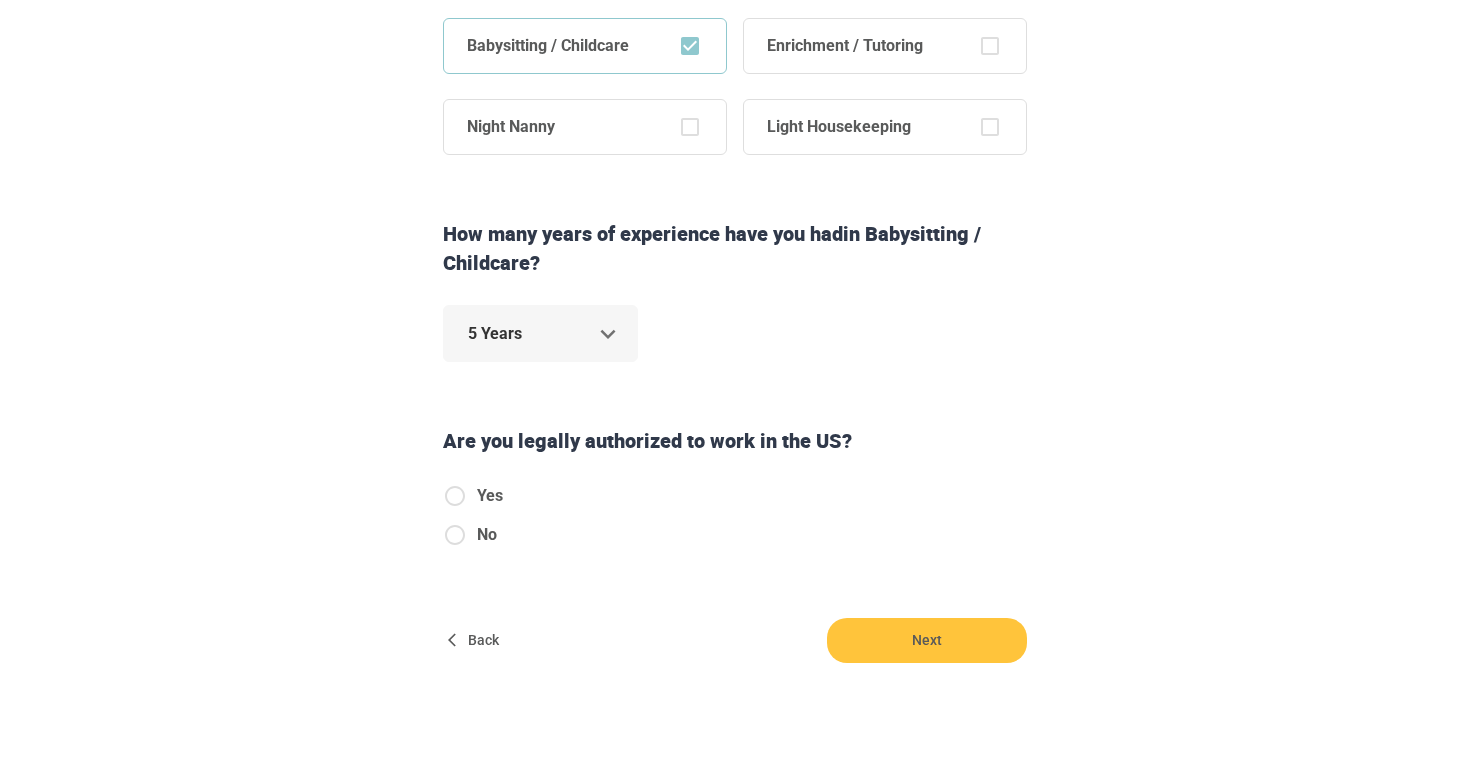 click on "Yes" at bounding box center [490, 496] 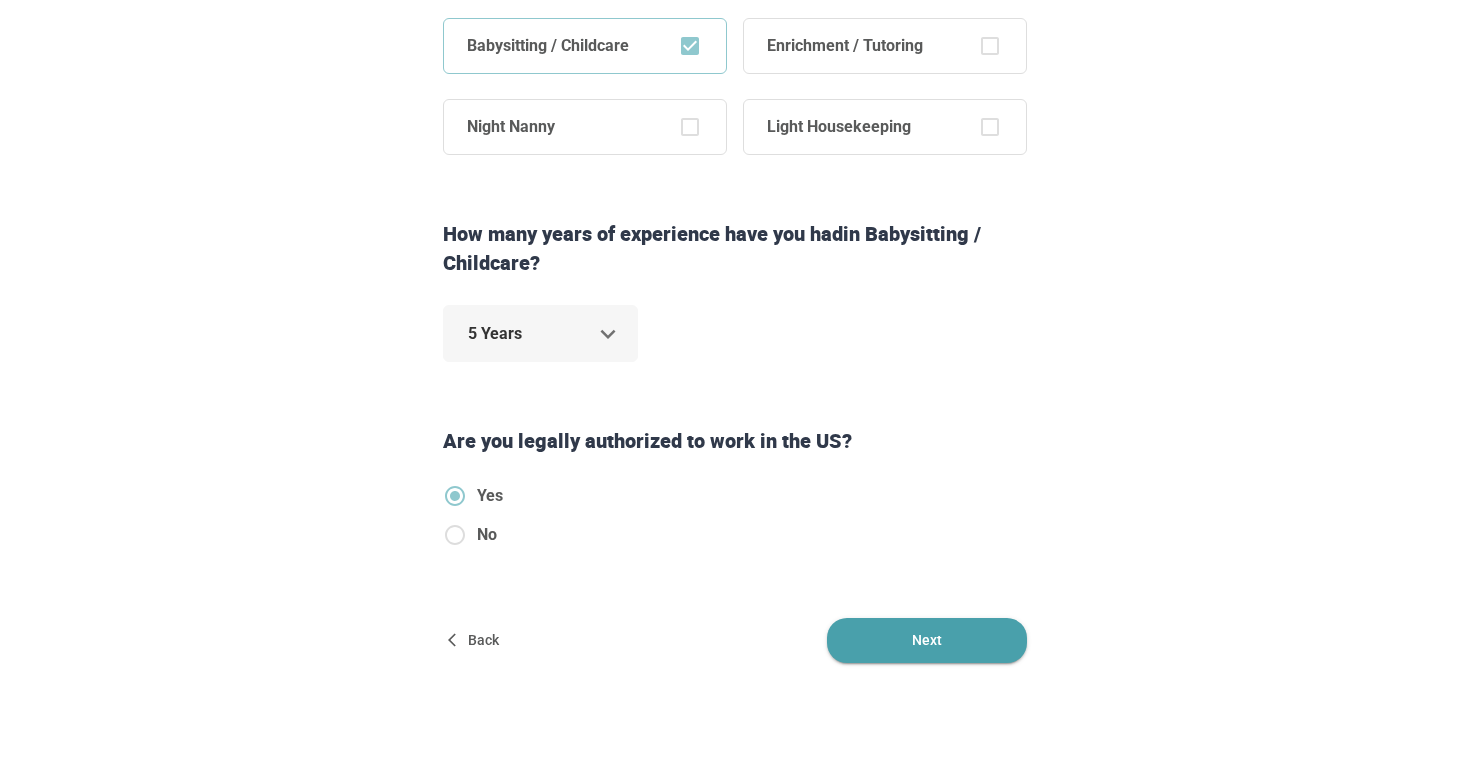click on "Next" at bounding box center [927, 640] 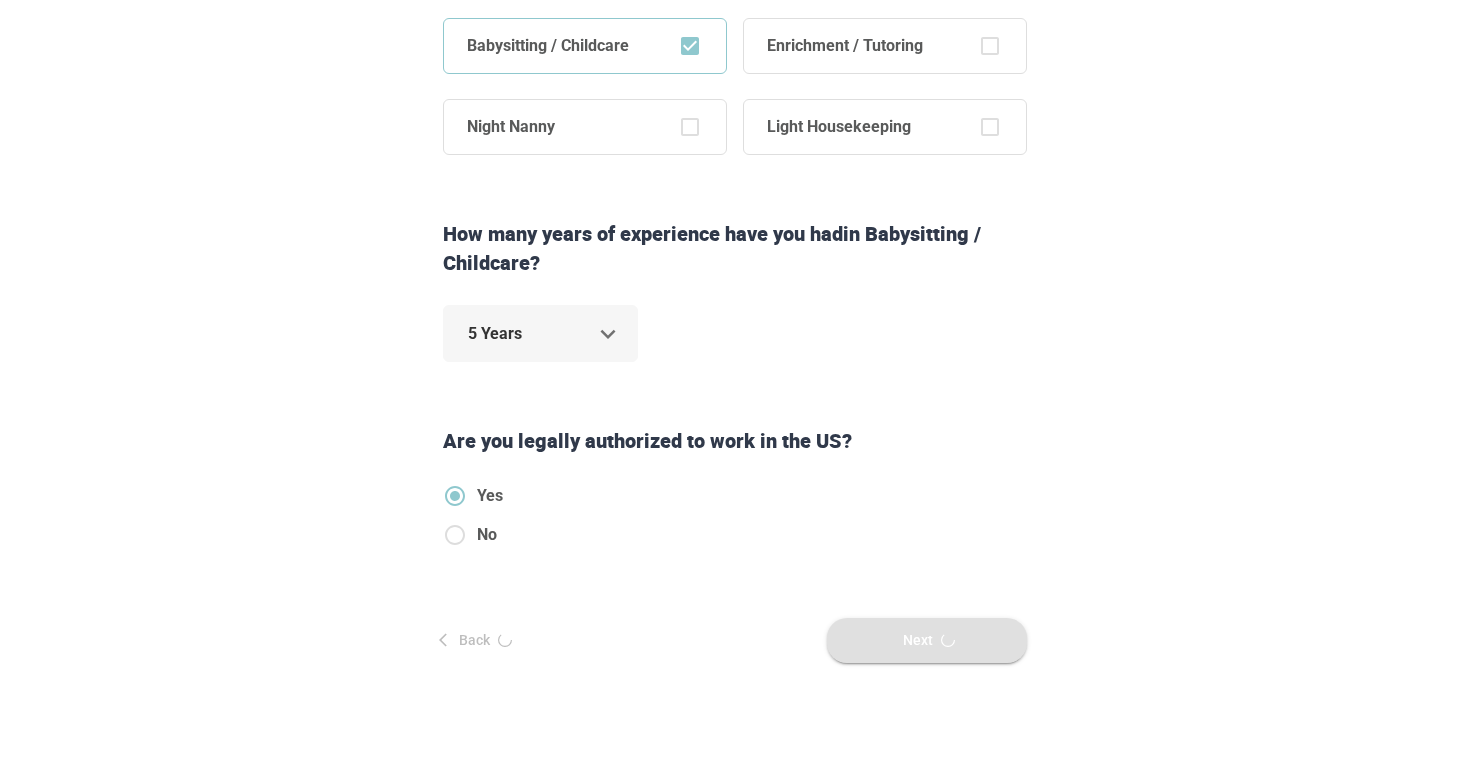 scroll, scrollTop: 0, scrollLeft: 0, axis: both 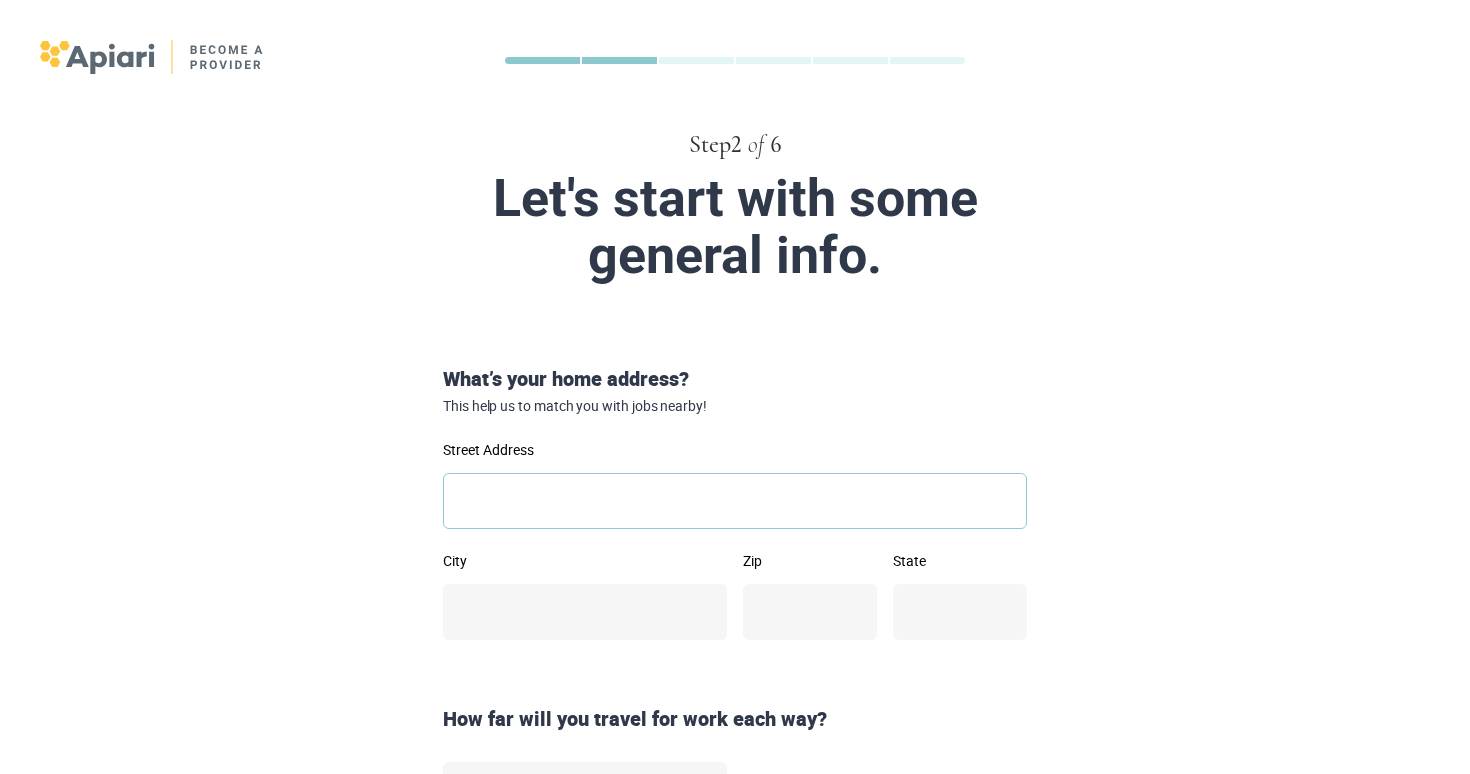 click on "Street Address" at bounding box center [735, 501] 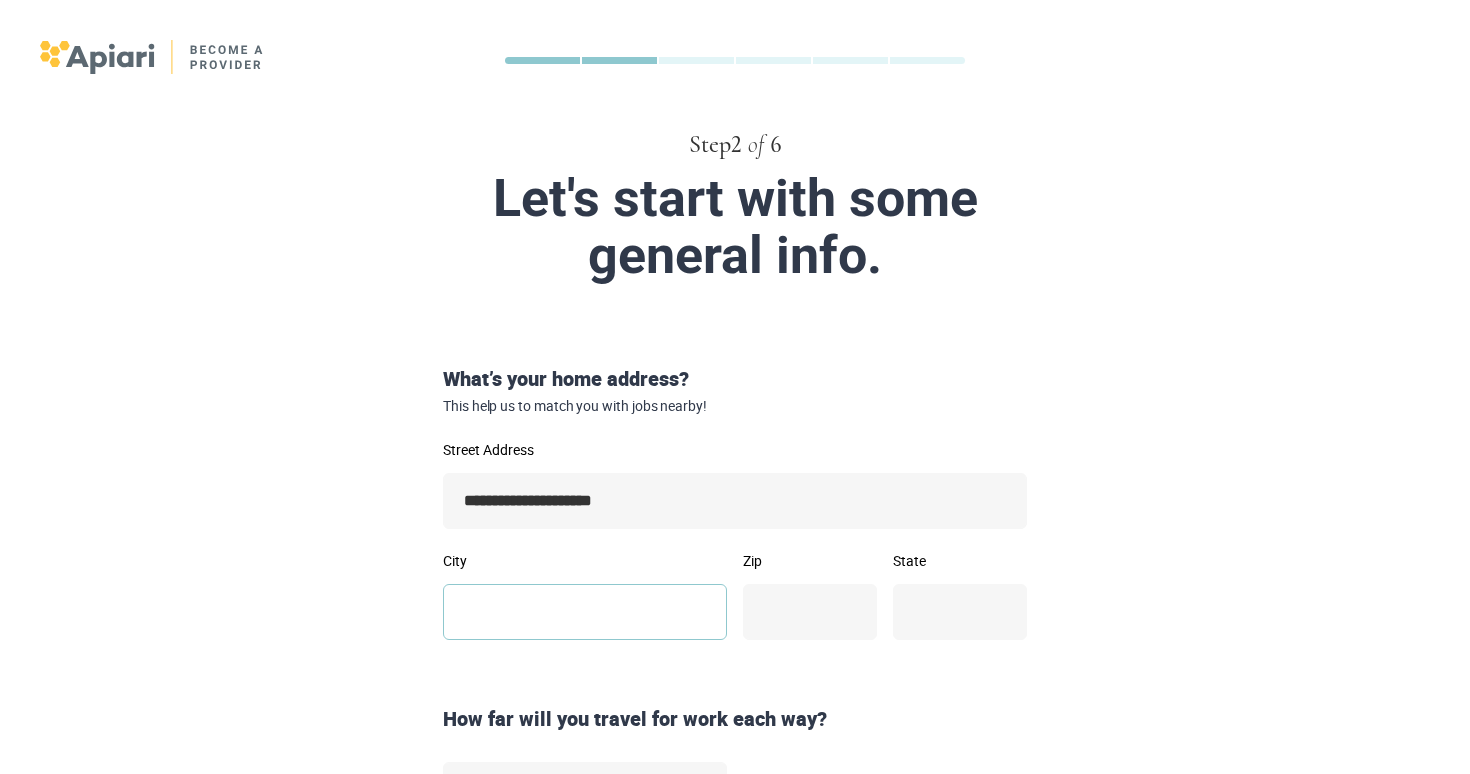 type on "*****" 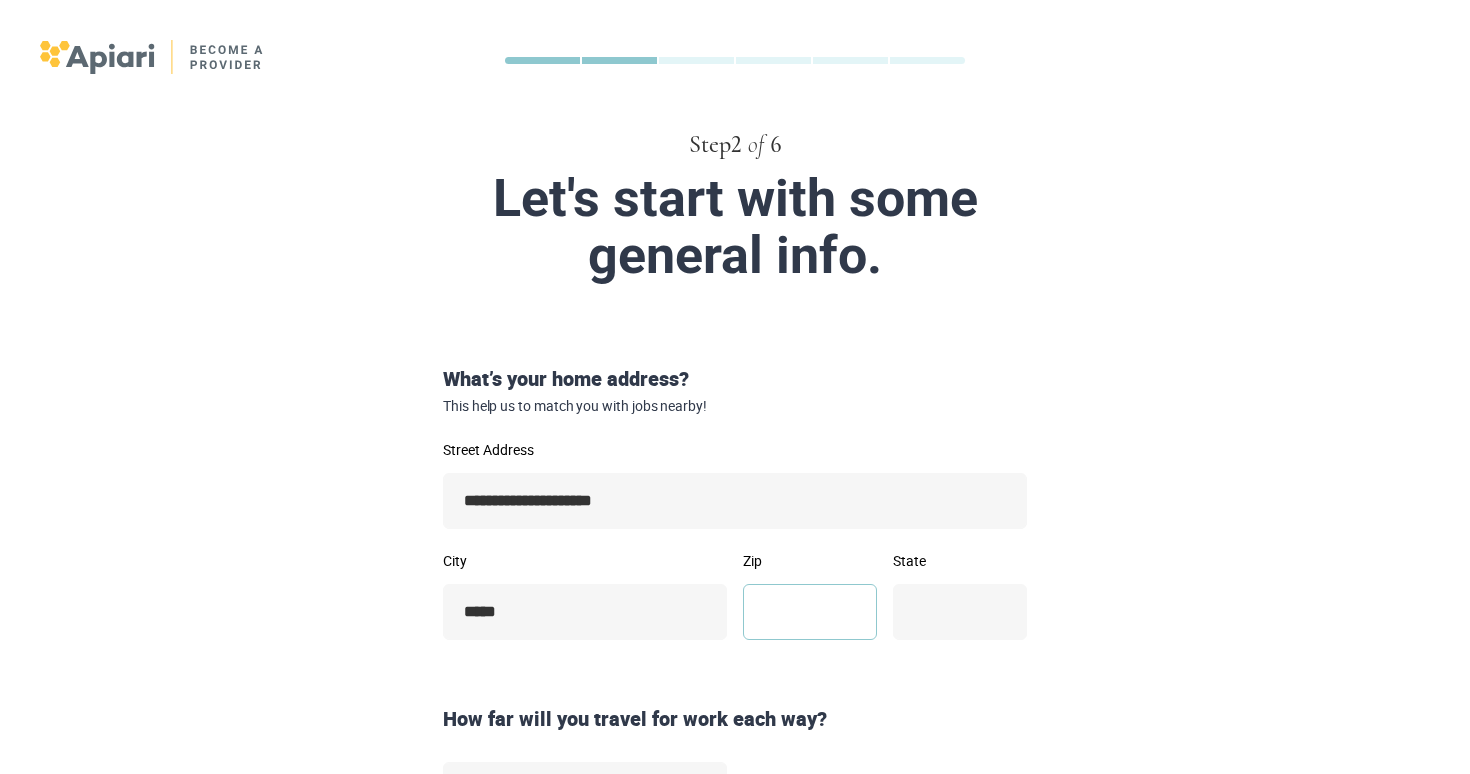 type on "*****" 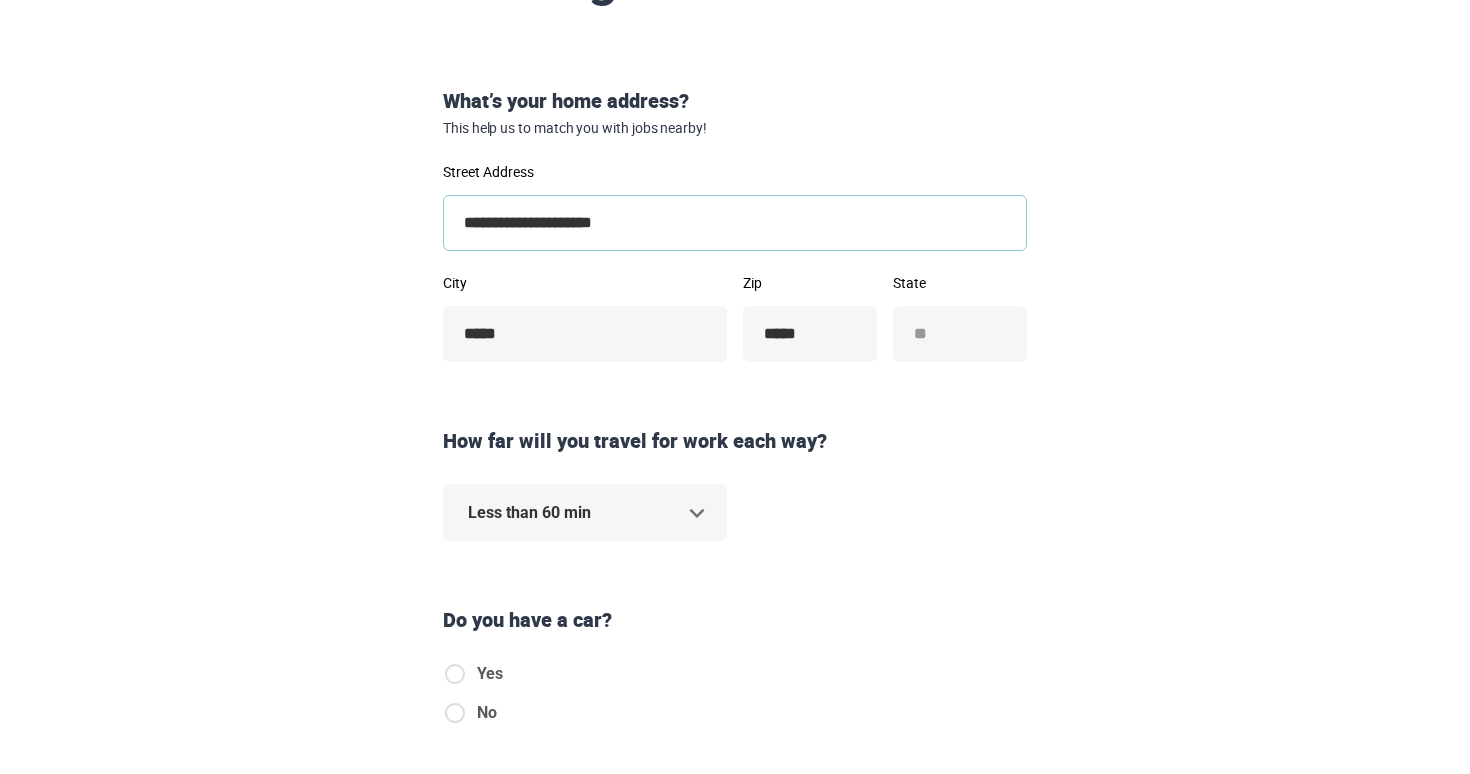 scroll, scrollTop: 372, scrollLeft: 0, axis: vertical 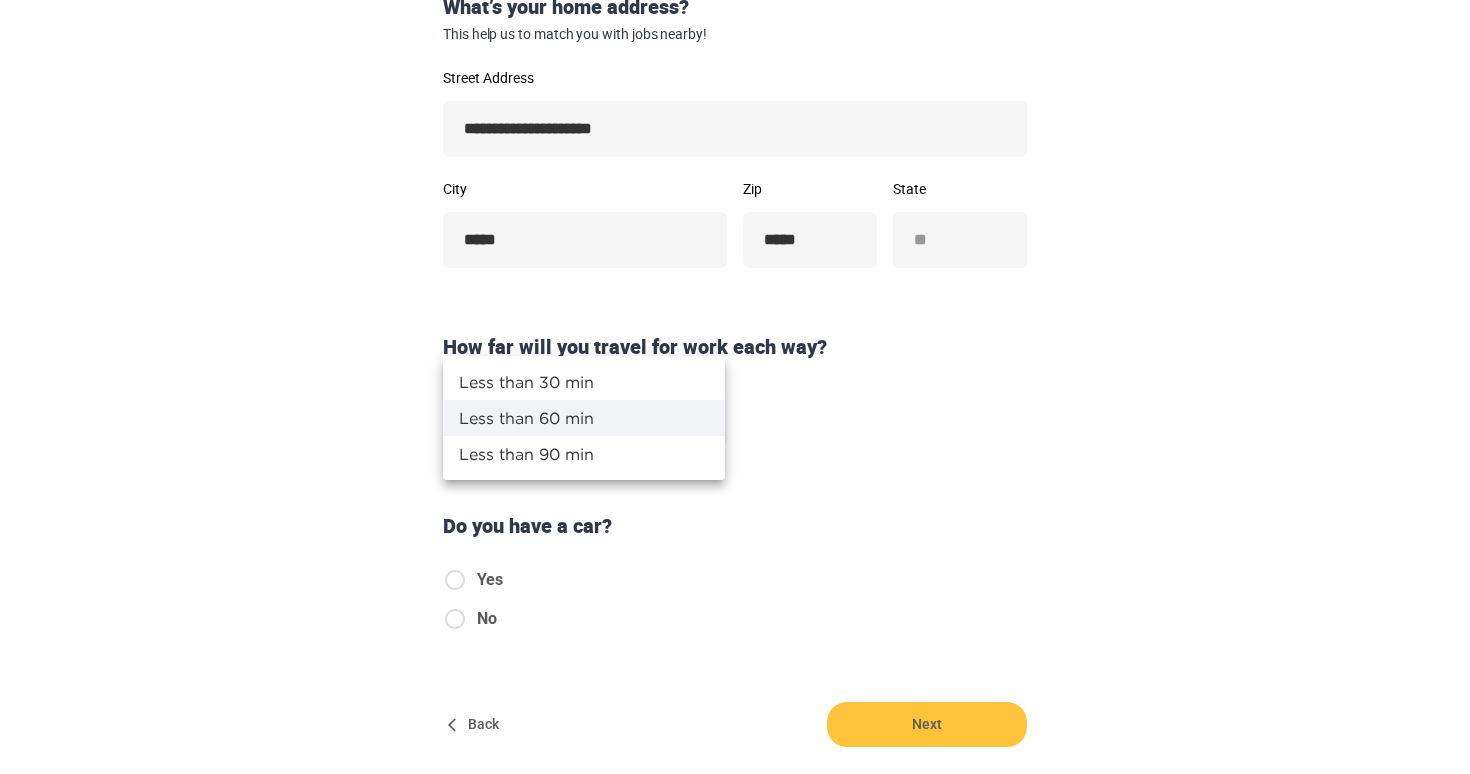 click on "**********" at bounding box center (735, 15) 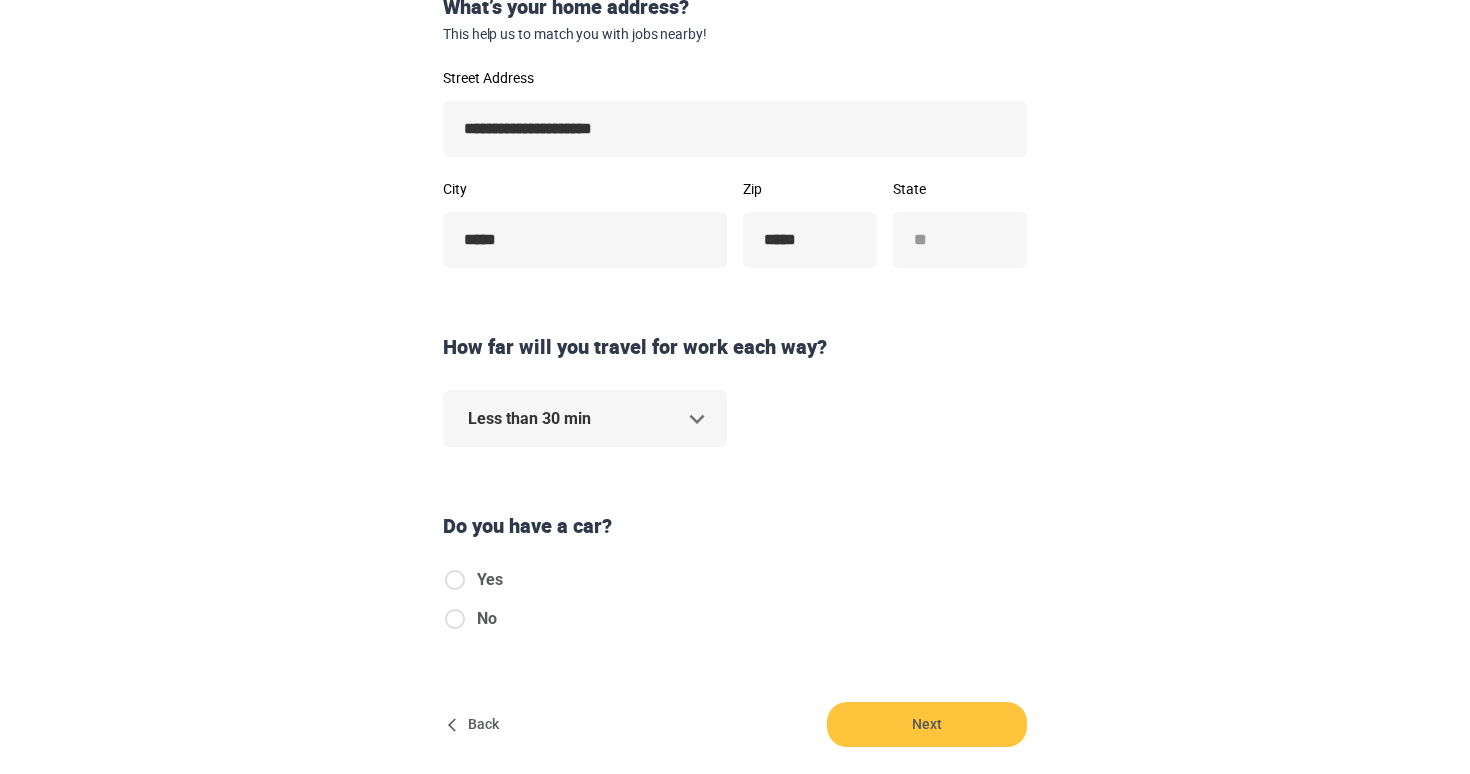 click on "No" at bounding box center [473, 619] 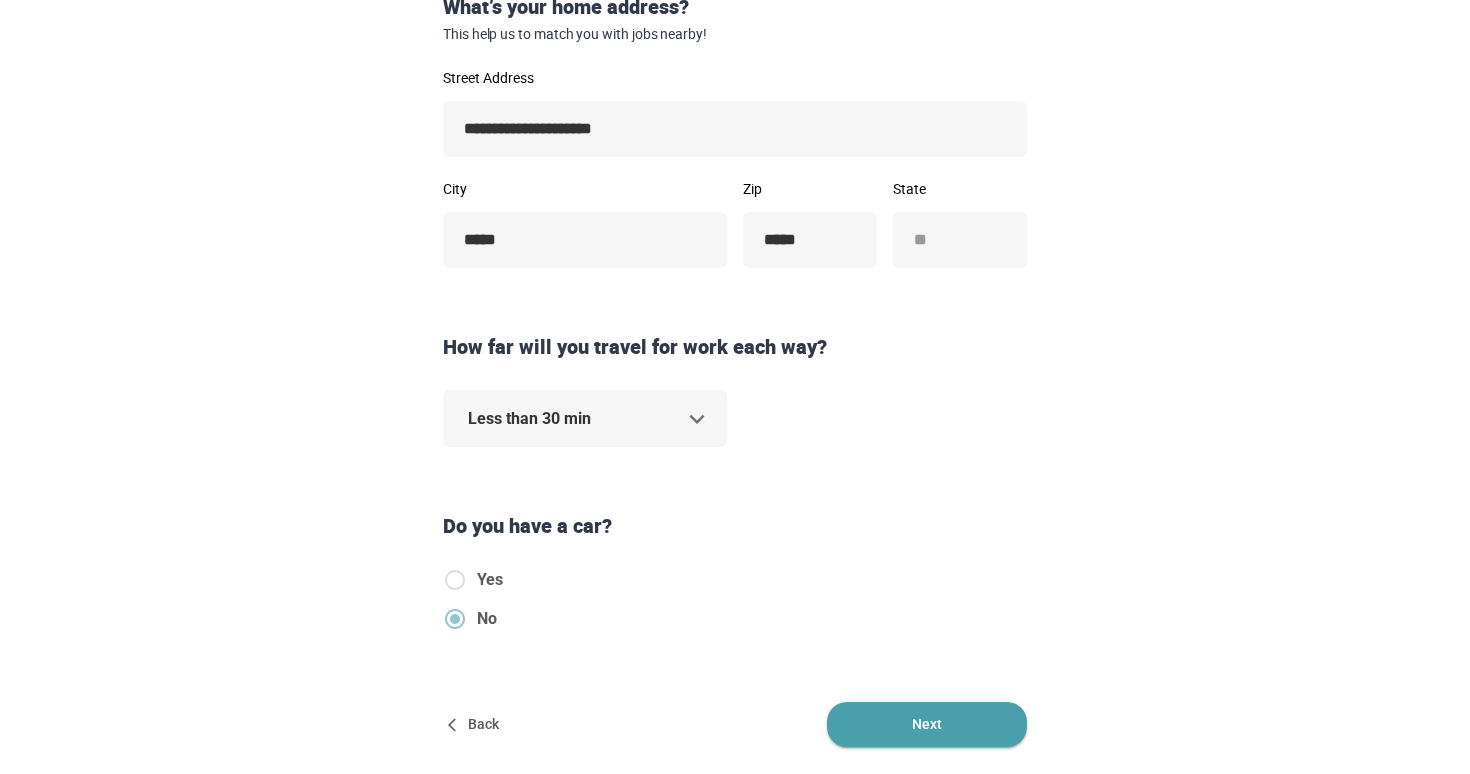 click on "Next" at bounding box center [927, 724] 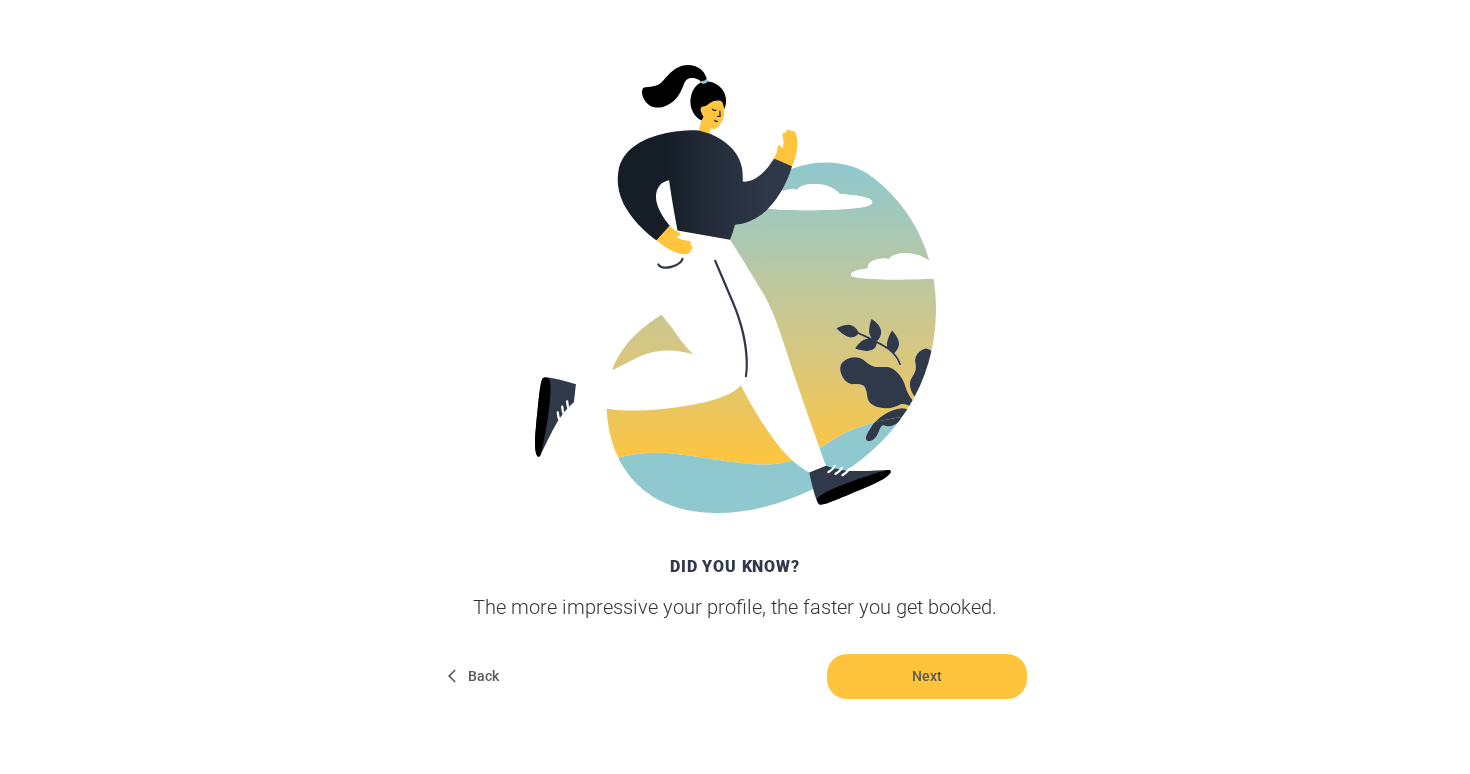 scroll, scrollTop: 386, scrollLeft: 0, axis: vertical 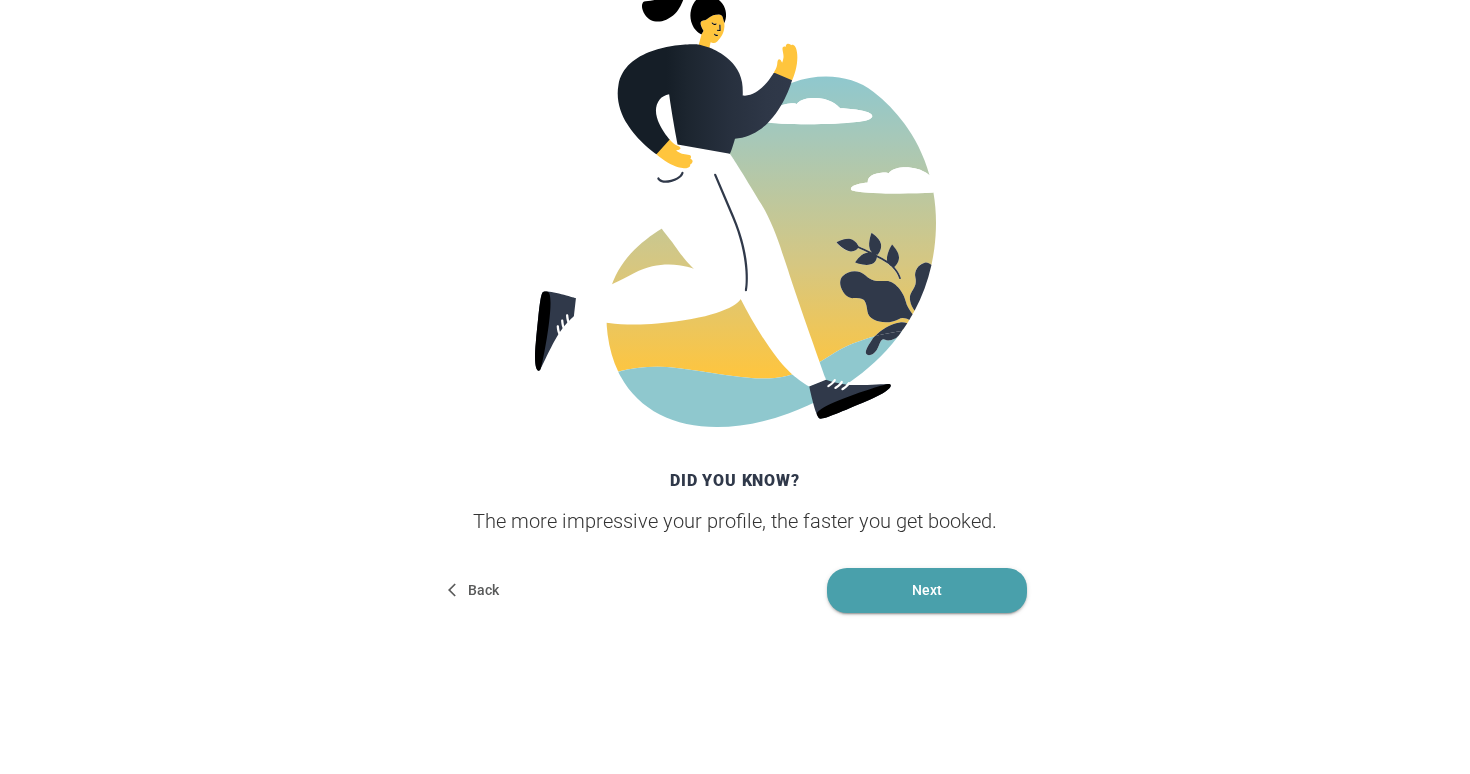 click on "Next" at bounding box center [927, 590] 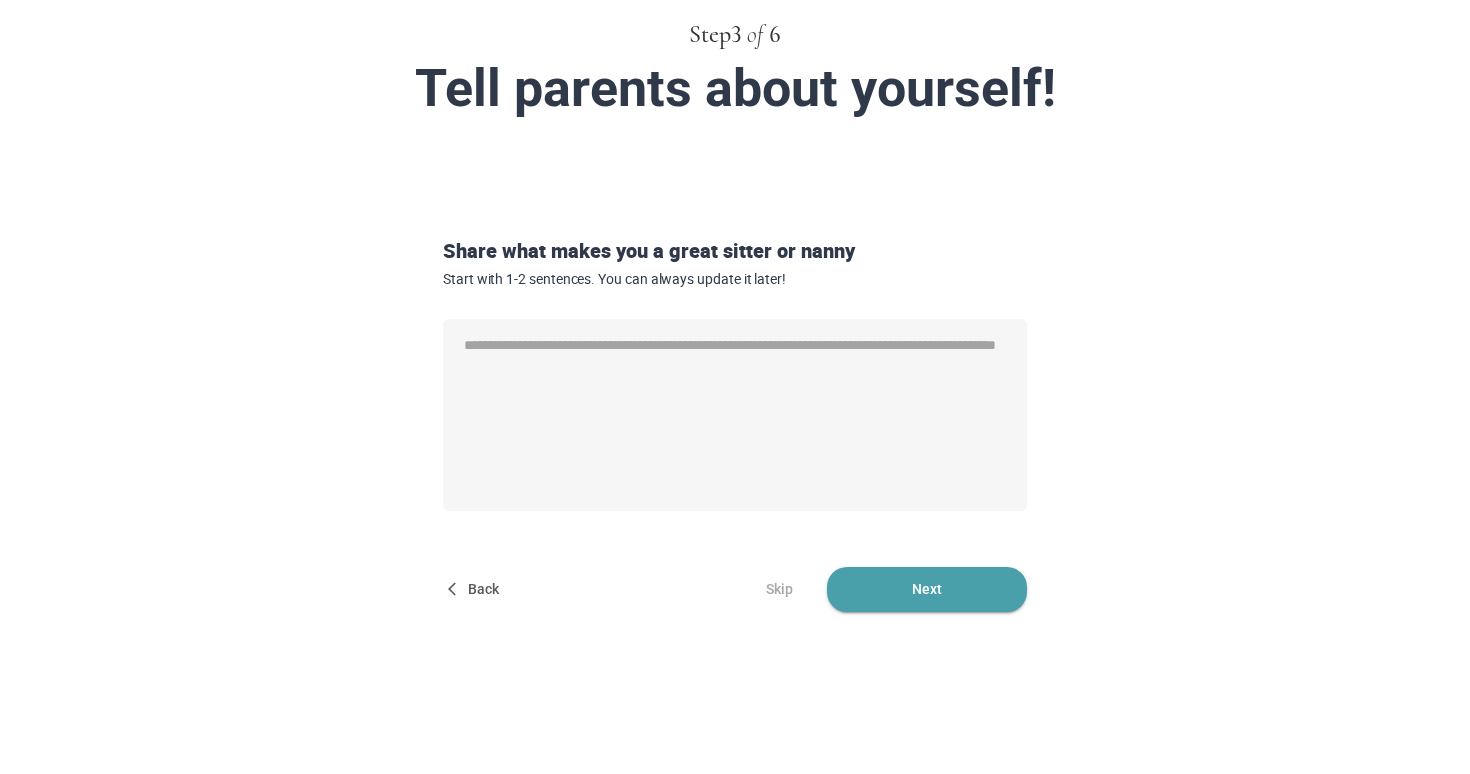 scroll, scrollTop: 0, scrollLeft: 0, axis: both 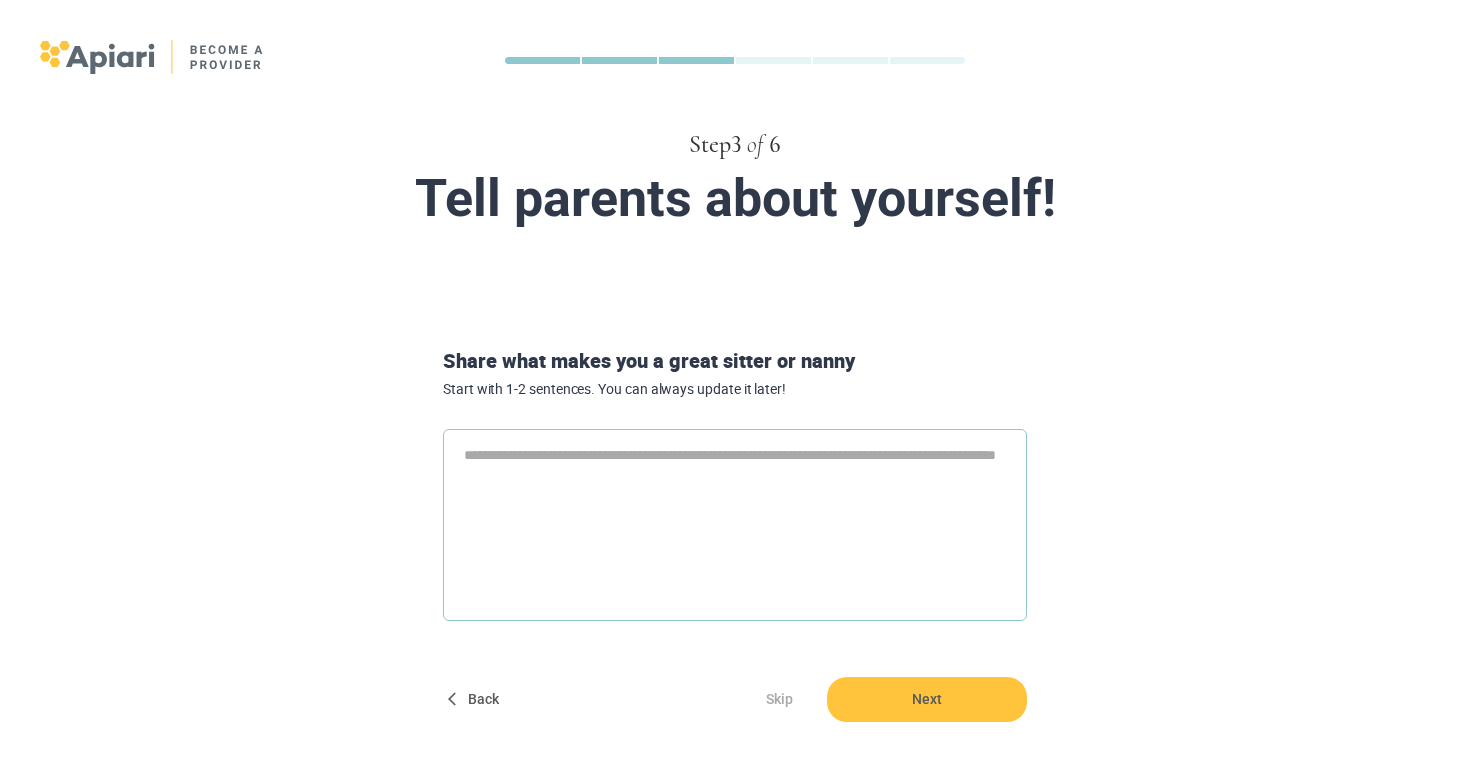click at bounding box center [735, 525] 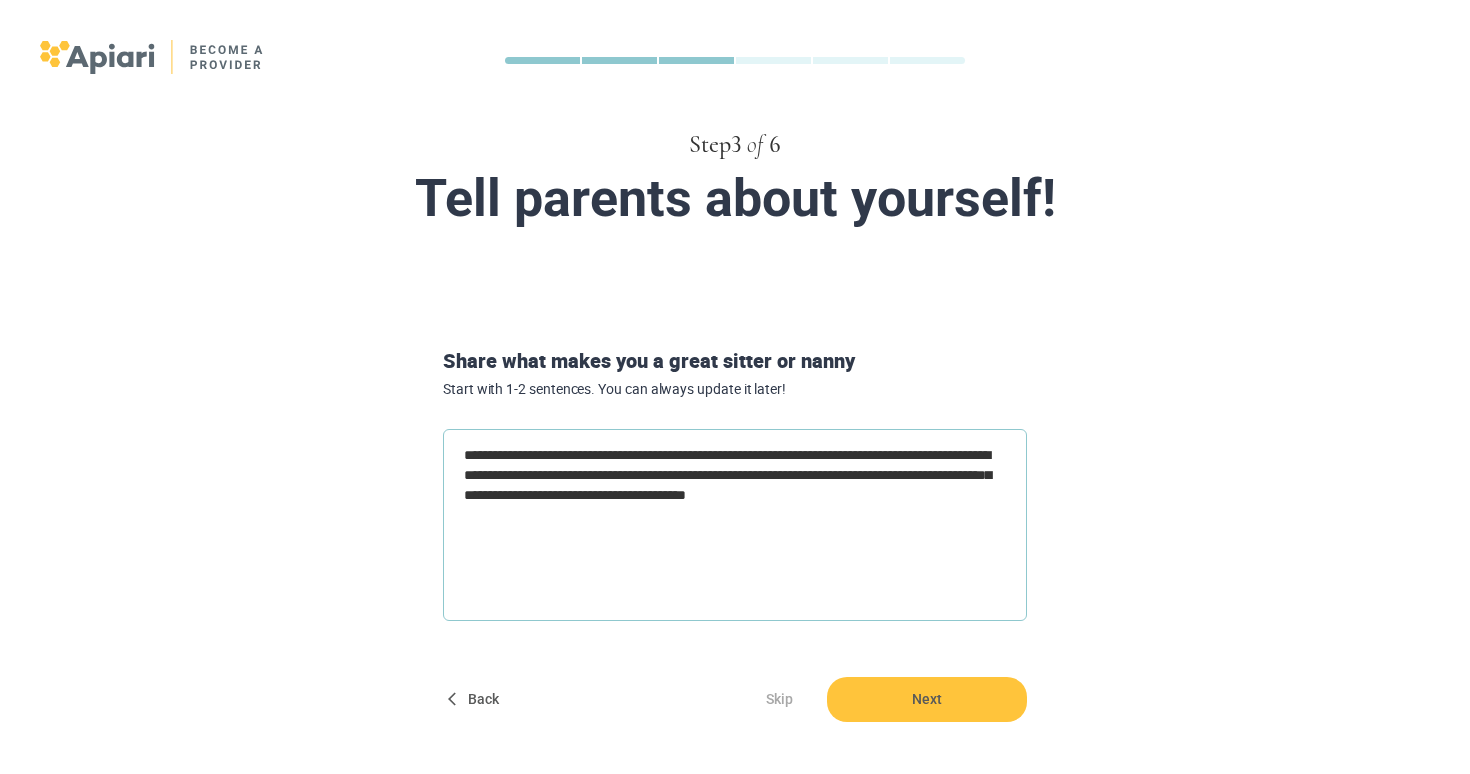 drag, startPoint x: 968, startPoint y: 493, endPoint x: 374, endPoint y: 435, distance: 596.82495 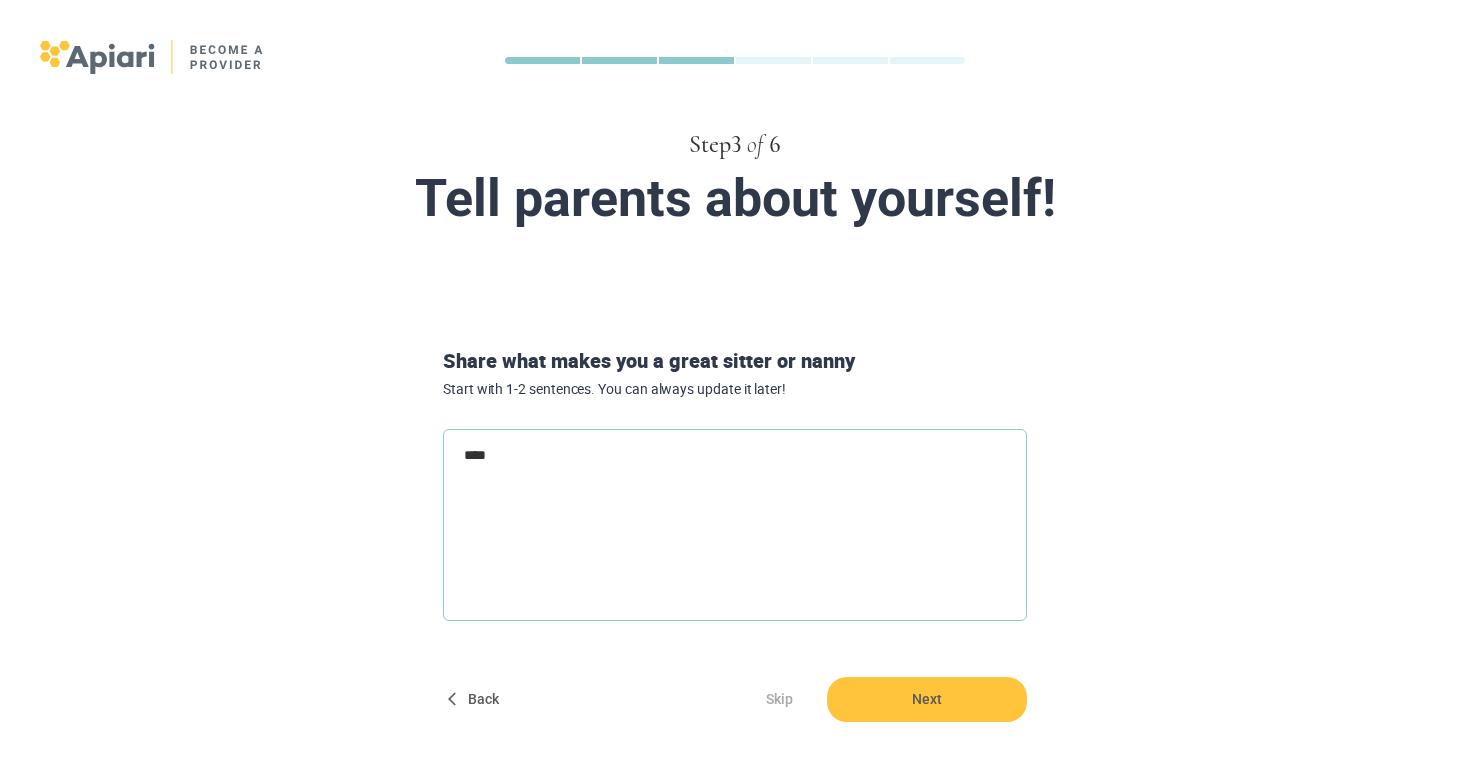 drag, startPoint x: 562, startPoint y: 480, endPoint x: 489, endPoint y: 475, distance: 73.171036 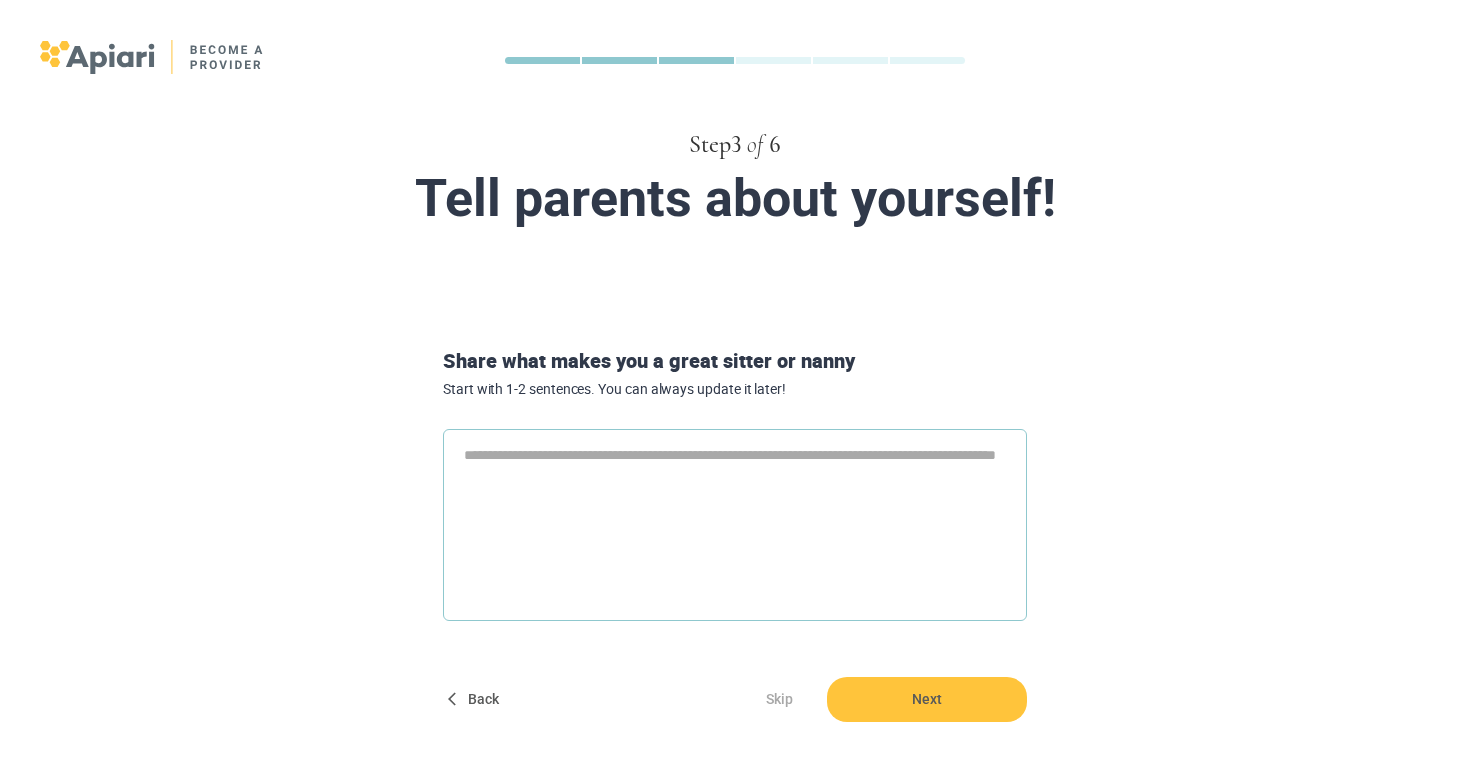 paste on "**********" 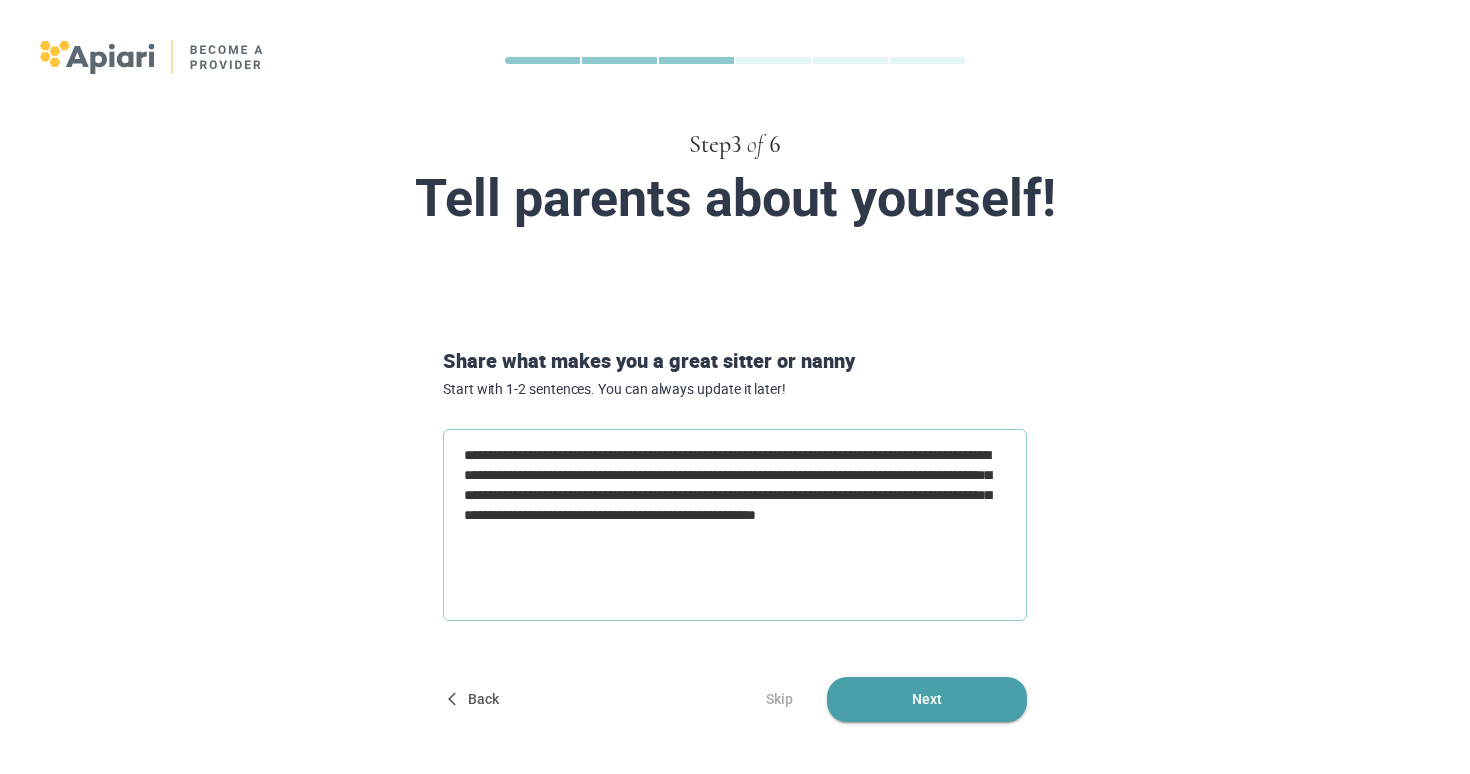 type on "**********" 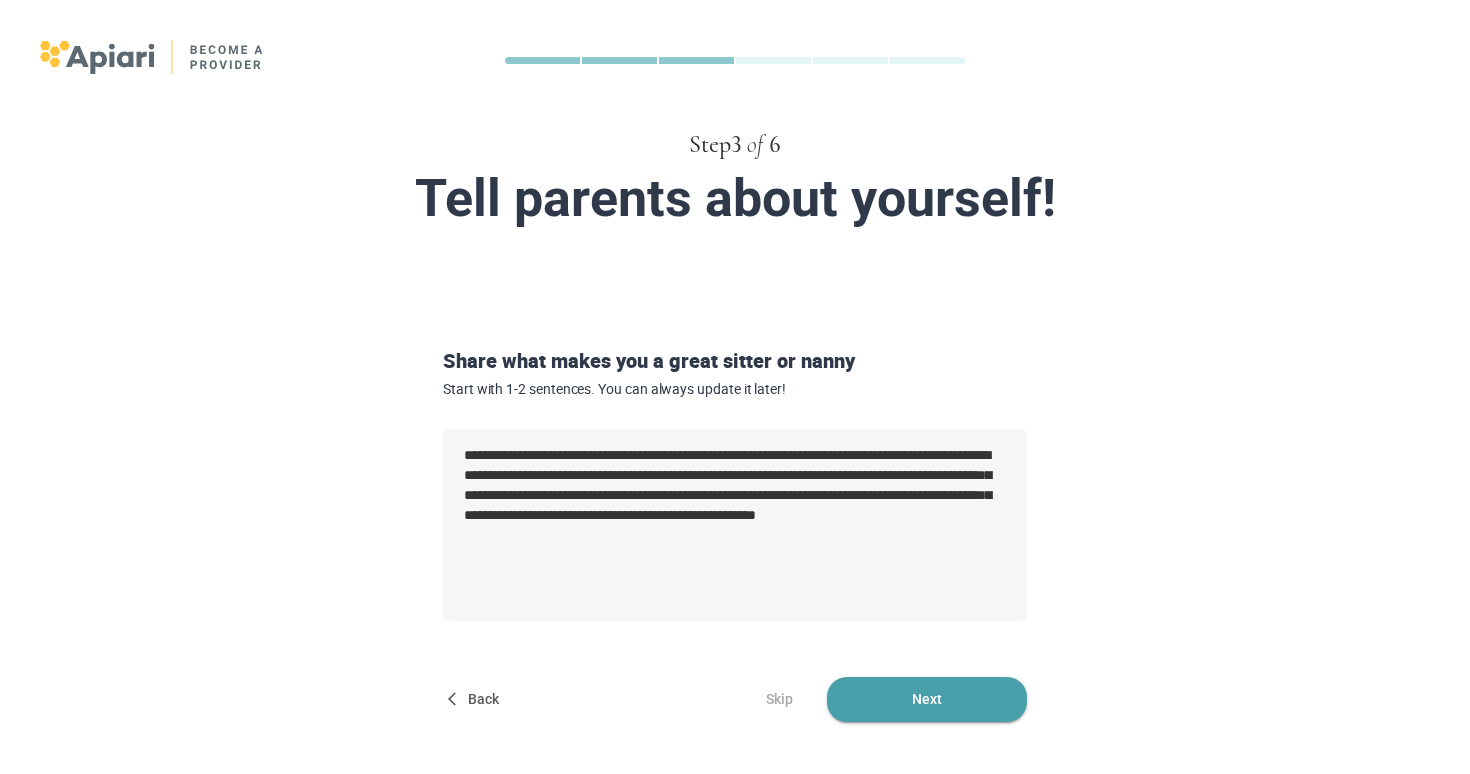 click on "Next" at bounding box center (927, 699) 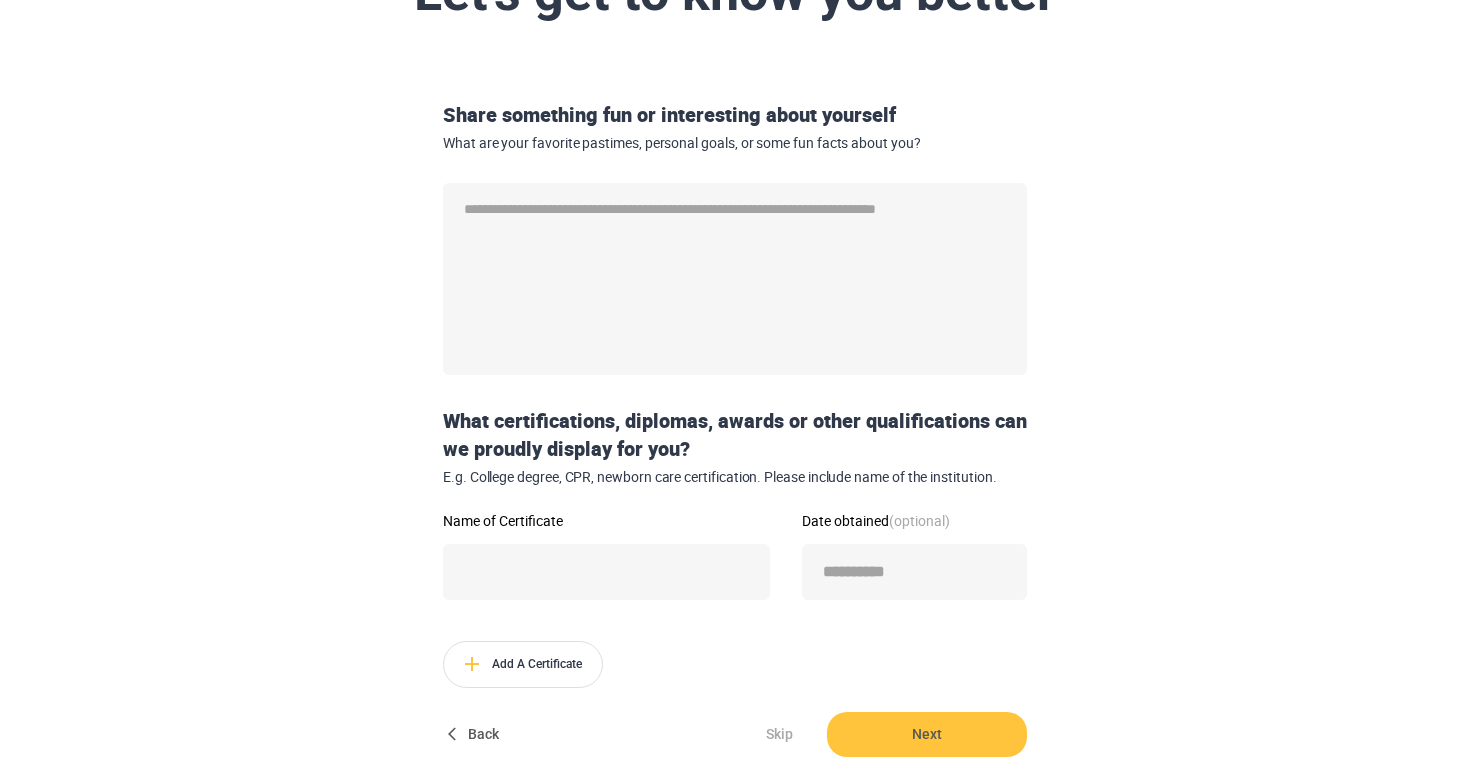 scroll, scrollTop: 216, scrollLeft: 0, axis: vertical 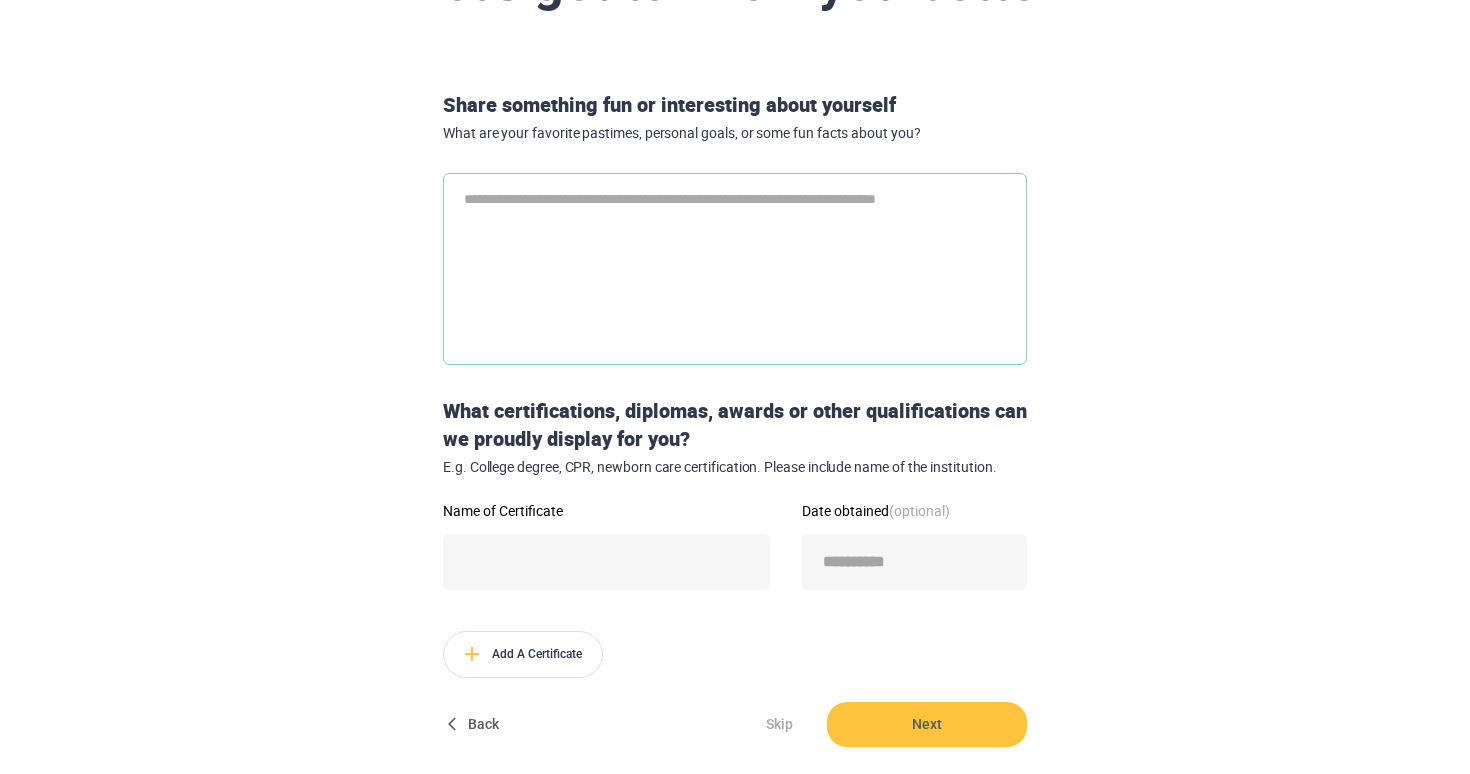 click at bounding box center (735, 269) 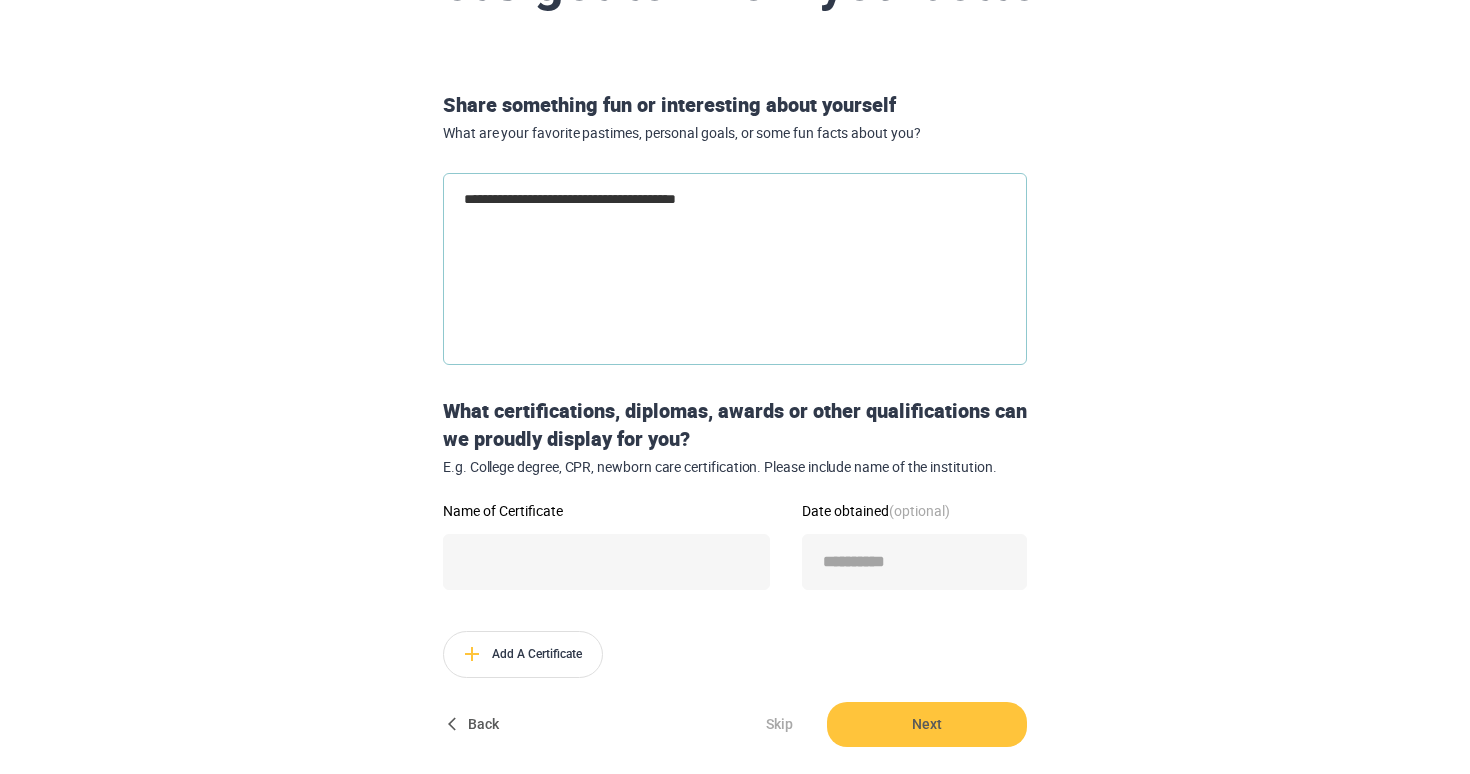 drag, startPoint x: 726, startPoint y: 190, endPoint x: 795, endPoint y: 198, distance: 69.46222 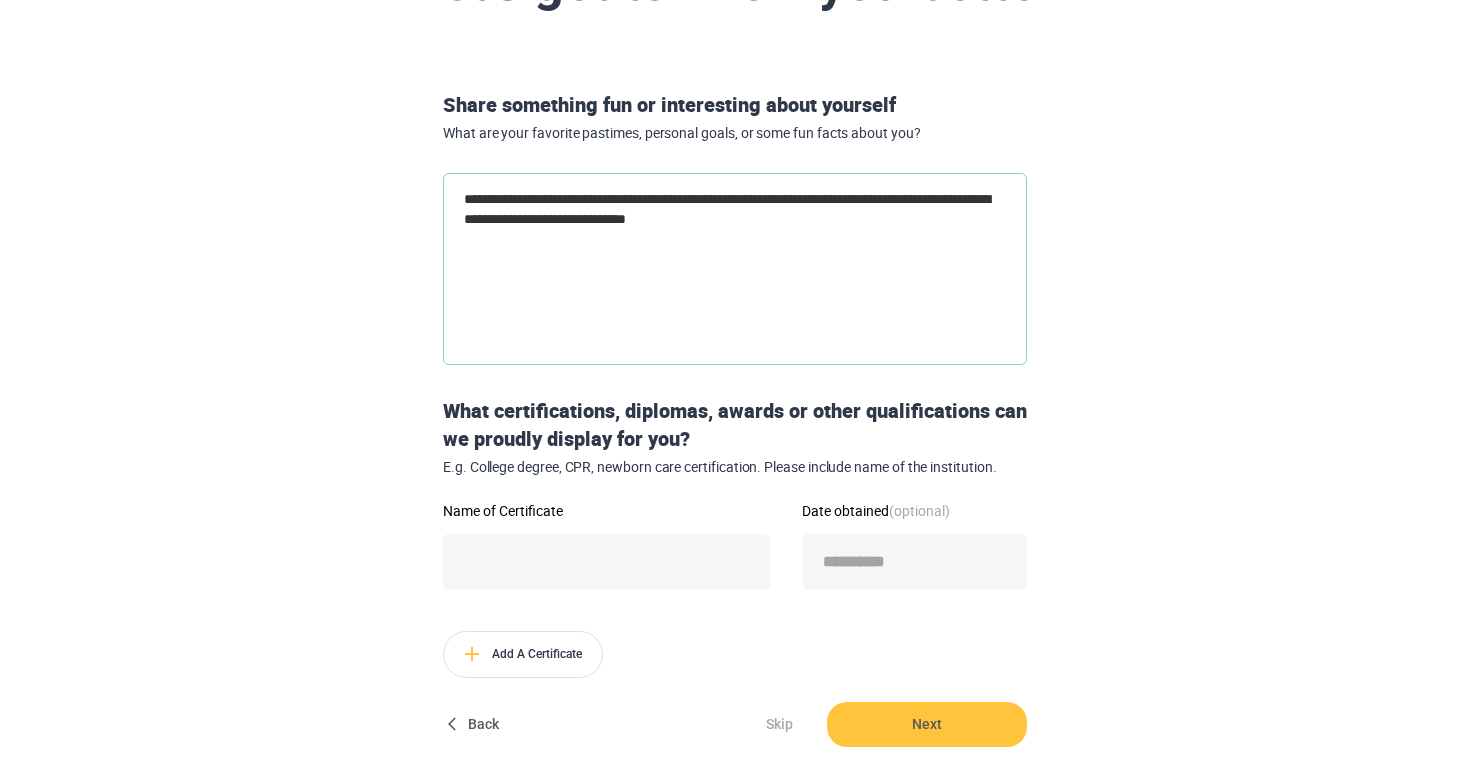 drag, startPoint x: 776, startPoint y: 235, endPoint x: 429, endPoint y: 171, distance: 352.85266 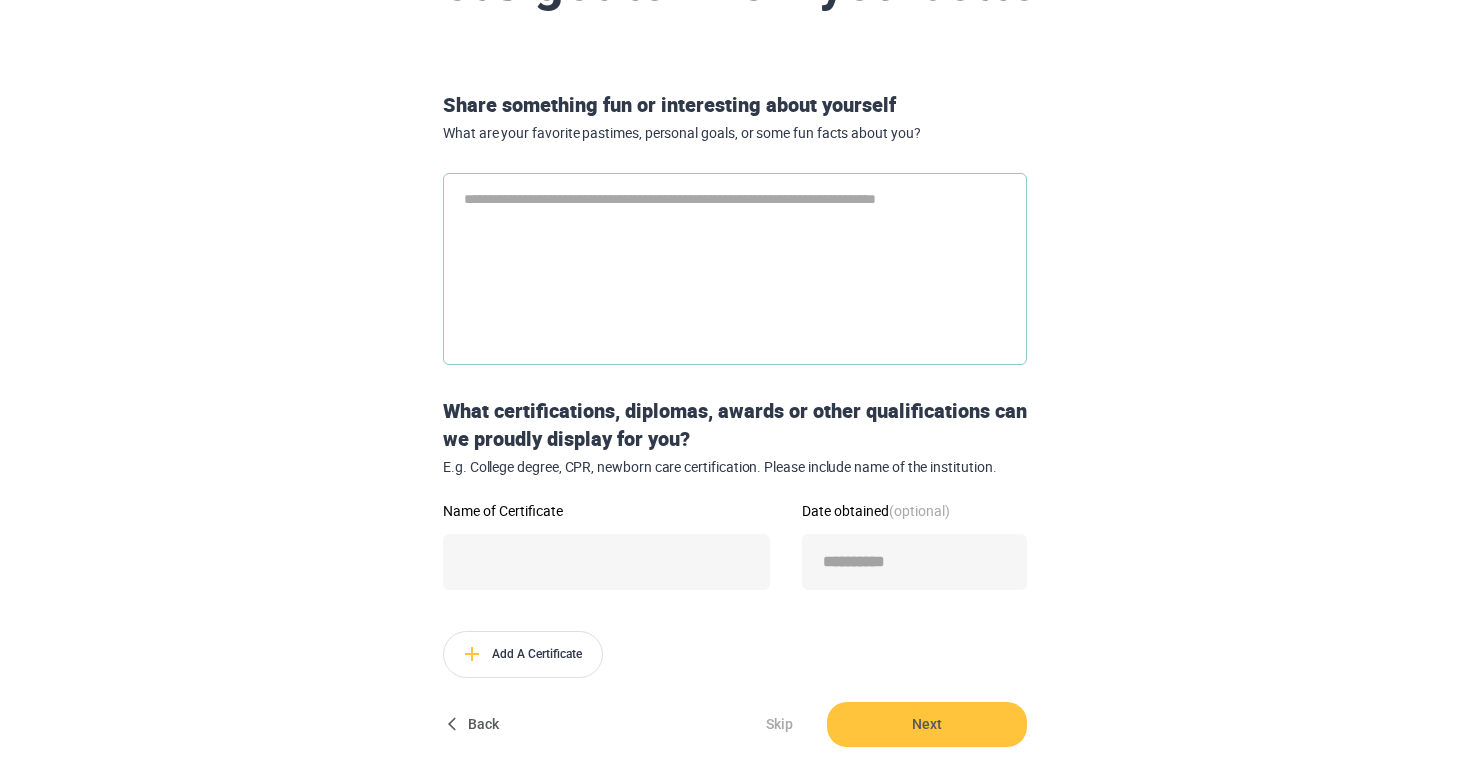 paste on "**********" 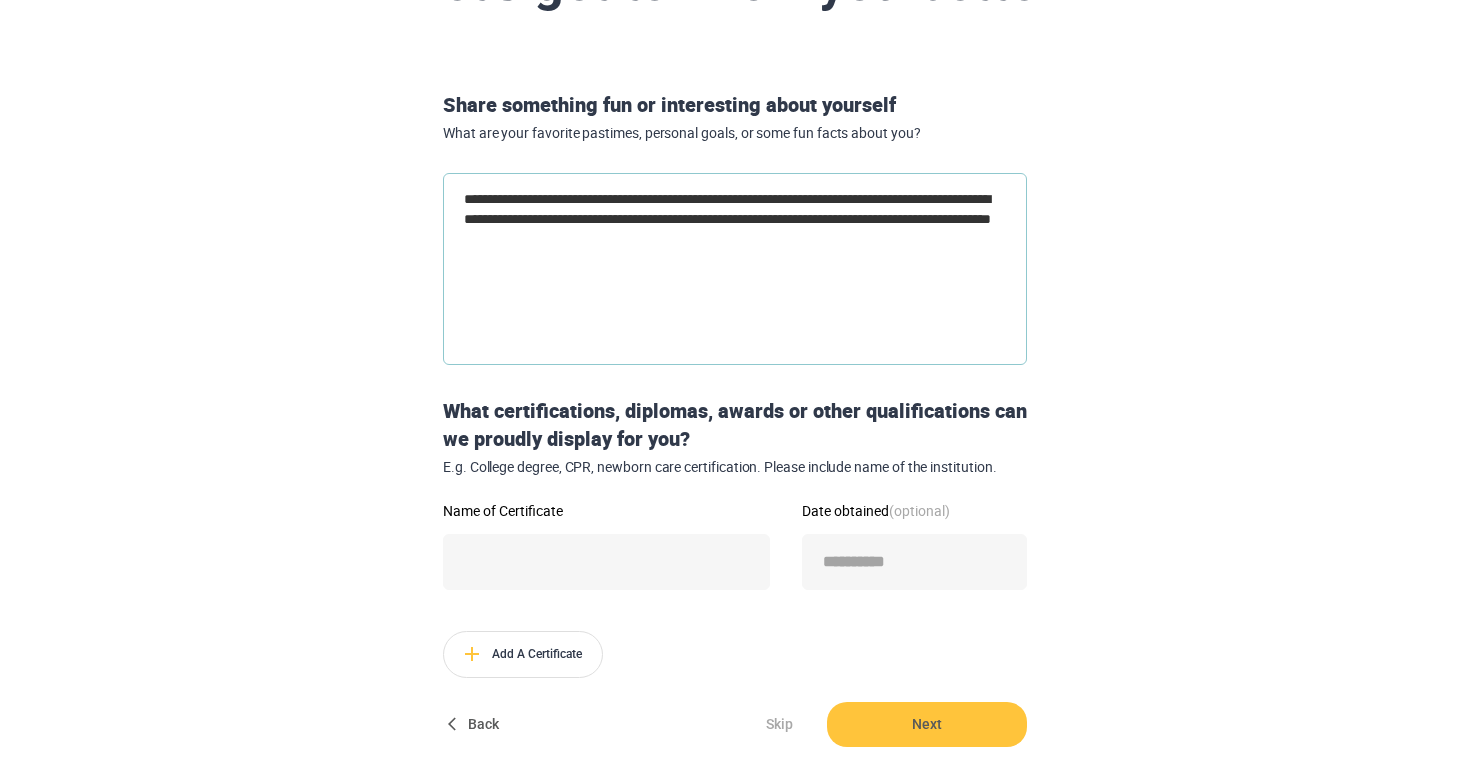 click on "**********" at bounding box center (735, 269) 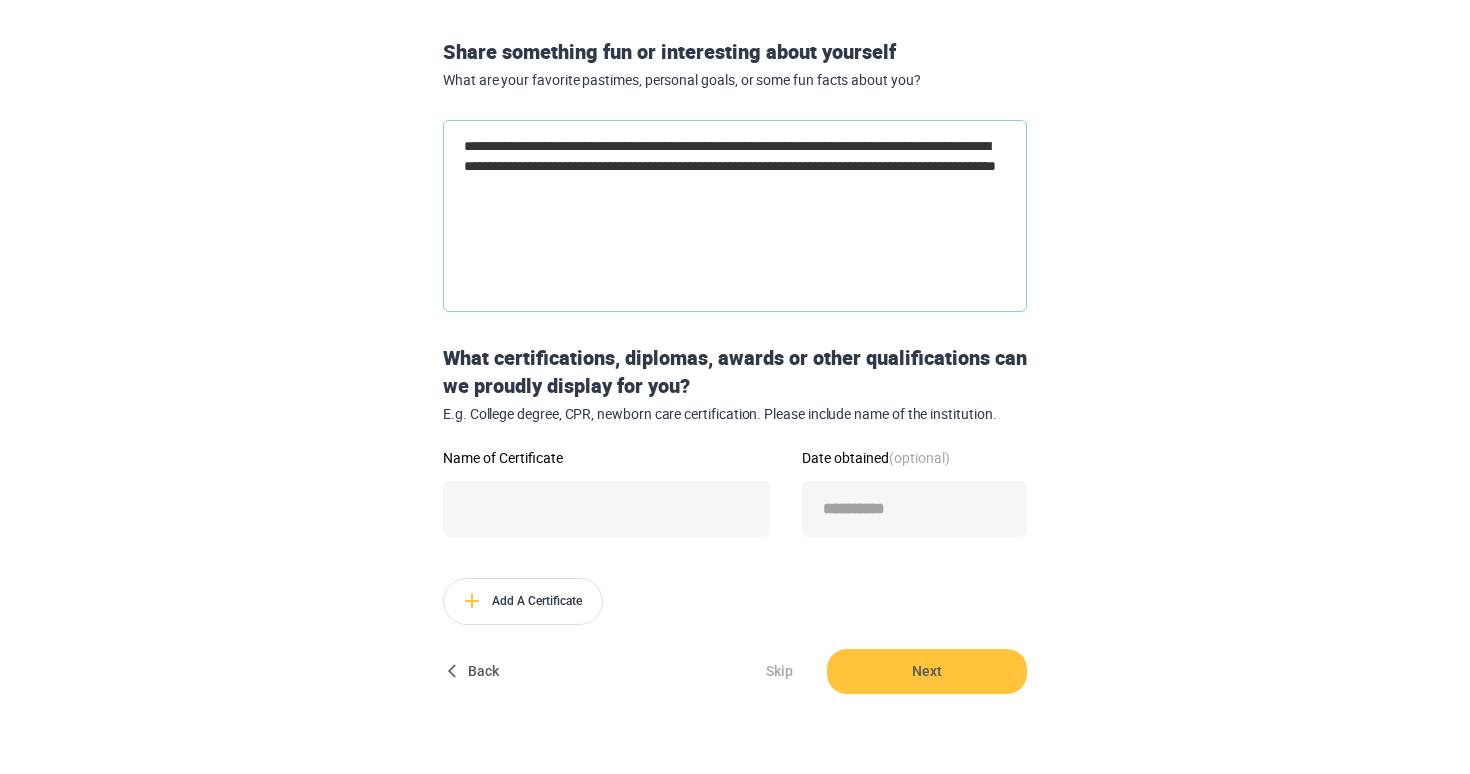 scroll, scrollTop: 276, scrollLeft: 0, axis: vertical 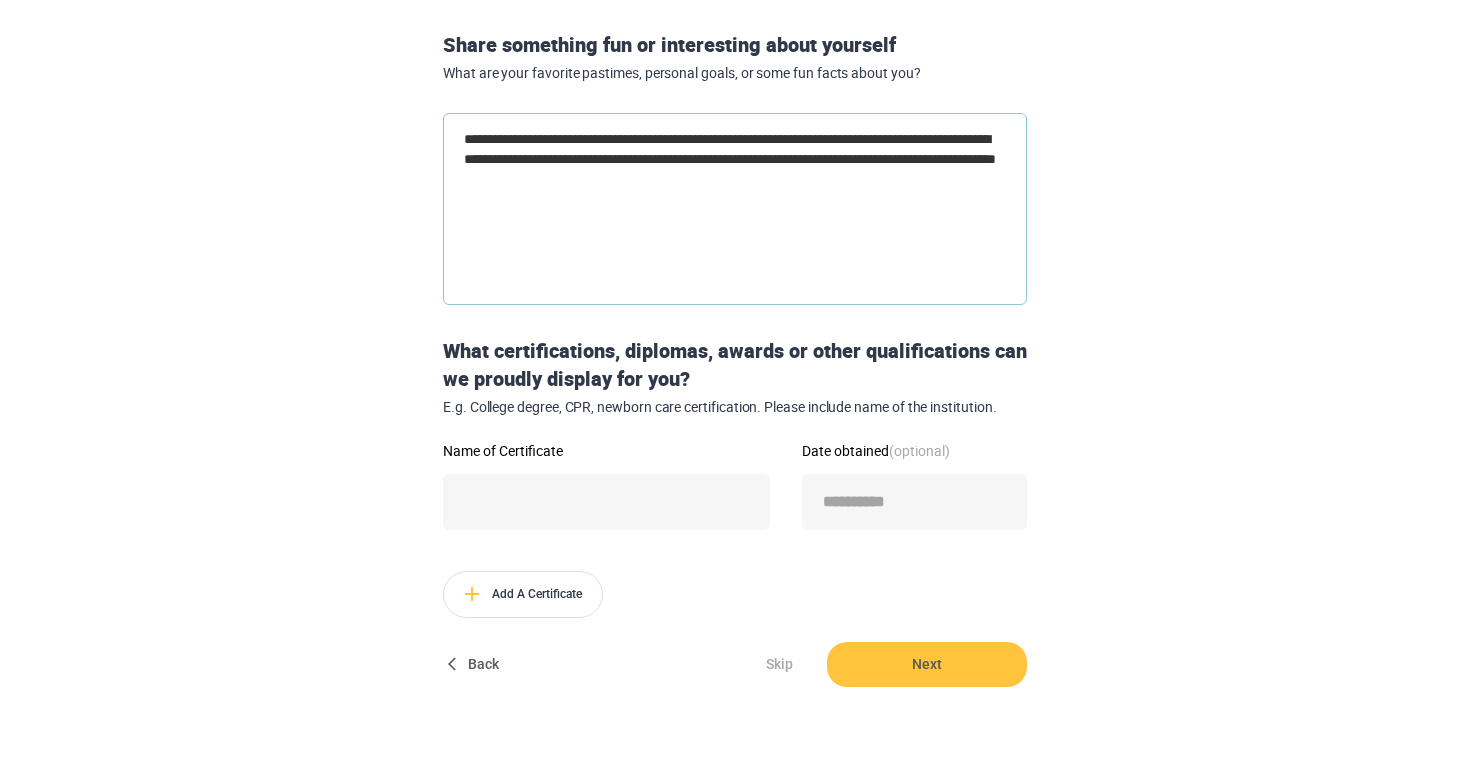 type on "**********" 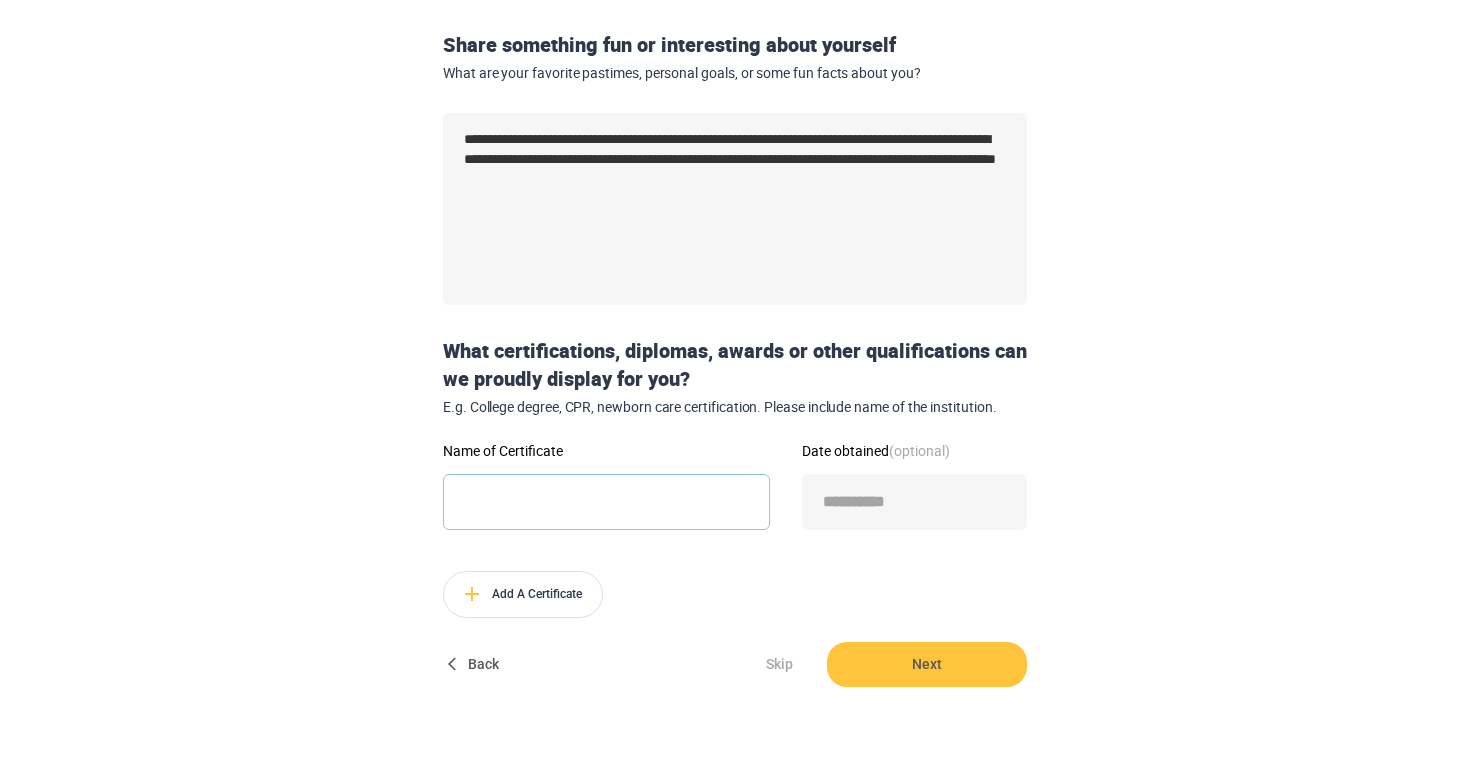 click on "Name of Certificate" at bounding box center [606, 502] 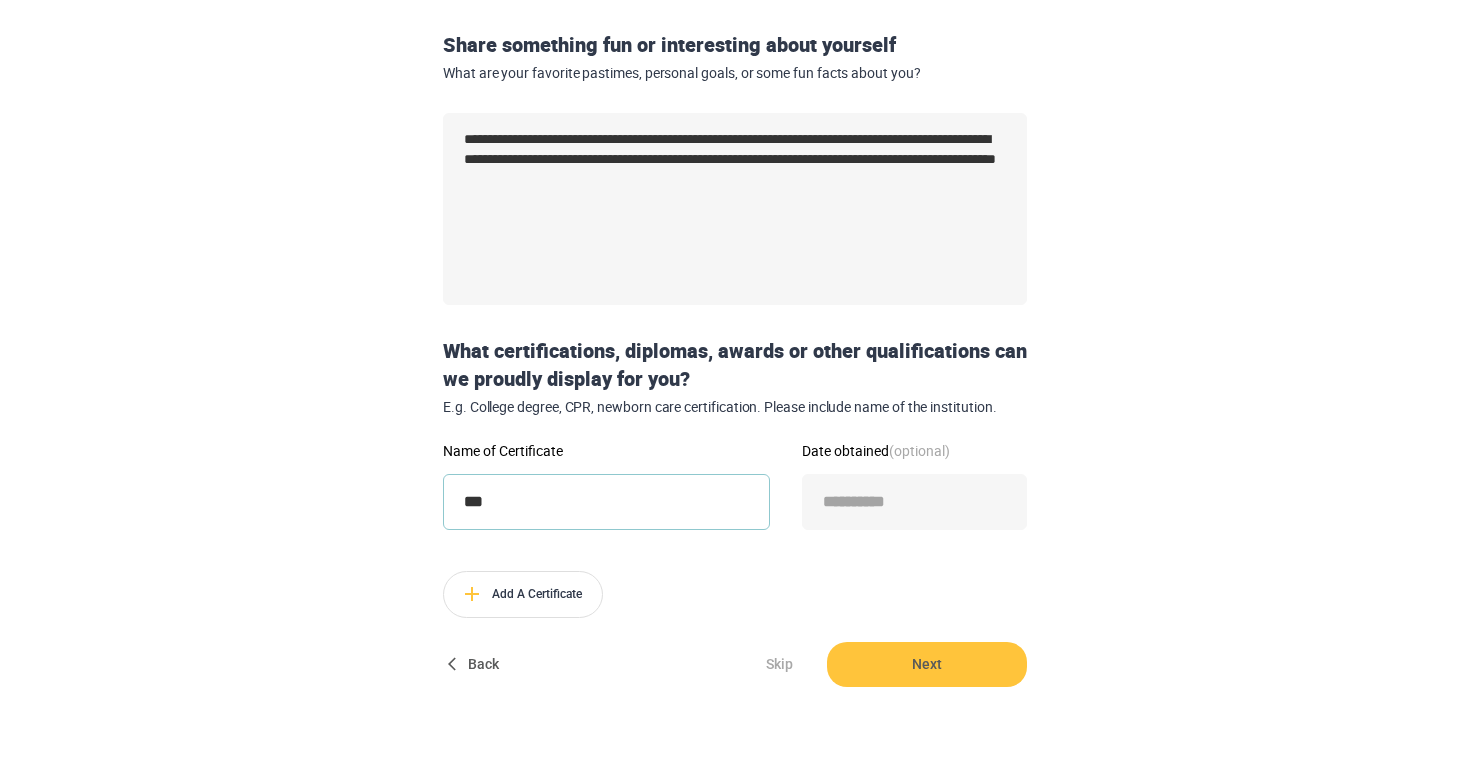 type on "***" 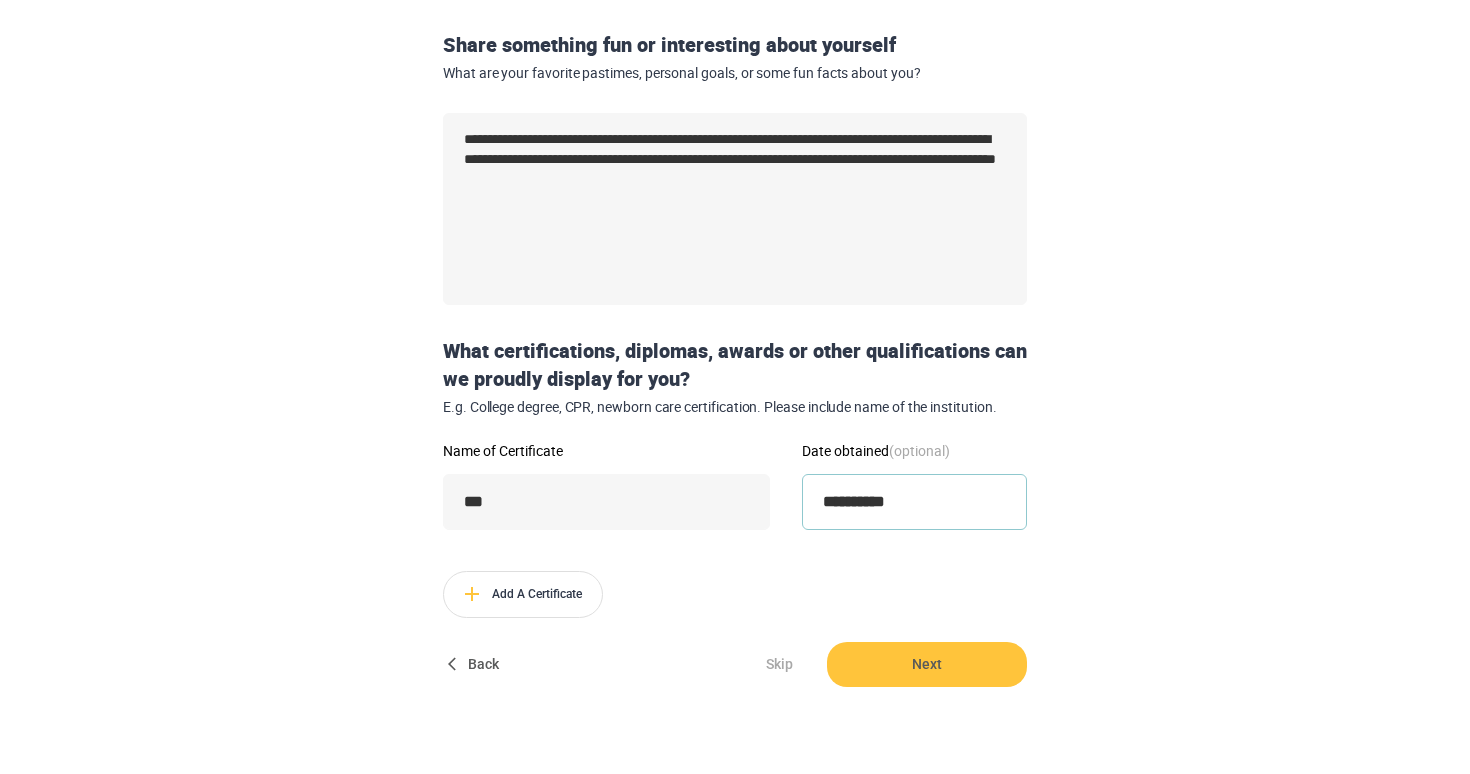 click on "**********" at bounding box center [914, 502] 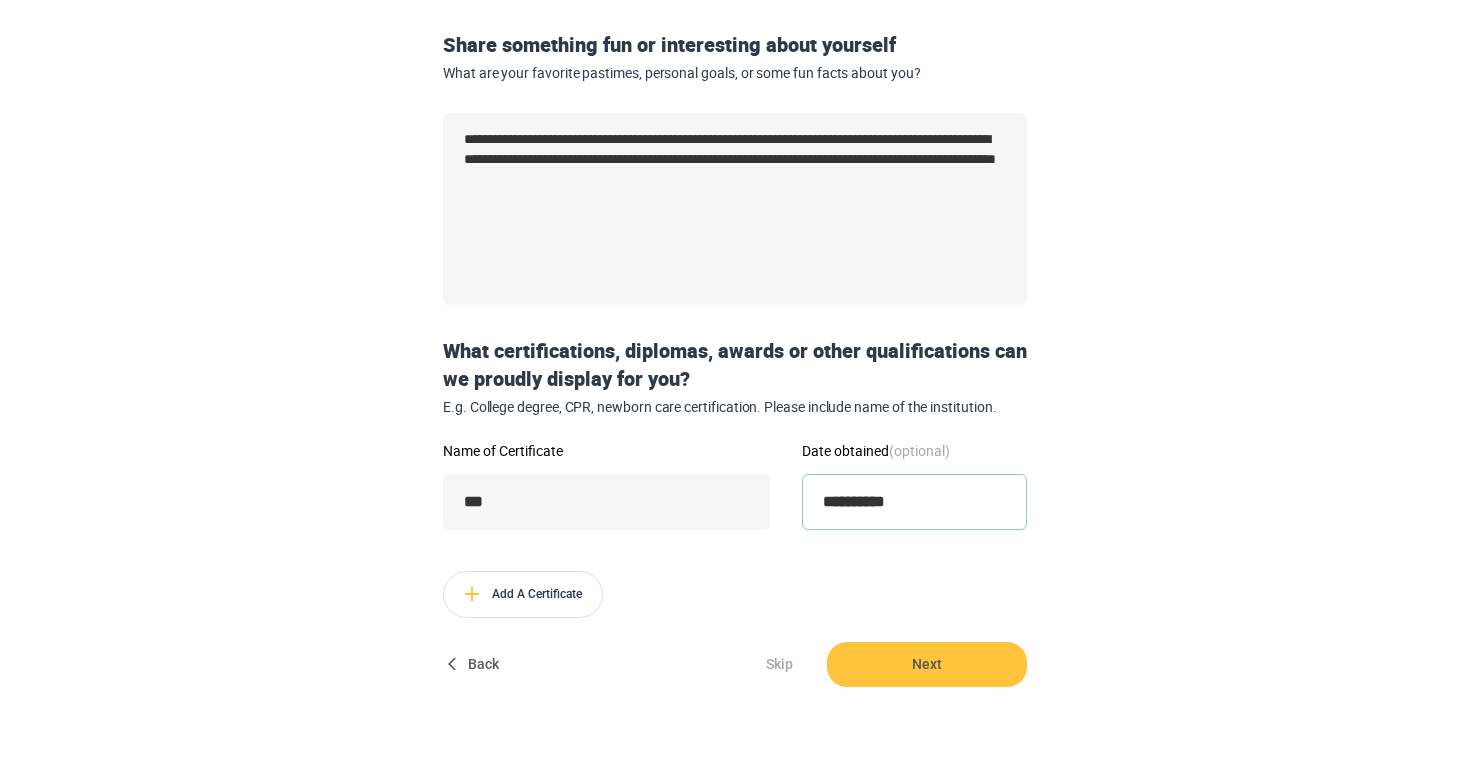 type on "**********" 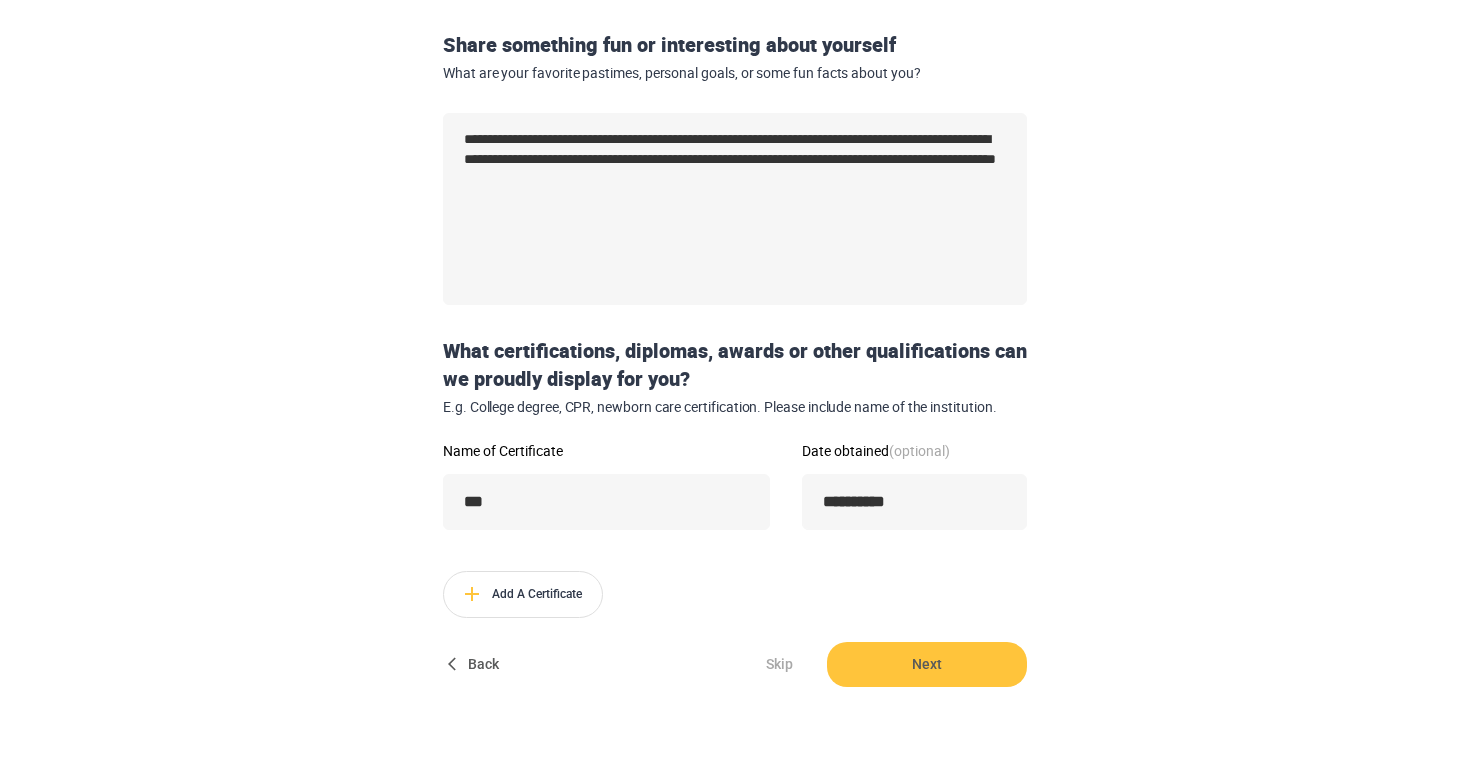 click on "**********" at bounding box center (914, 499) 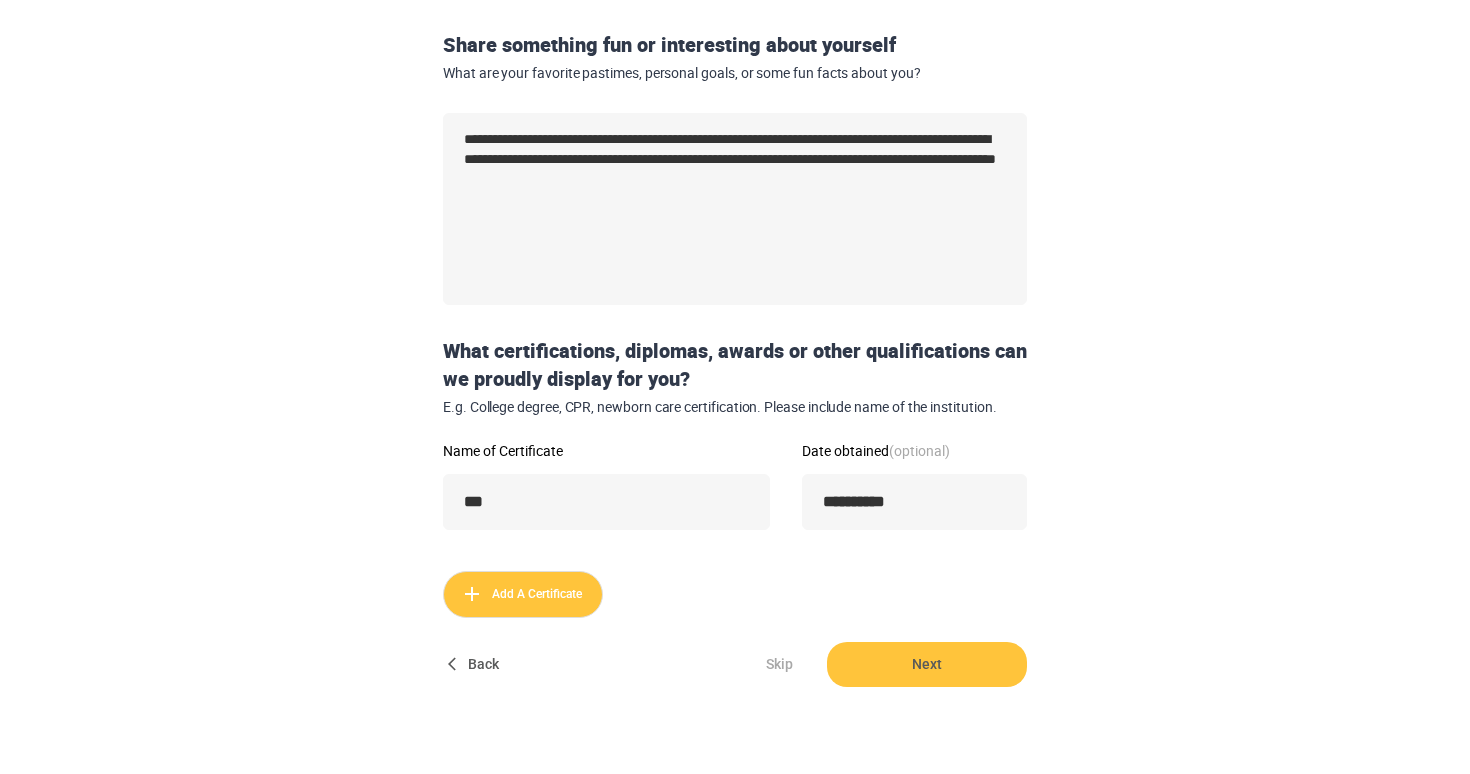 click on "Add A Certificate" at bounding box center (523, 594) 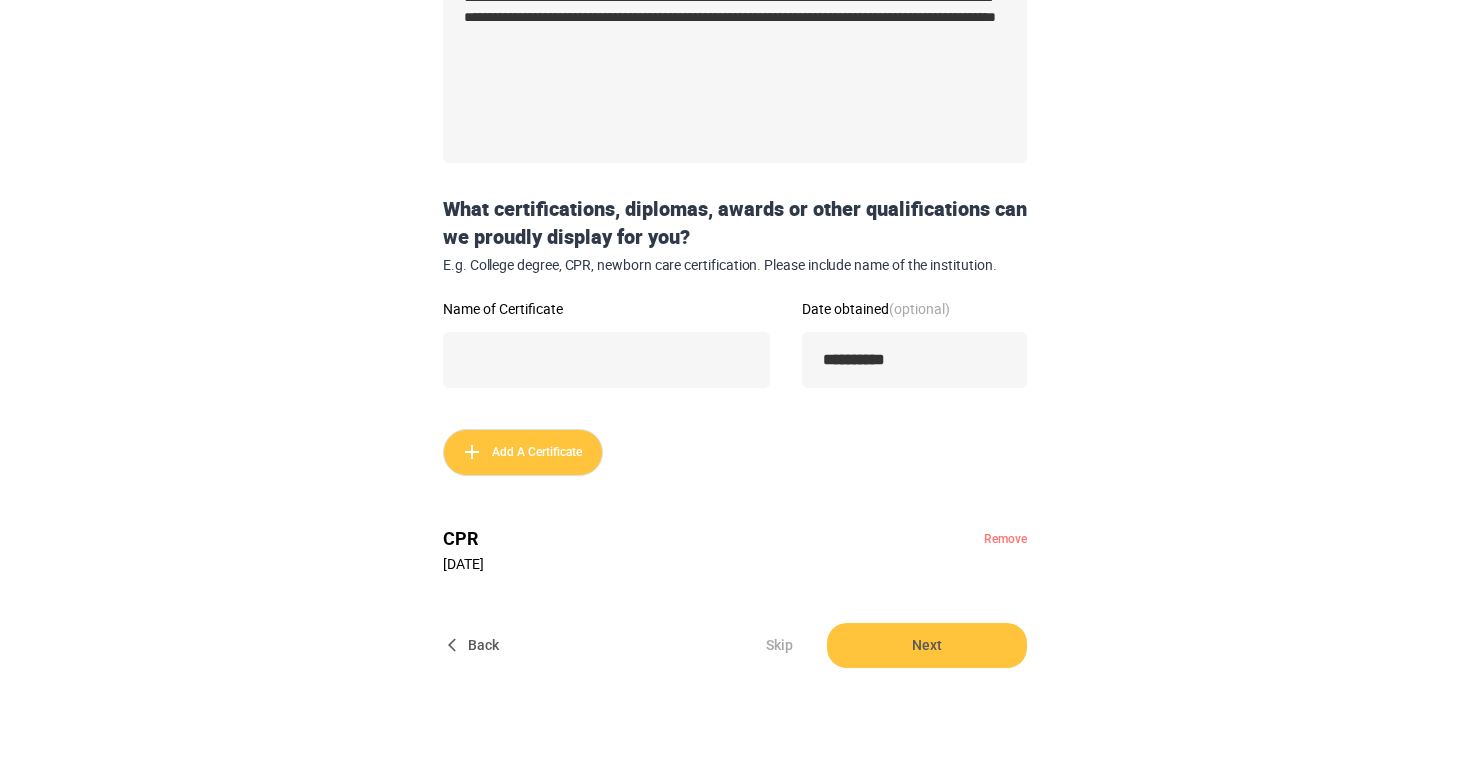 scroll, scrollTop: 452, scrollLeft: 0, axis: vertical 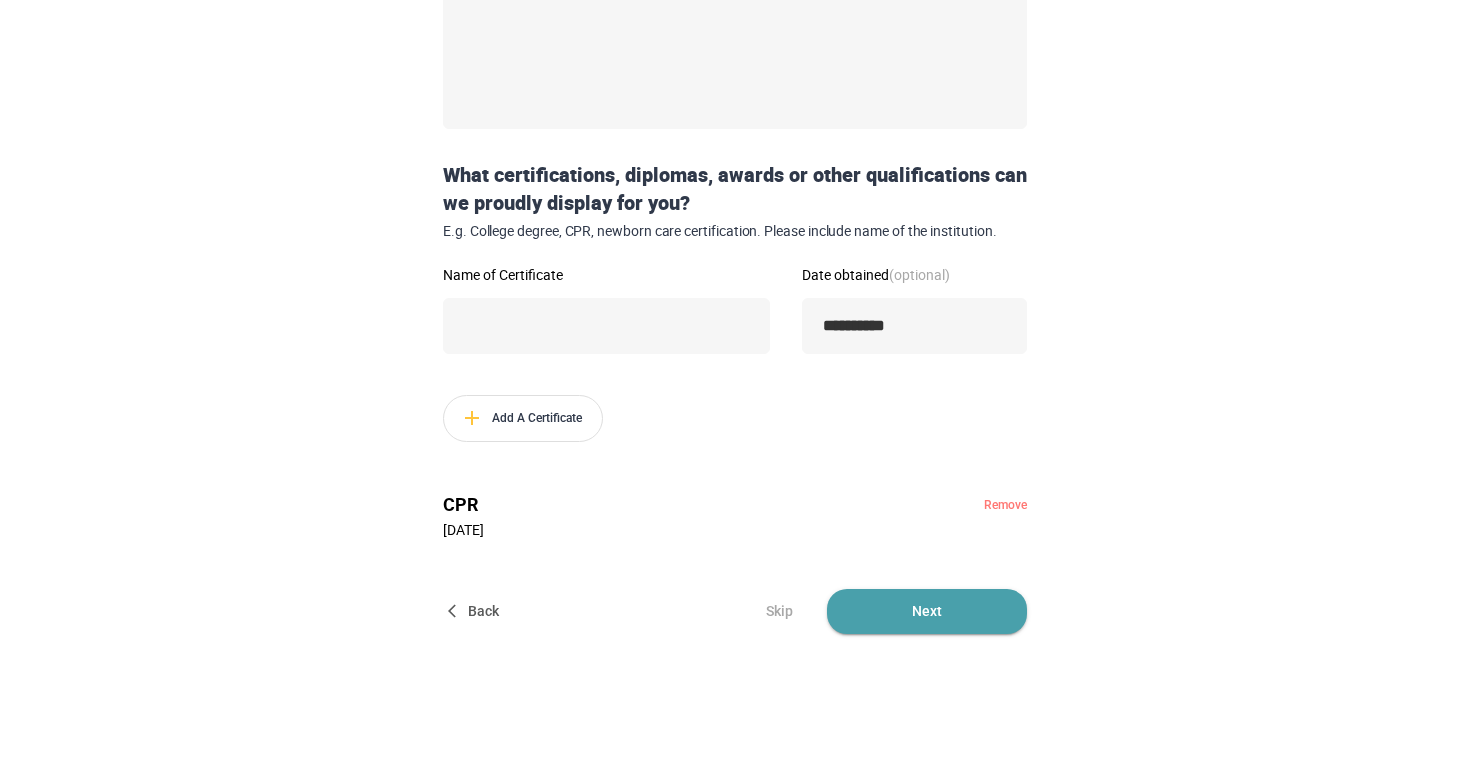 click on "Next" at bounding box center [927, 611] 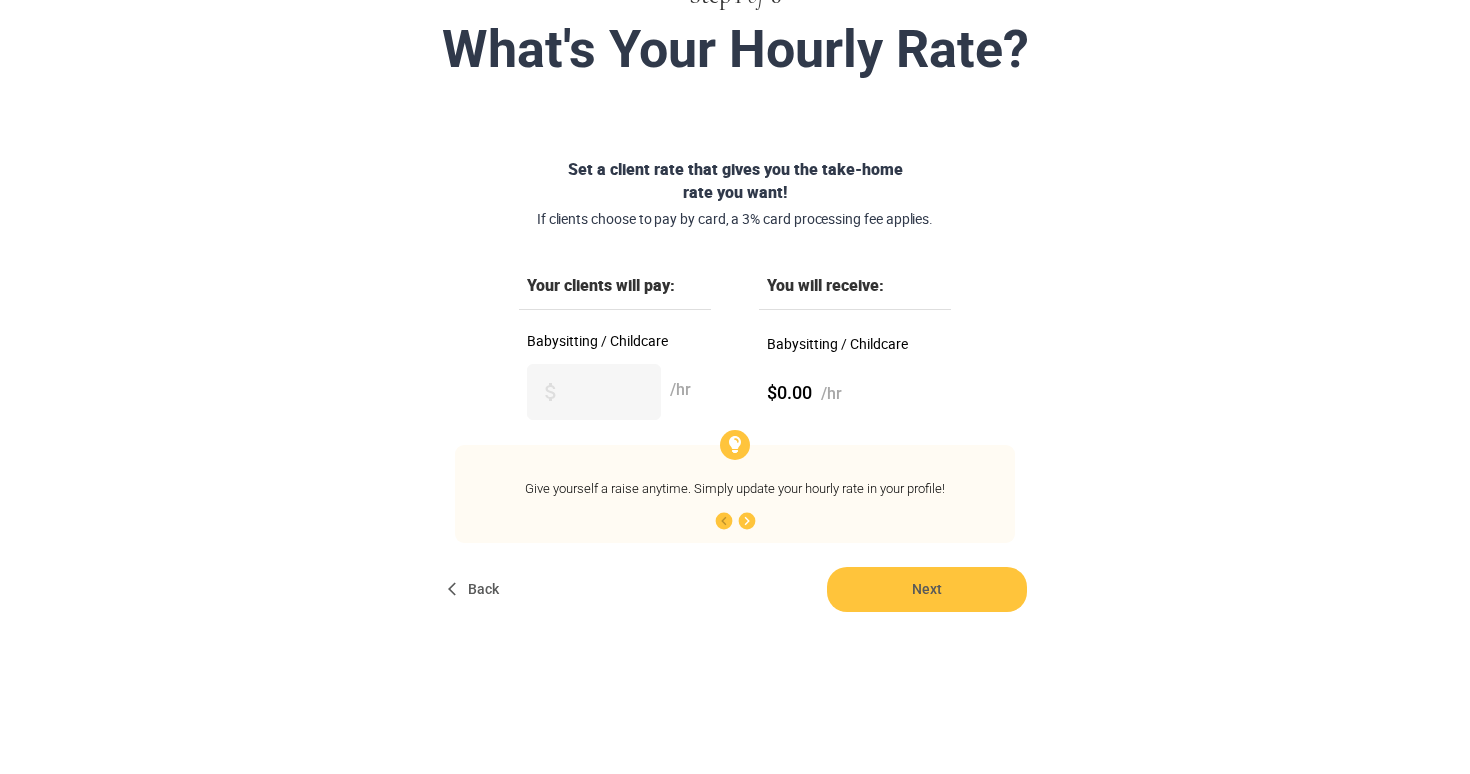 scroll, scrollTop: 0, scrollLeft: 0, axis: both 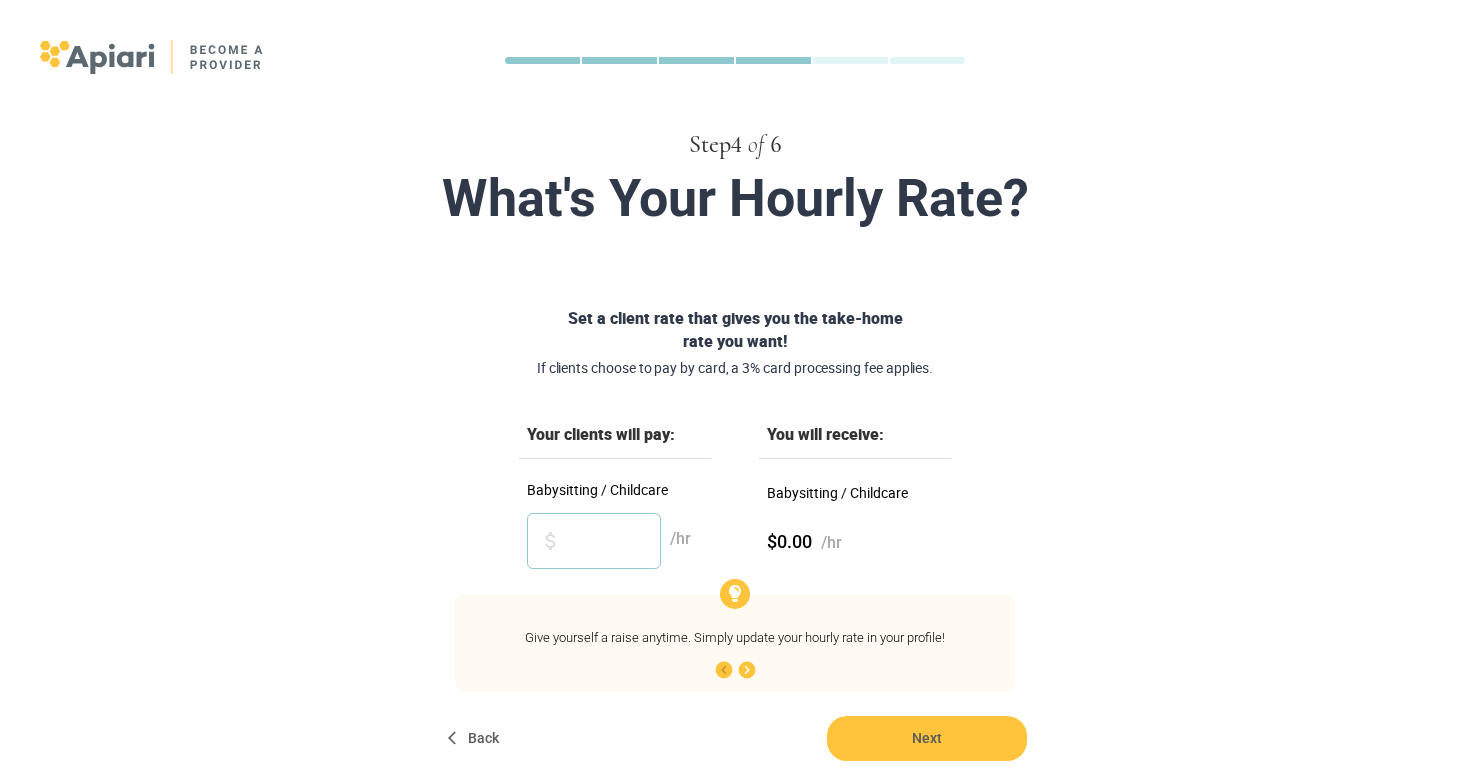 click on "Babysitting / Childcare" at bounding box center [594, 541] 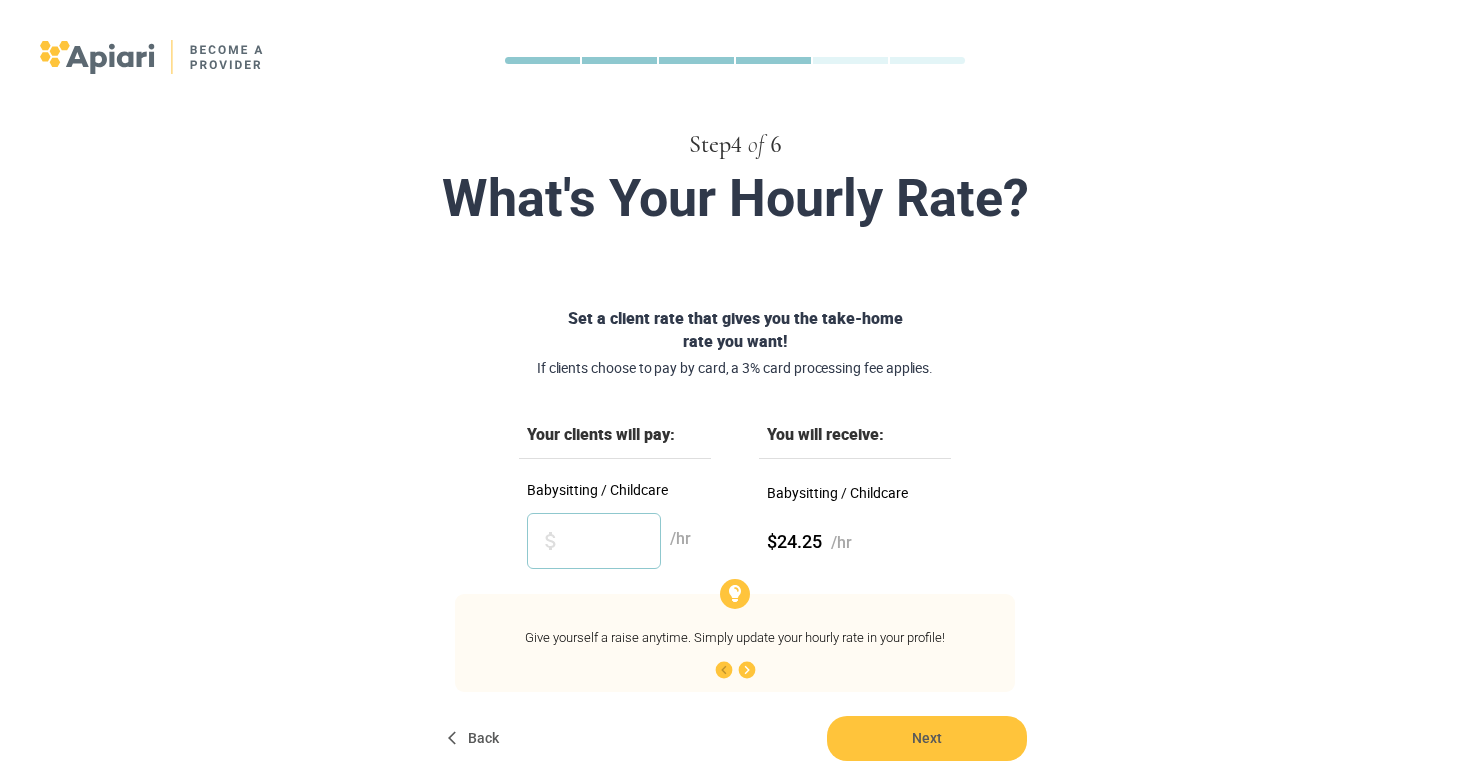 type on "**" 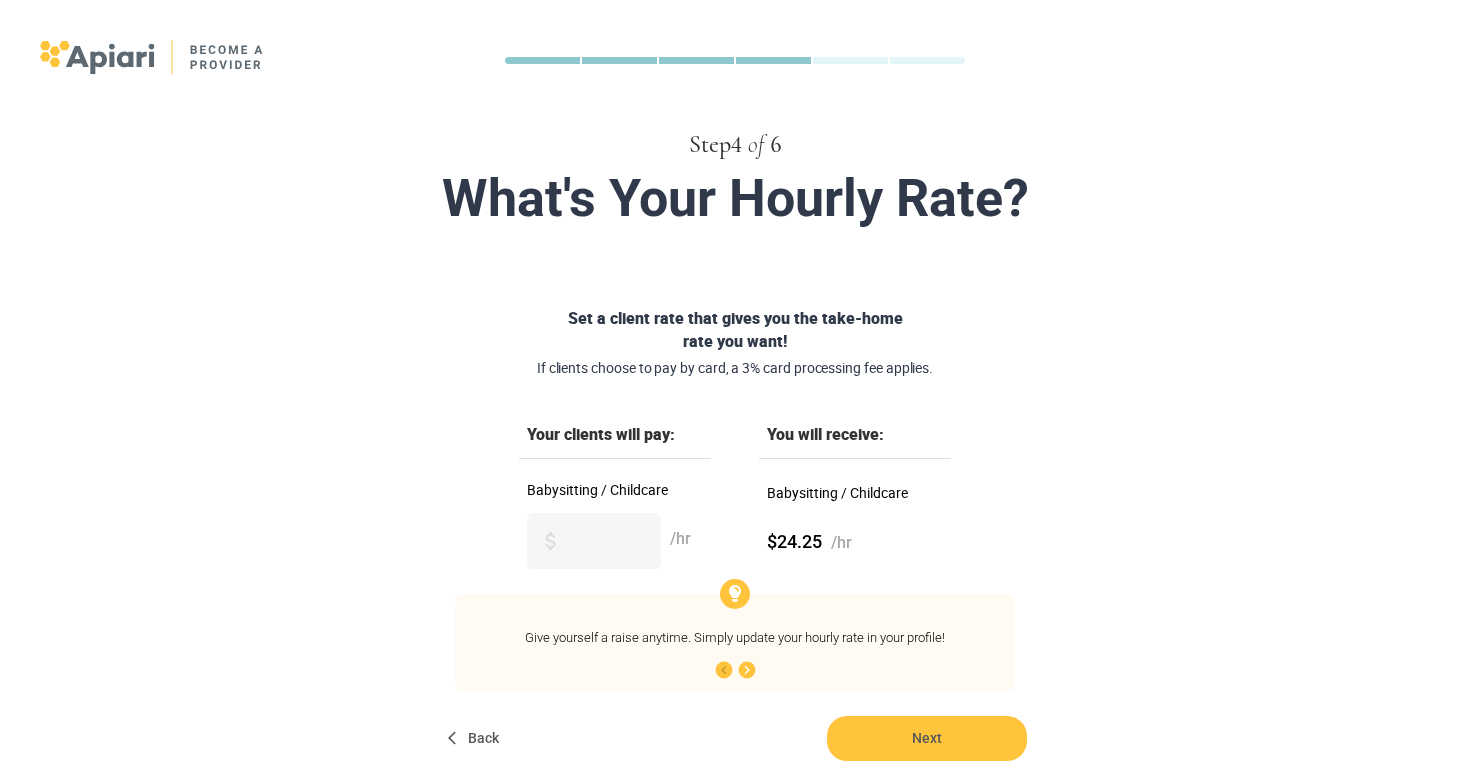 click on "Babysitting / Childcare $24.25   /hr" at bounding box center [855, 538] 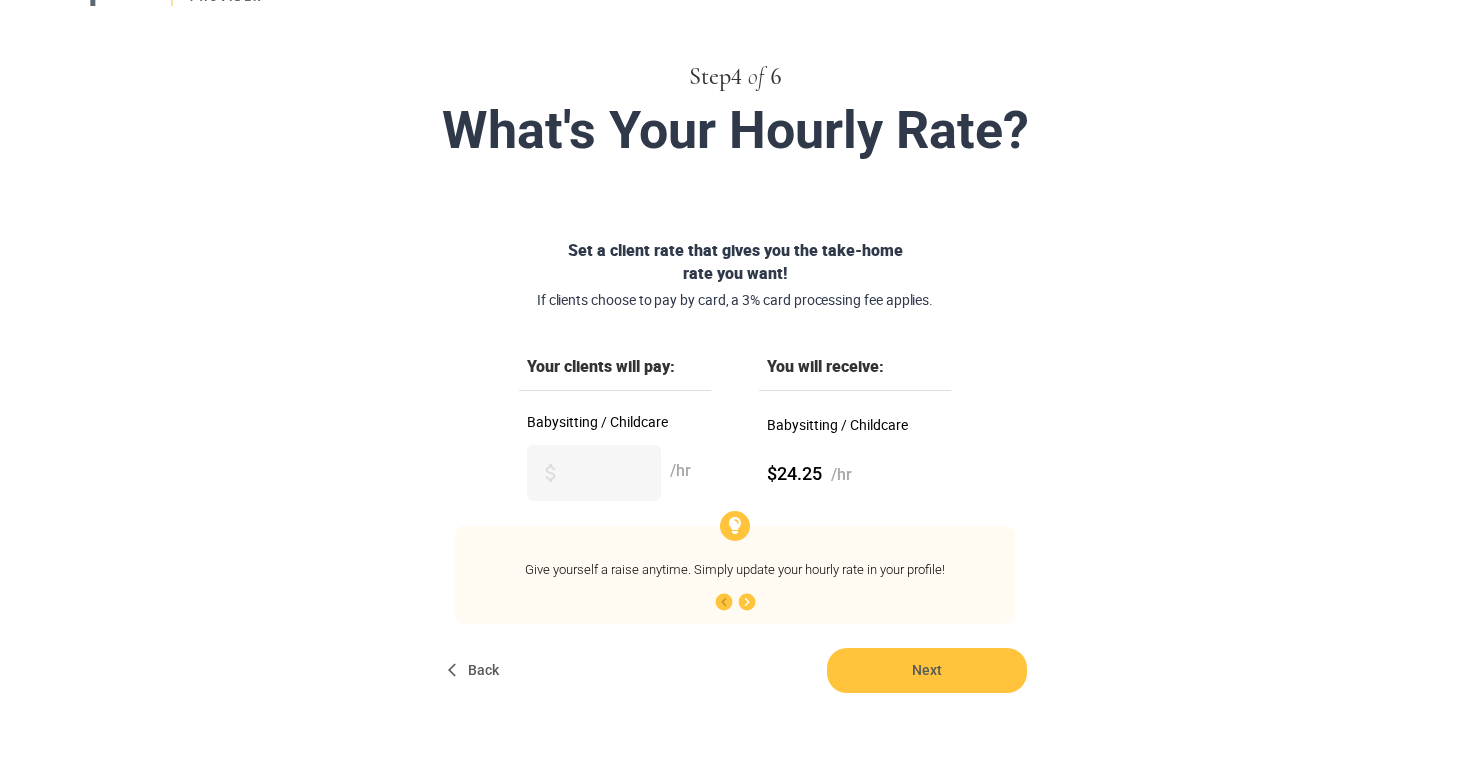scroll, scrollTop: 148, scrollLeft: 0, axis: vertical 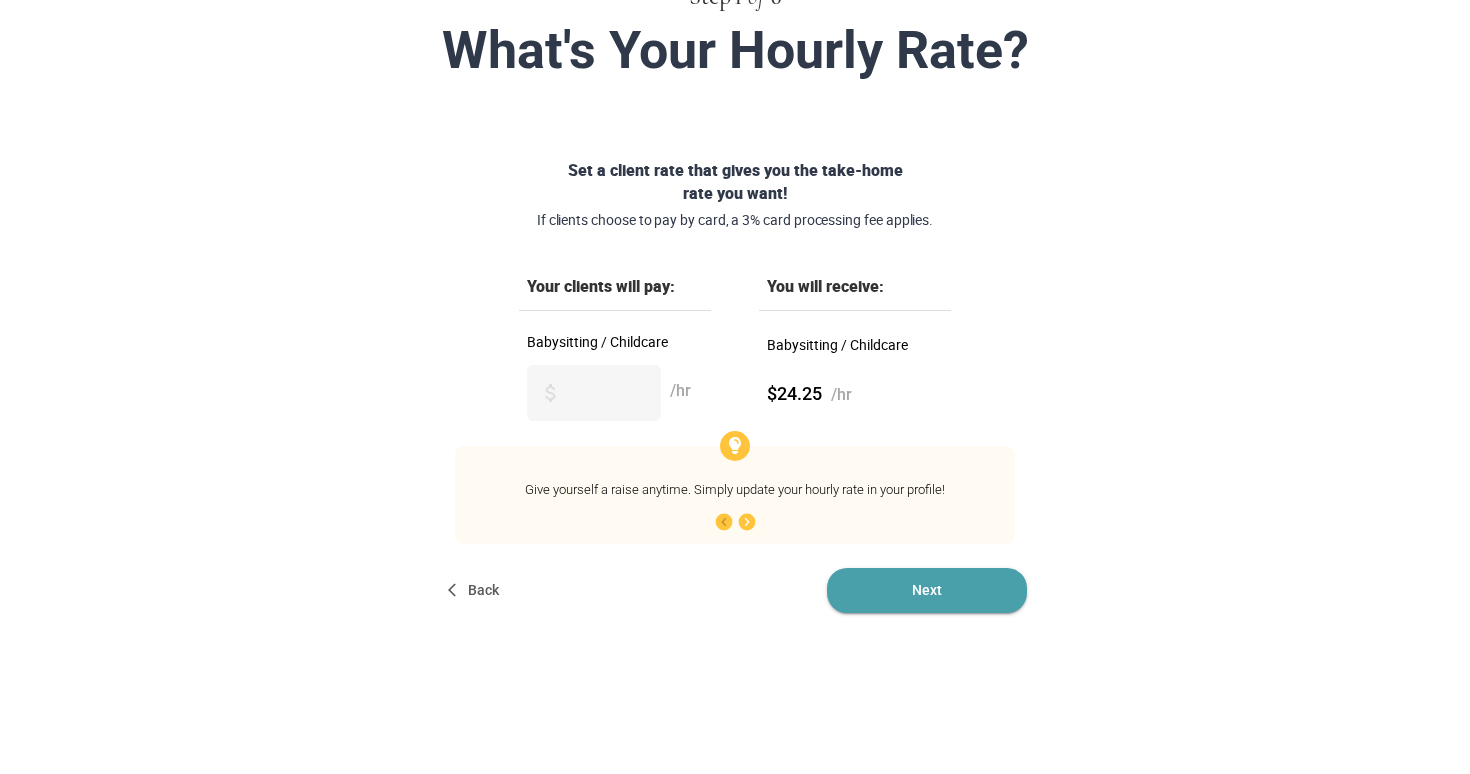 click on "Next" at bounding box center (927, 590) 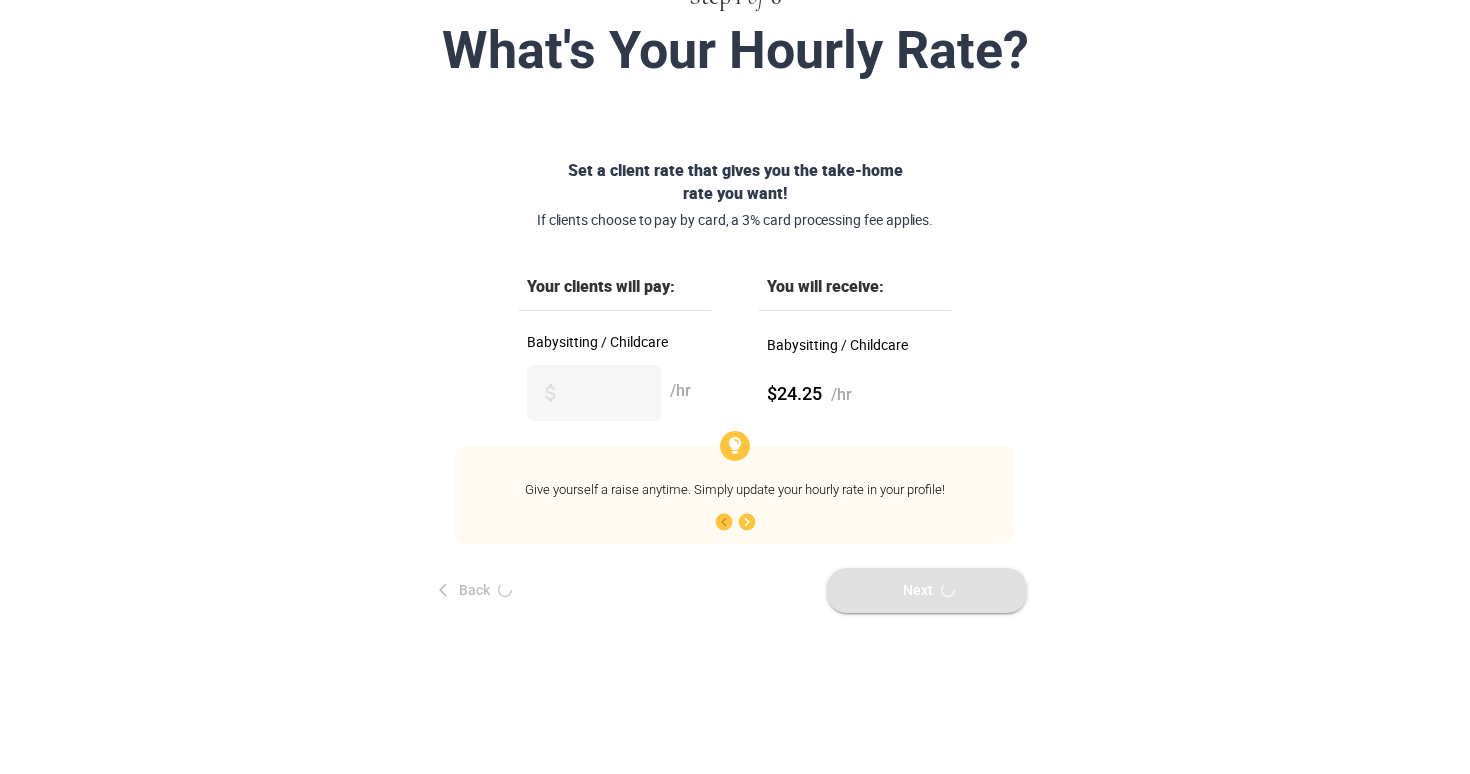 scroll, scrollTop: 0, scrollLeft: 0, axis: both 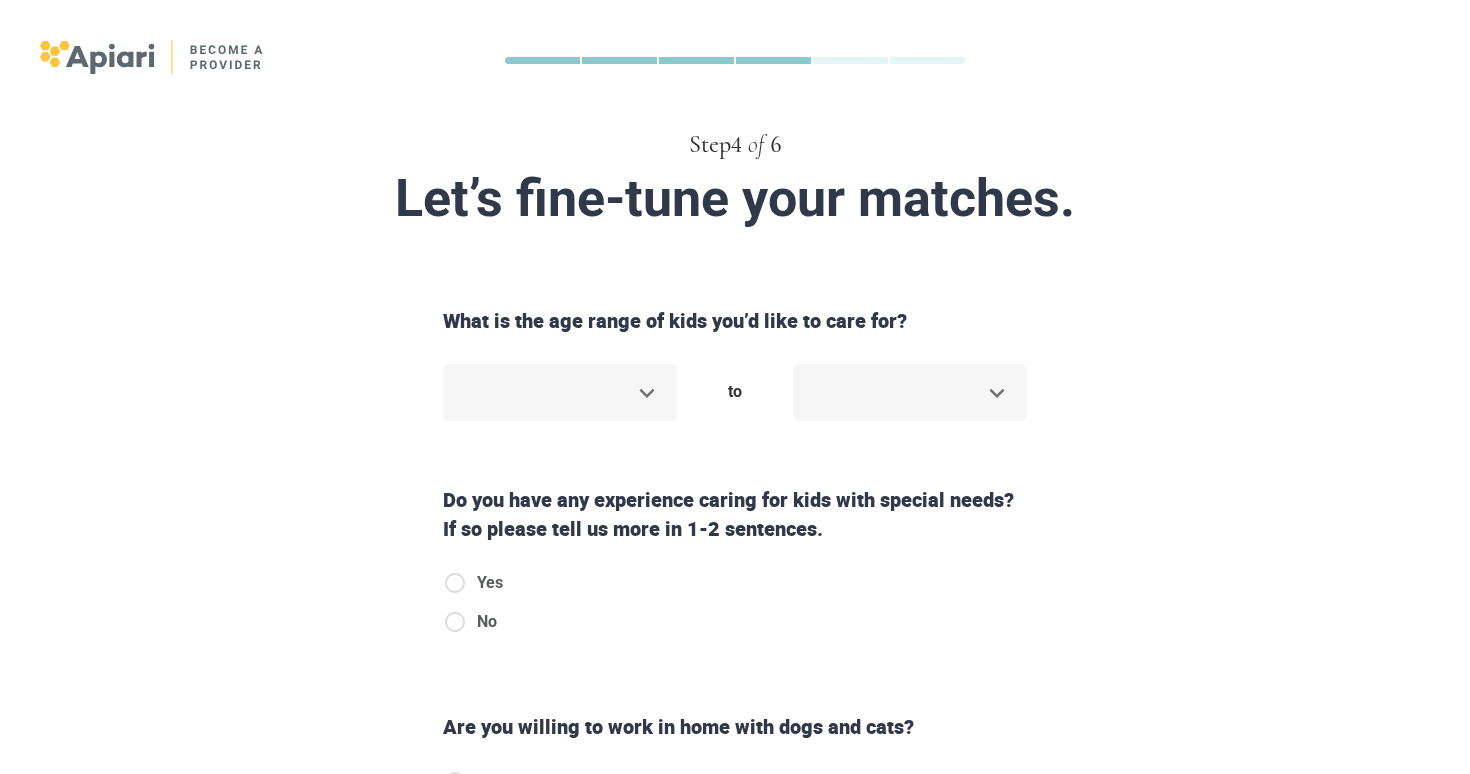 click on "Step  4   of   6 Let’s fine-tune your matches. What is the age range of kids you’d like to care for? ​ to ​ Do you have any experience caring for kids with special needs? If so please tell us more in 1-2 sentences. Yes No Are you willing to work in home with dogs and cats? I am a-ok with both! No dogs for me No cats for me No dogs or cats Do you speak another language besides English? Yes No Back Next Copyright  2025 hello@theapiari.com 1.212.381.9687 Jobs Signup Terms of service Privacy The Sweet Life" at bounding box center [735, 387] 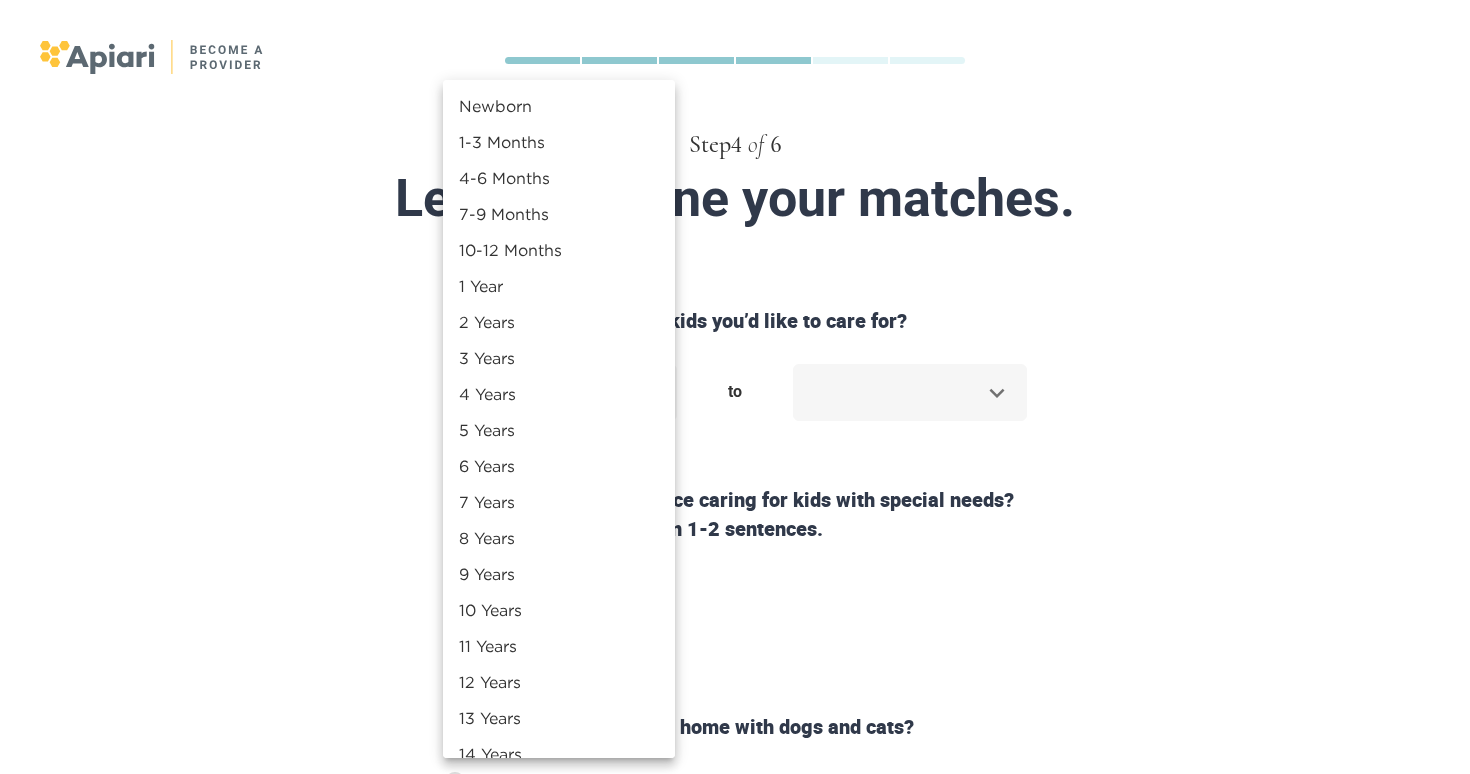 click on "7-9 Months" at bounding box center (559, 214) 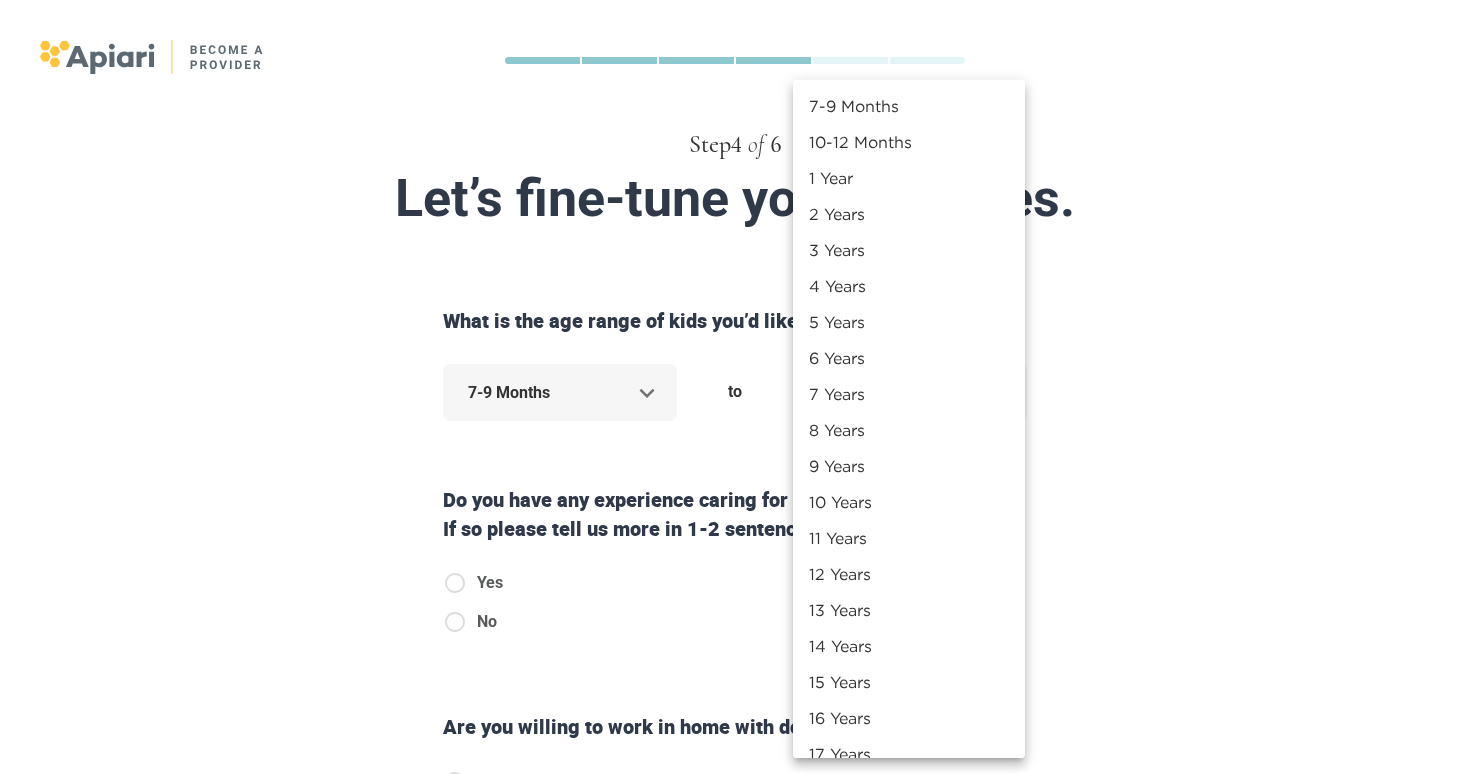 click on "Step  4   of   6 Let’s fine-tune your matches. What is the age range of kids you’d like to care for? 7-9 Months ***** to ​ Do you have any experience caring for kids with special needs? If so please tell us more in 1-2 sentences. Yes No Are you willing to work in home with dogs and cats? I am a-ok with both! No dogs for me No cats for me No dogs or cats Do you speak another language besides English? Yes No Back Next Copyright  2025 [EMAIL] [PHONE] Jobs Signup Terms of service Privacy The Sweet Life 7-9 Months 10-12 Months 1 Year 2 Years 3 Years 4 Years 5 Years 6 Years 7 Years 8 Years 9 Years 10 Years 11 Years 12 Years 13 Years 14 Years 15 Years 16 Years 17 Years 18 Years" at bounding box center [735, 387] 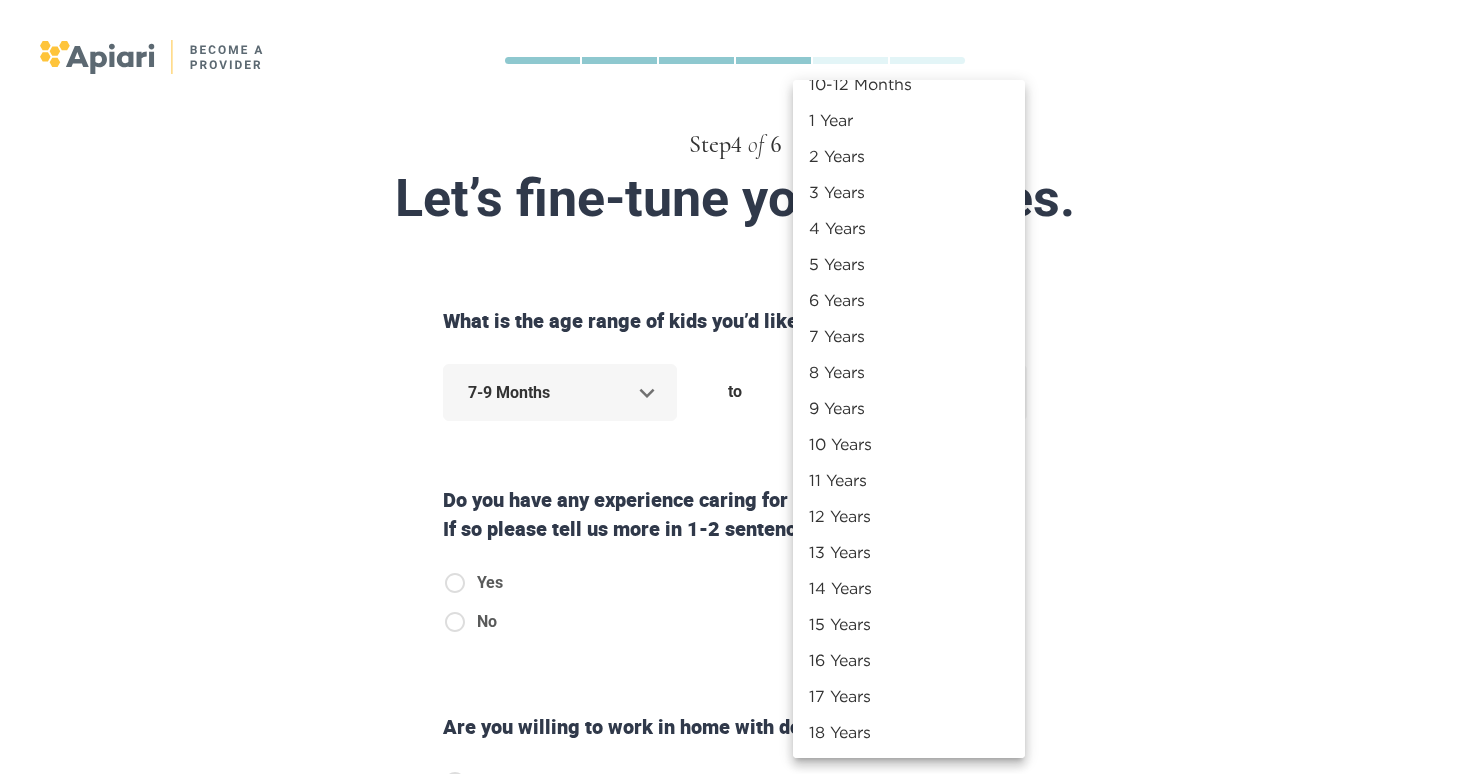 click on "18 Years" at bounding box center [909, 732] 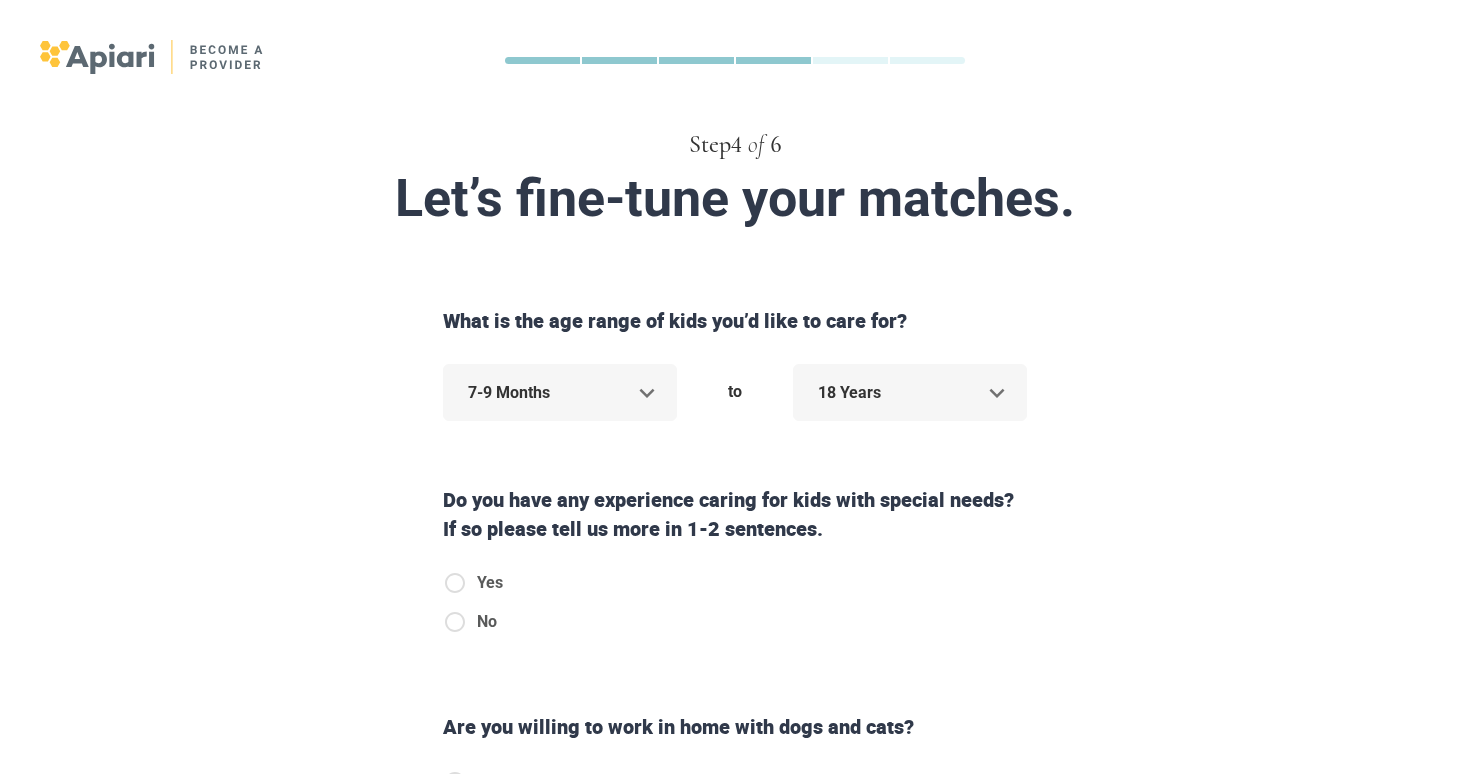 click on "Yes" at bounding box center (473, 583) 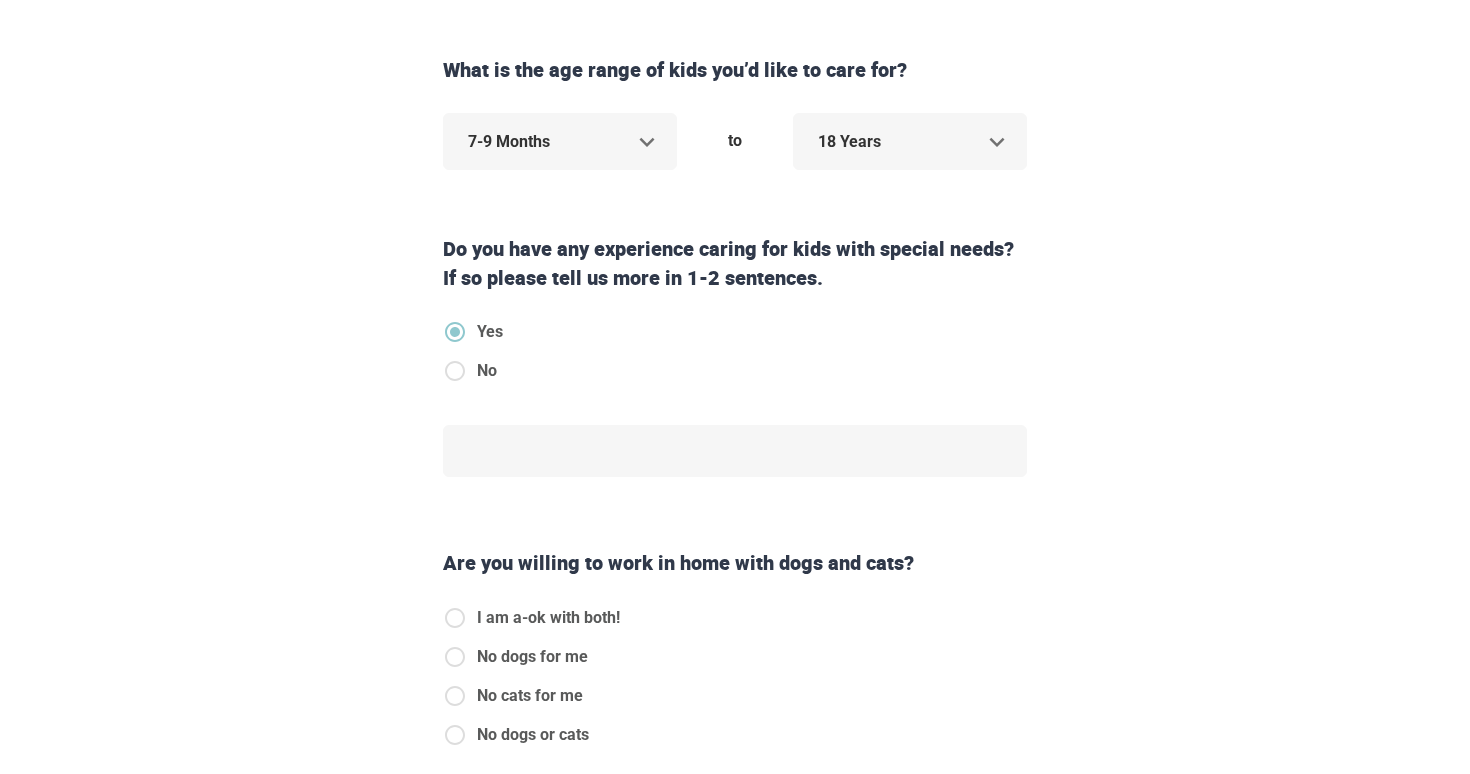 scroll, scrollTop: 302, scrollLeft: 0, axis: vertical 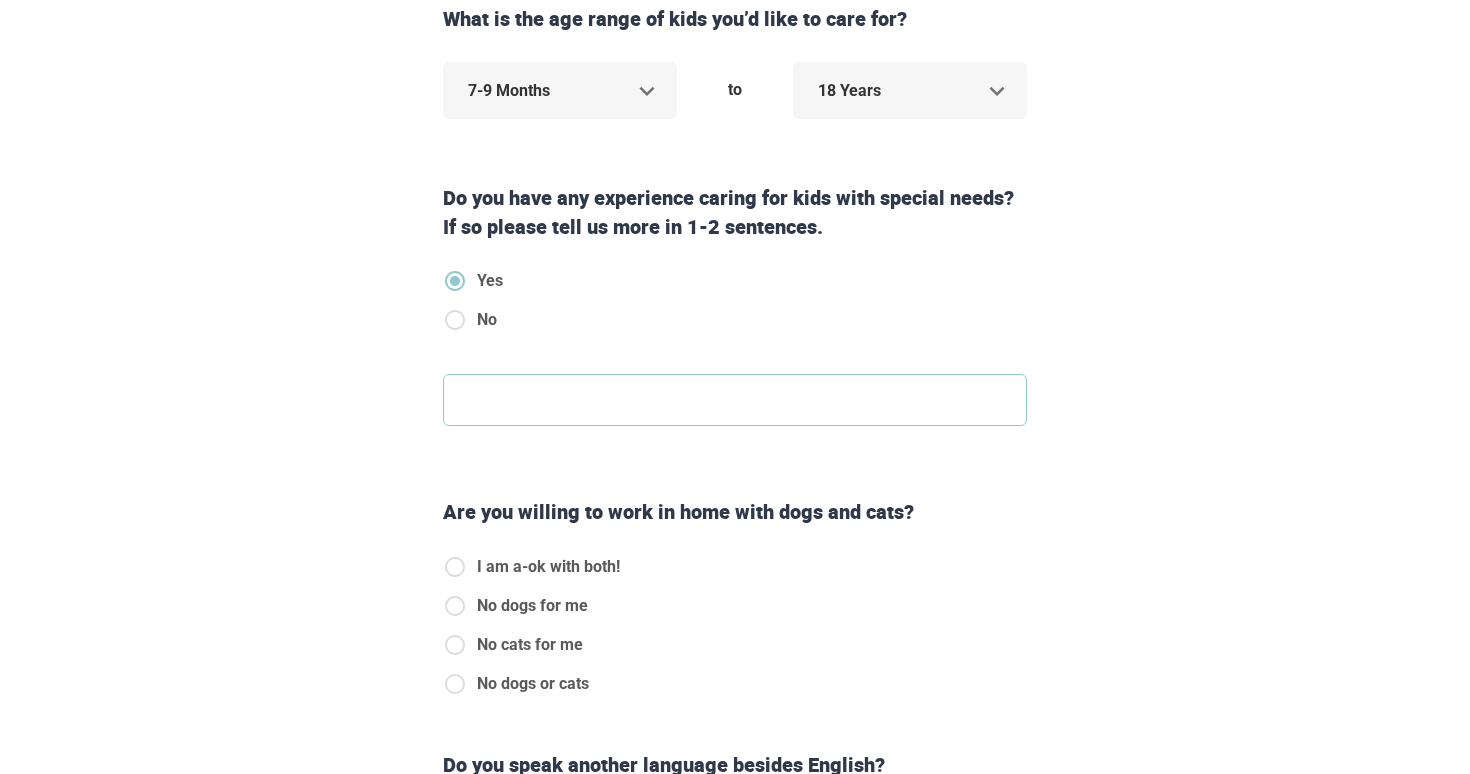 click at bounding box center [735, 400] 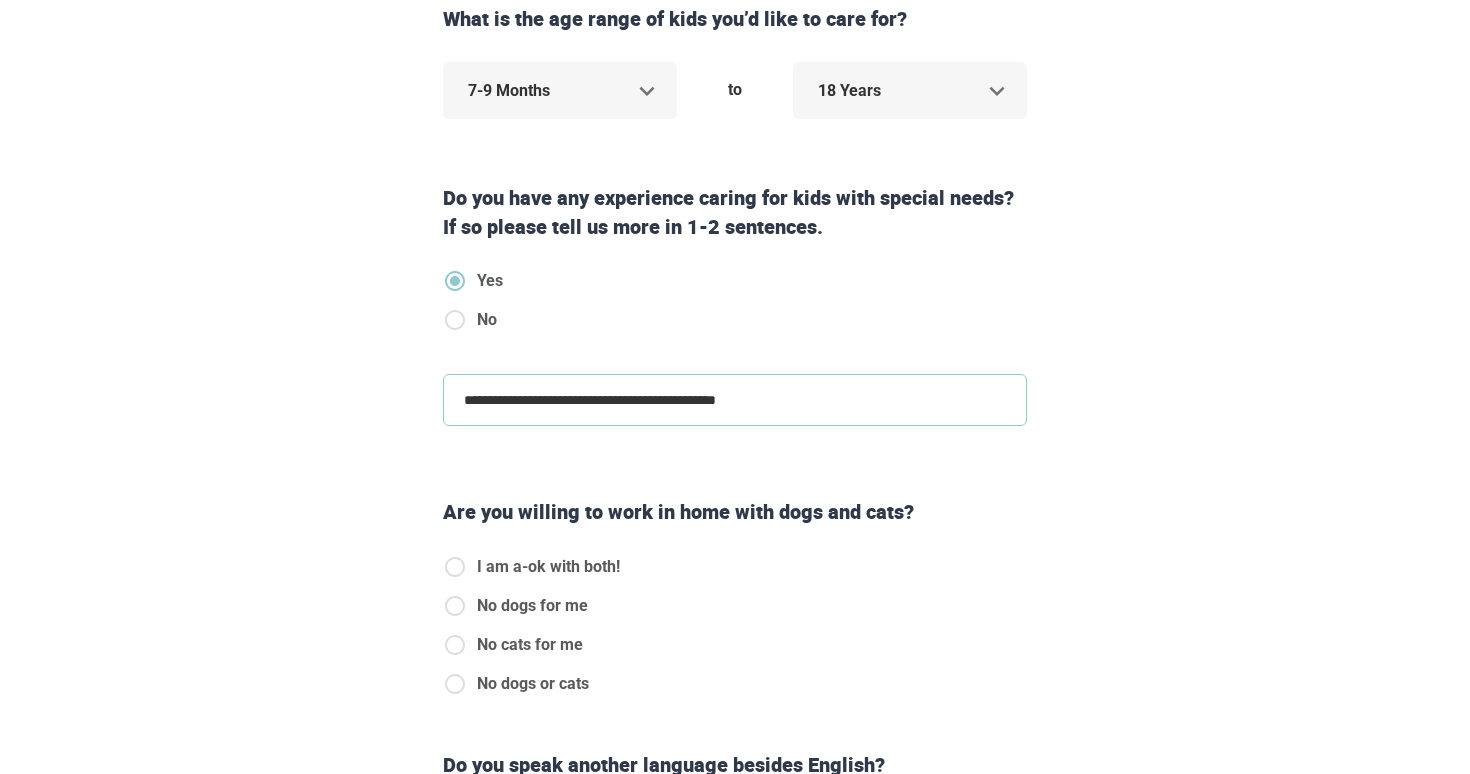 drag, startPoint x: 797, startPoint y: 395, endPoint x: 327, endPoint y: 334, distance: 473.942 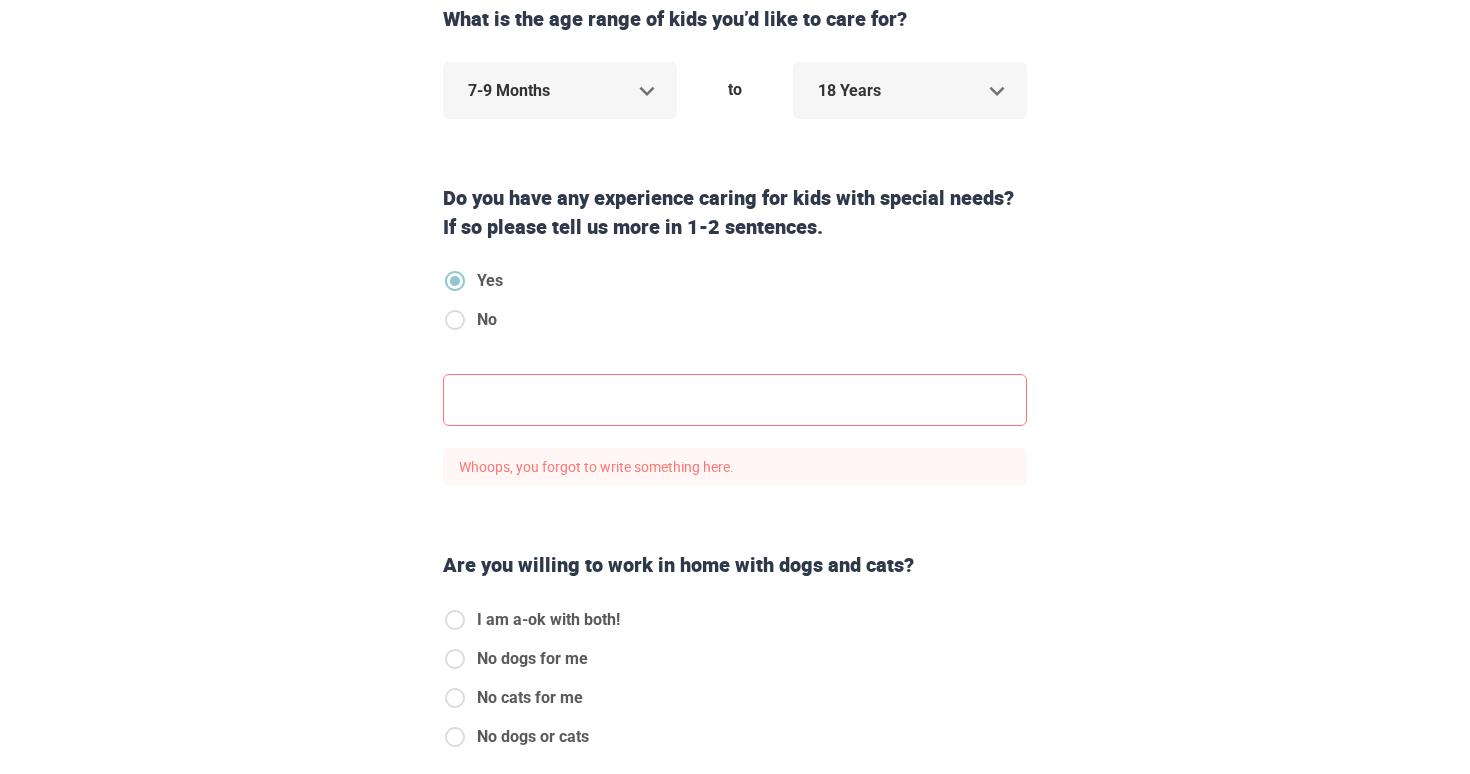 paste on "**********" 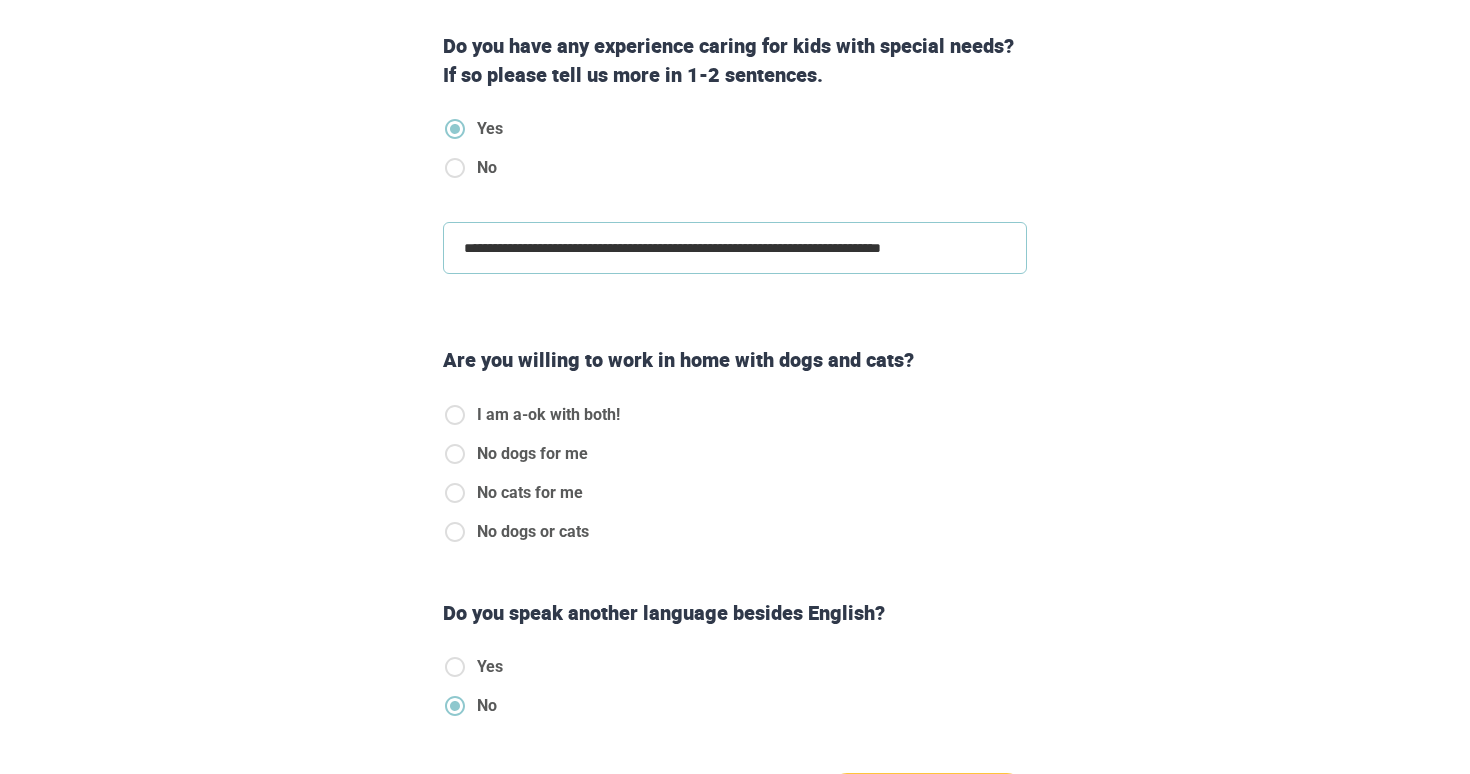 scroll, scrollTop: 461, scrollLeft: 0, axis: vertical 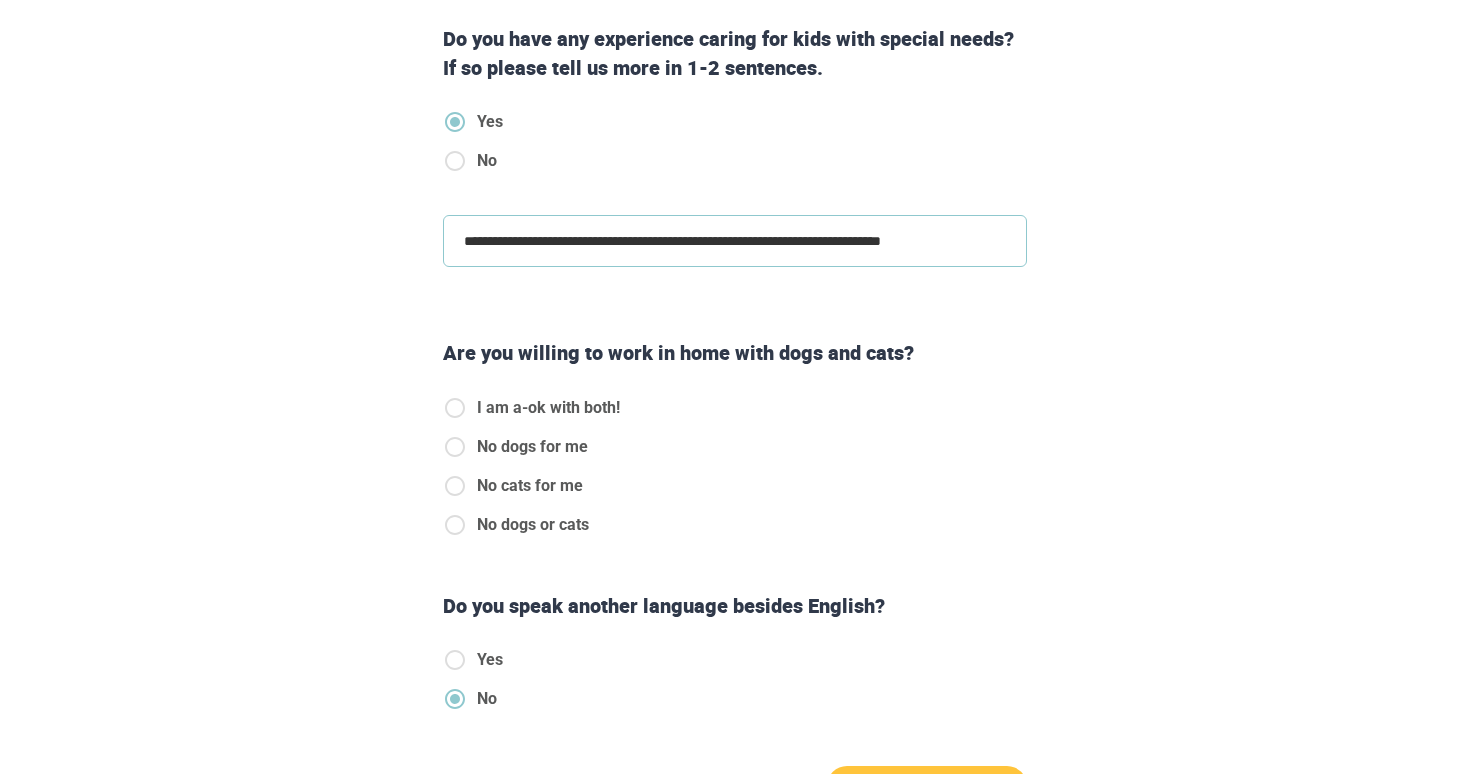 type on "**********" 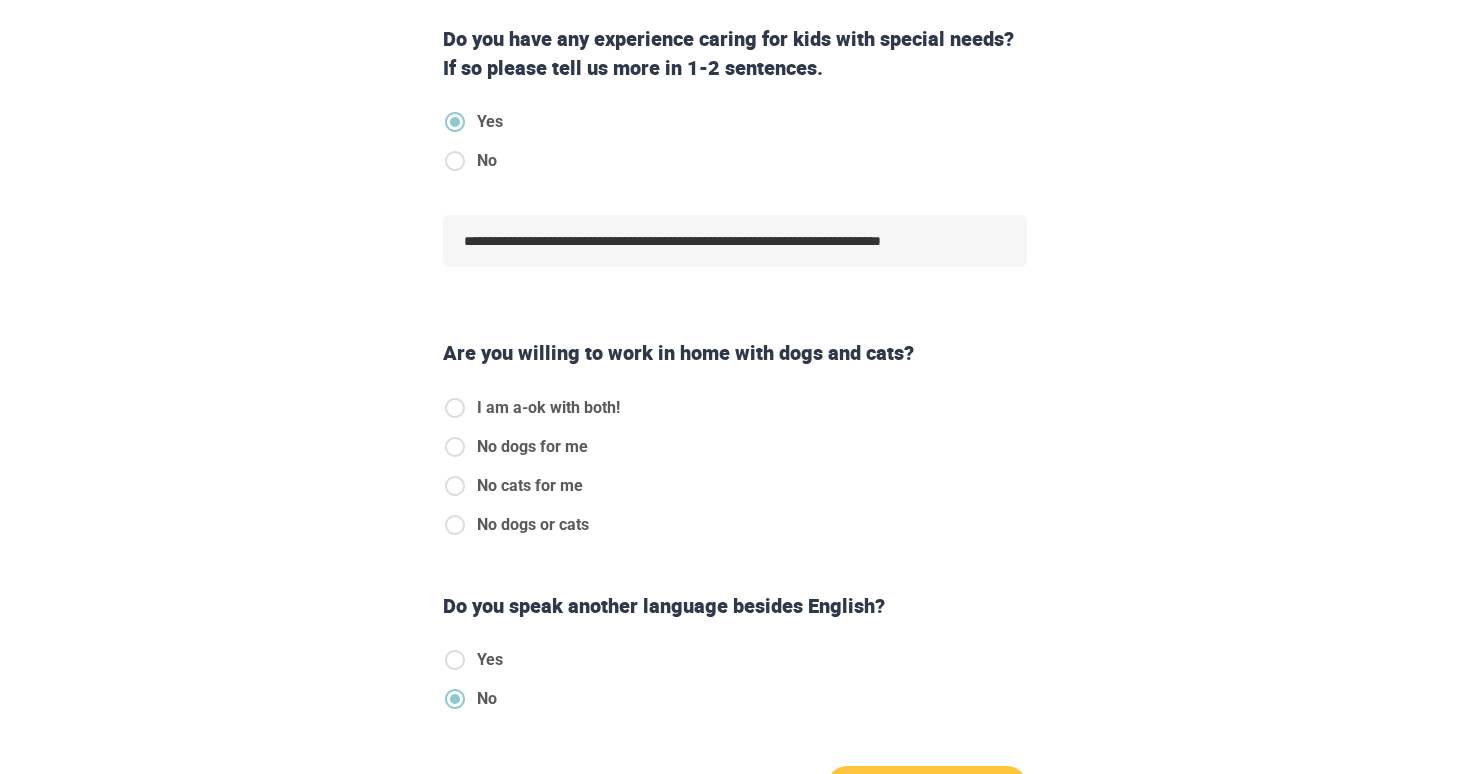 click on "I am a-ok with both!" at bounding box center (548, 408) 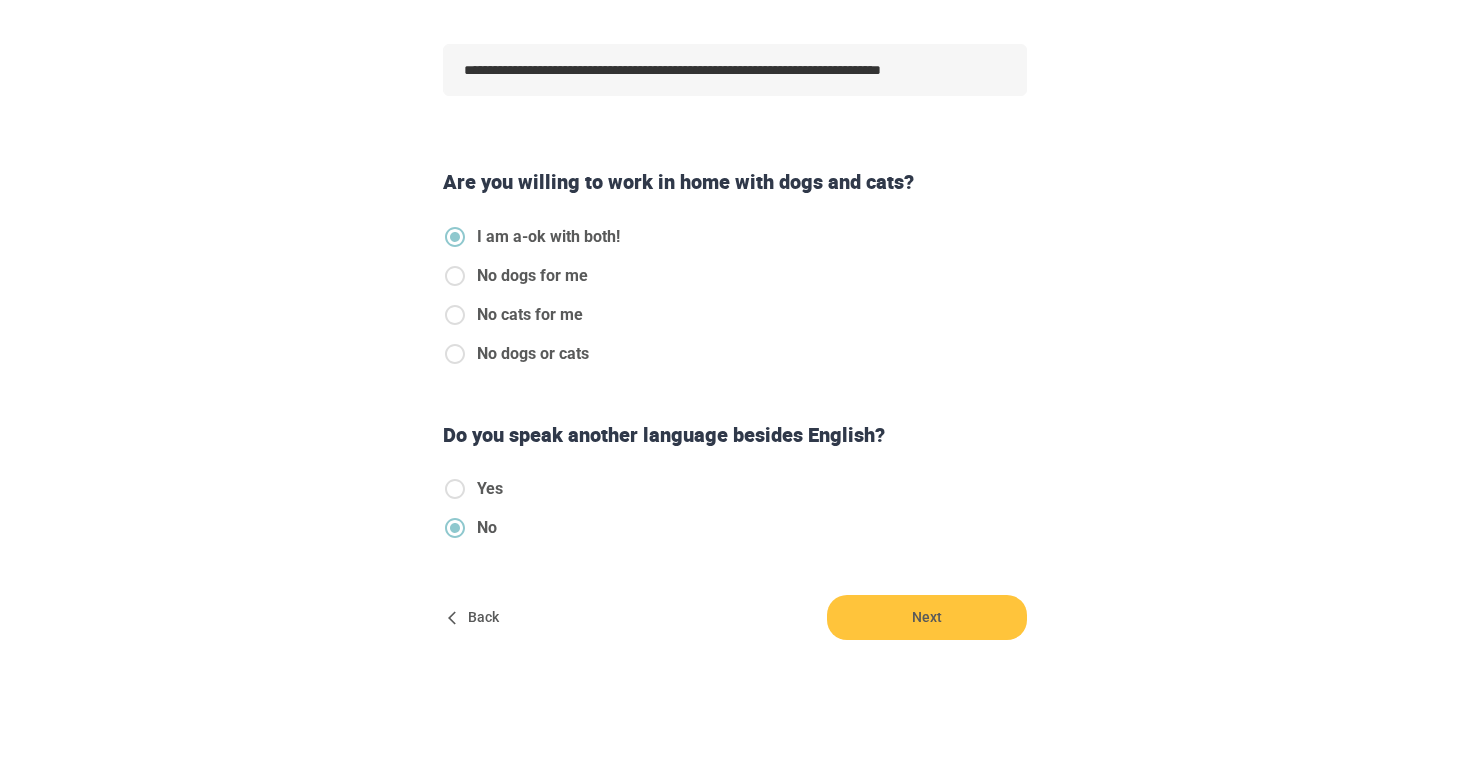 scroll, scrollTop: 660, scrollLeft: 0, axis: vertical 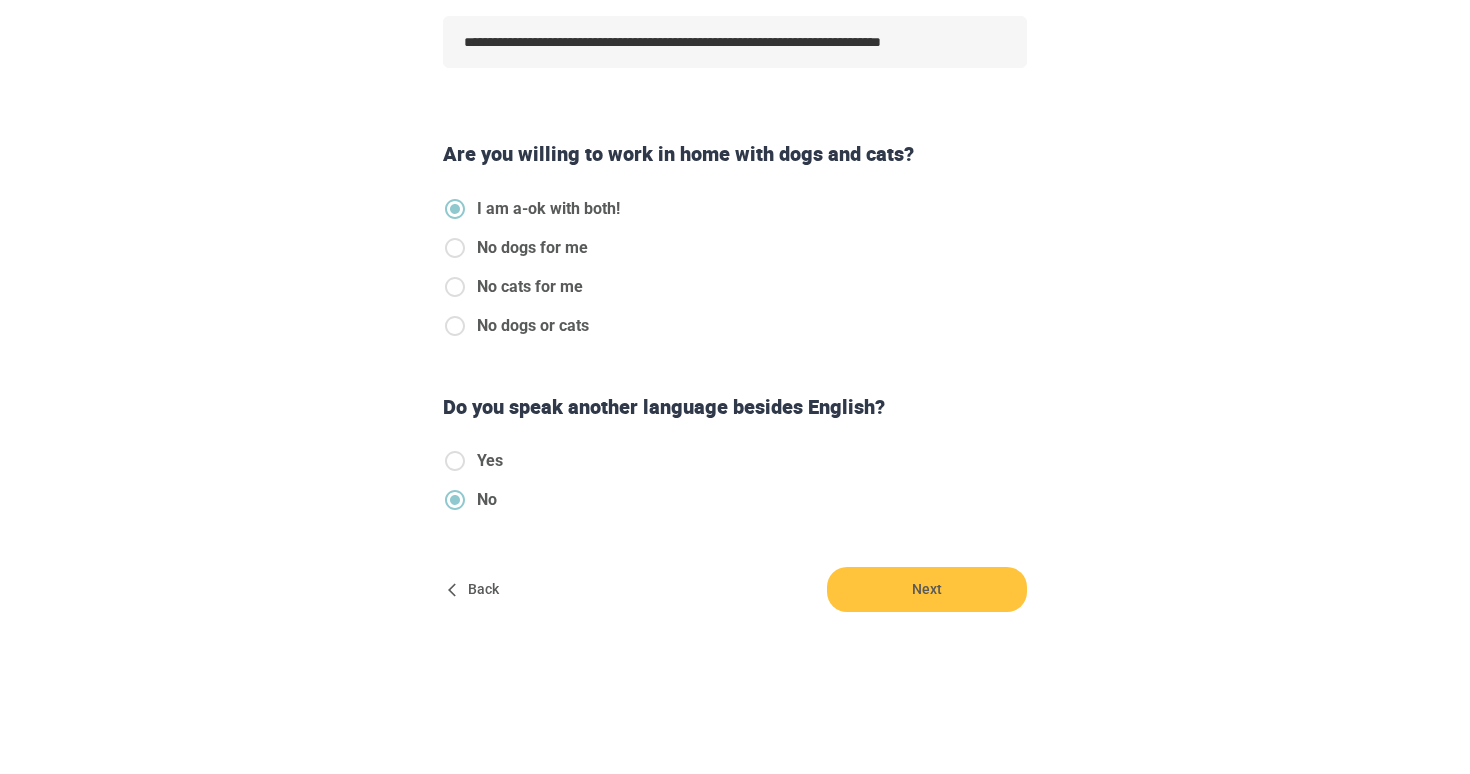 click on "Yes" at bounding box center [490, 461] 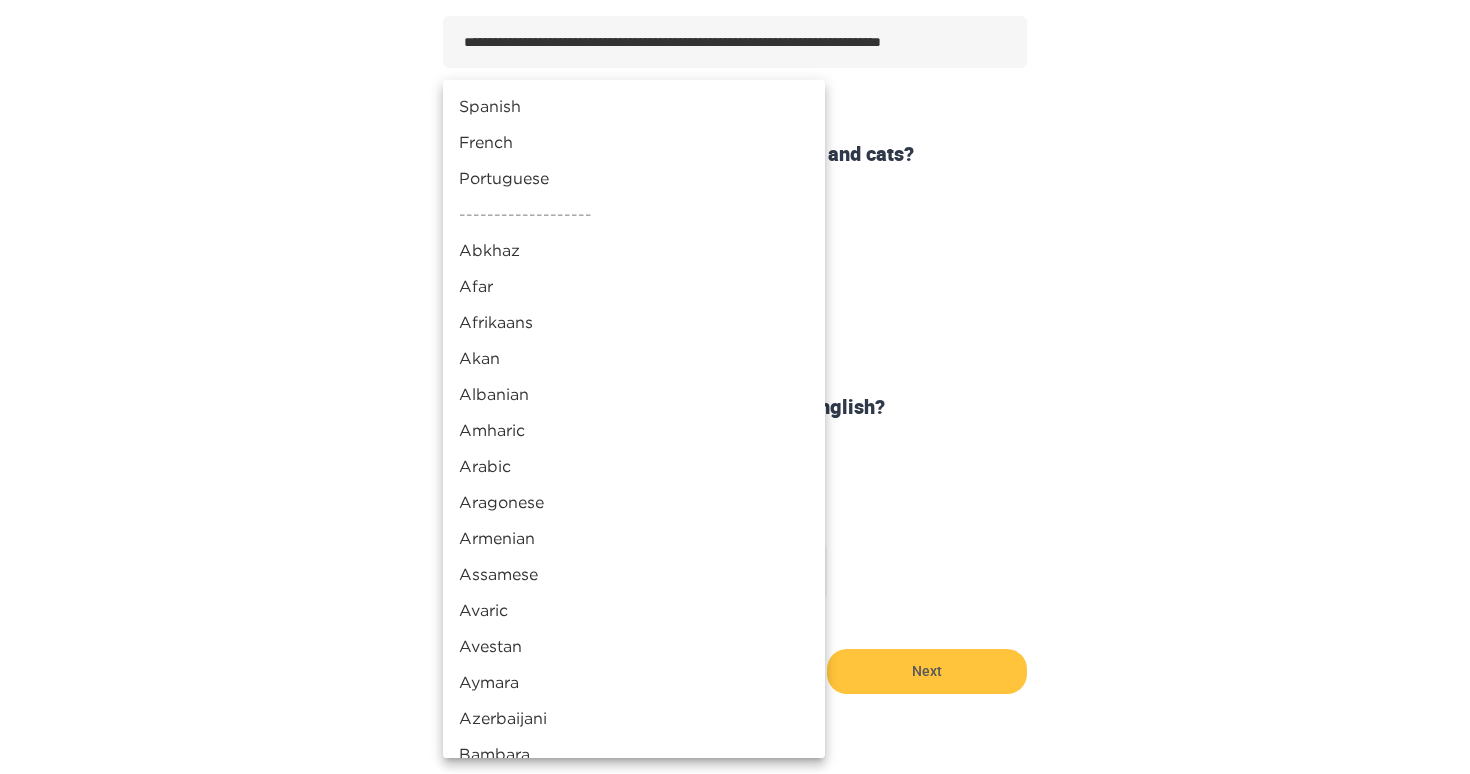 click on "**********" at bounding box center [735, -273] 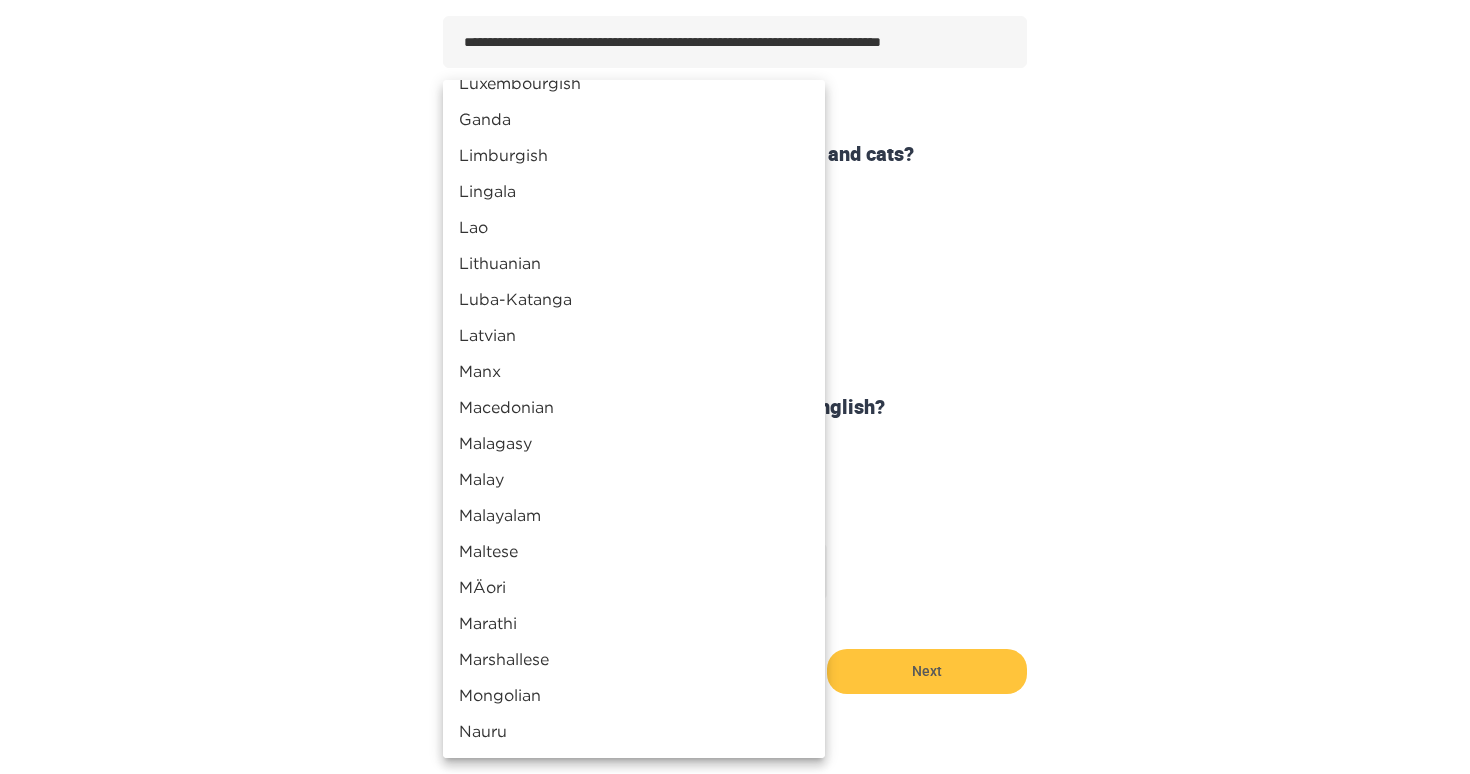 type 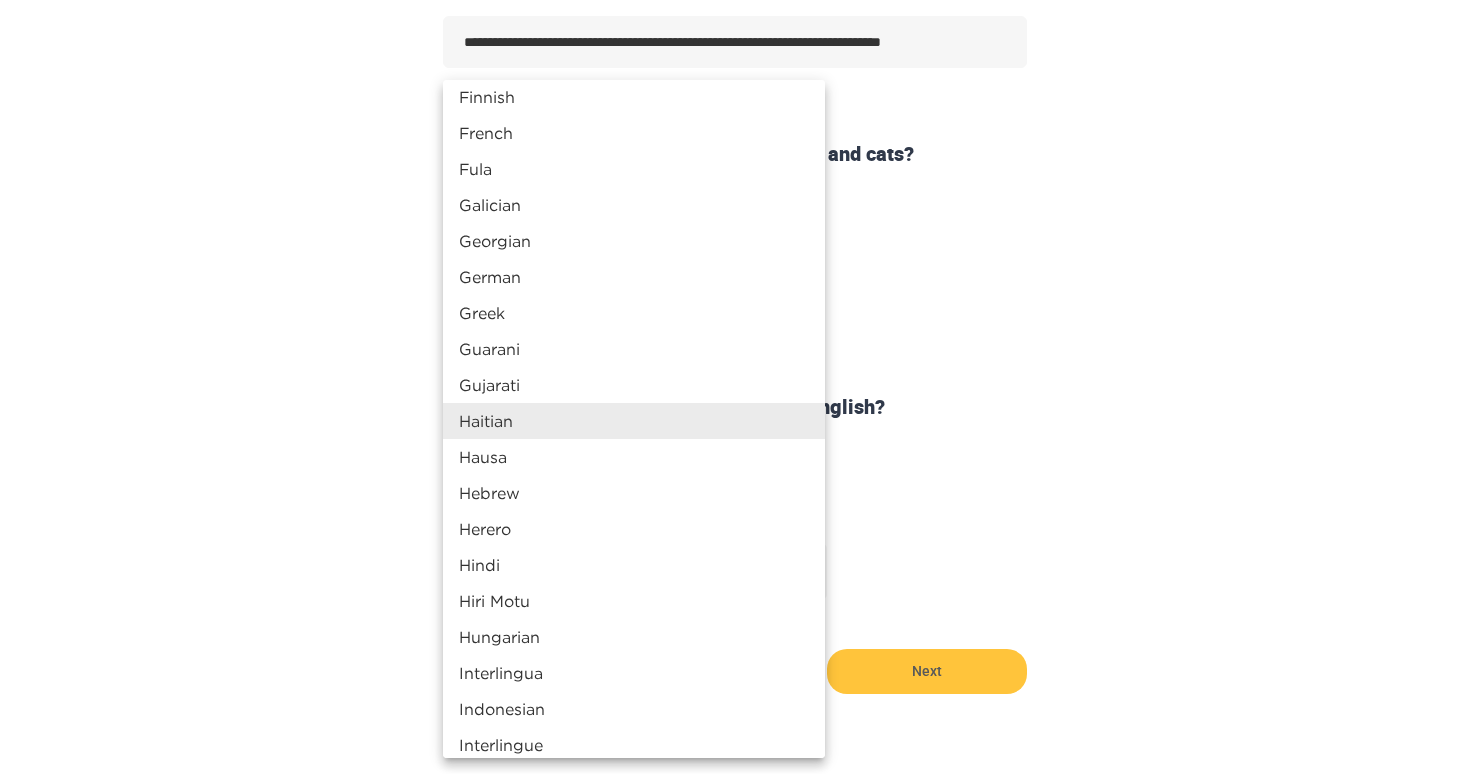 type 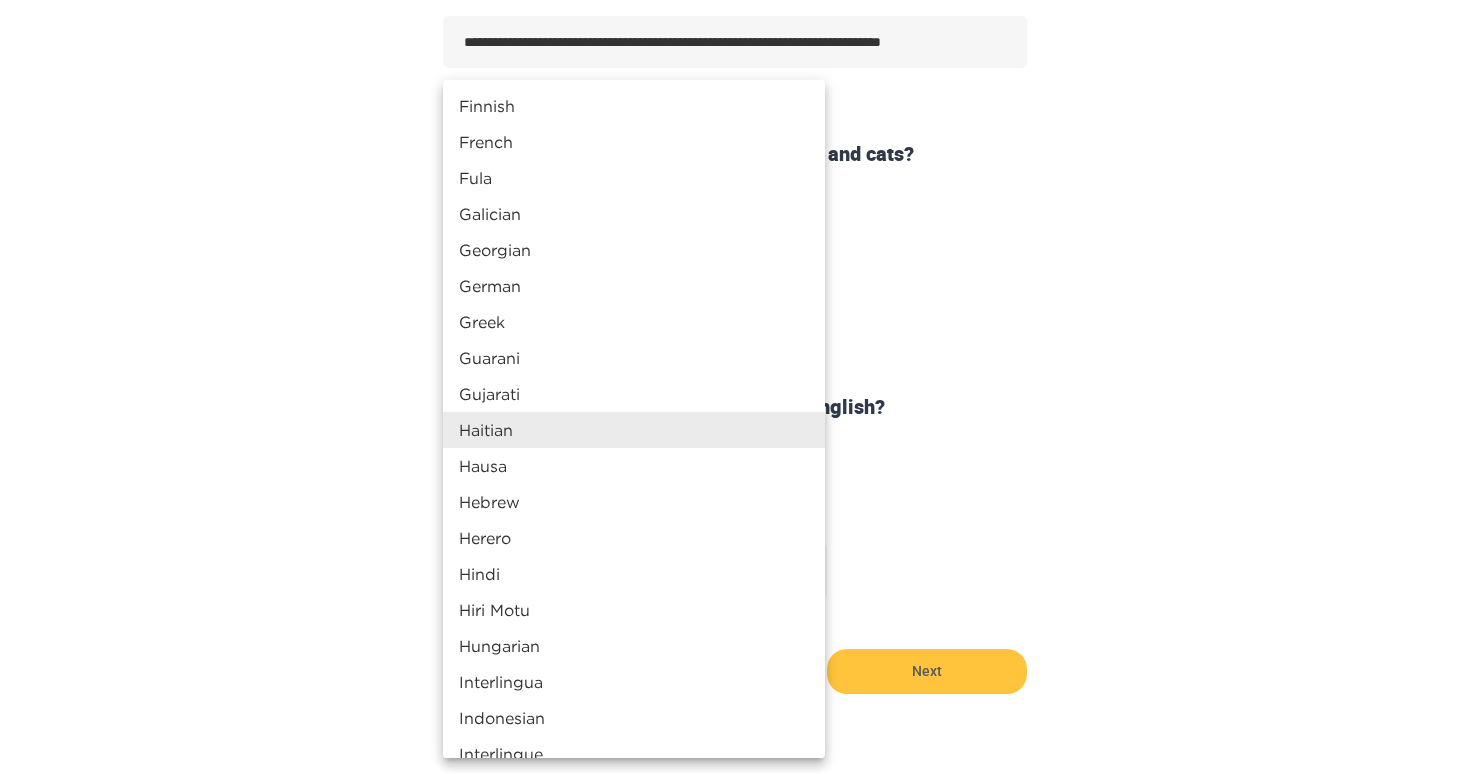 scroll, scrollTop: 1799, scrollLeft: 0, axis: vertical 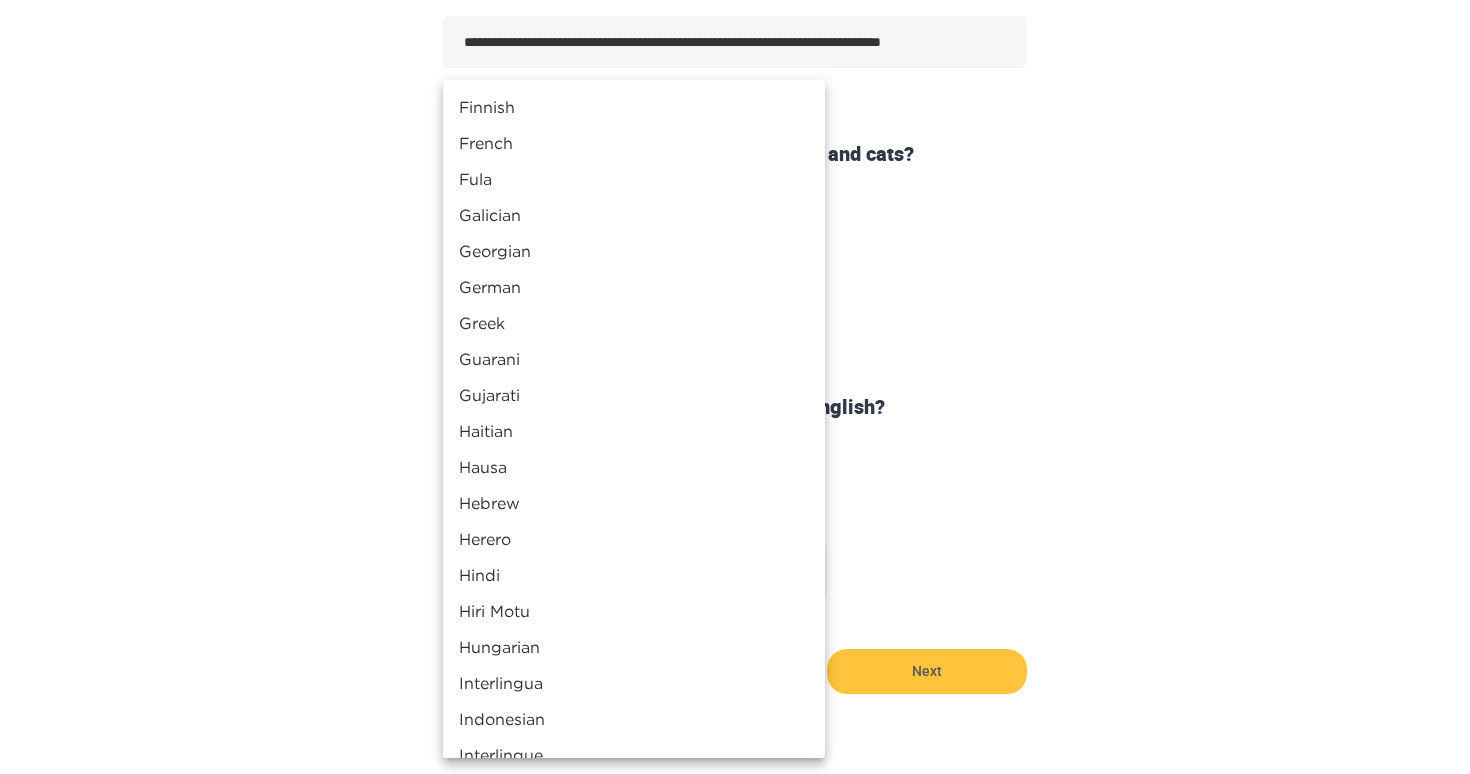 click on "Hausa" at bounding box center (634, 467) 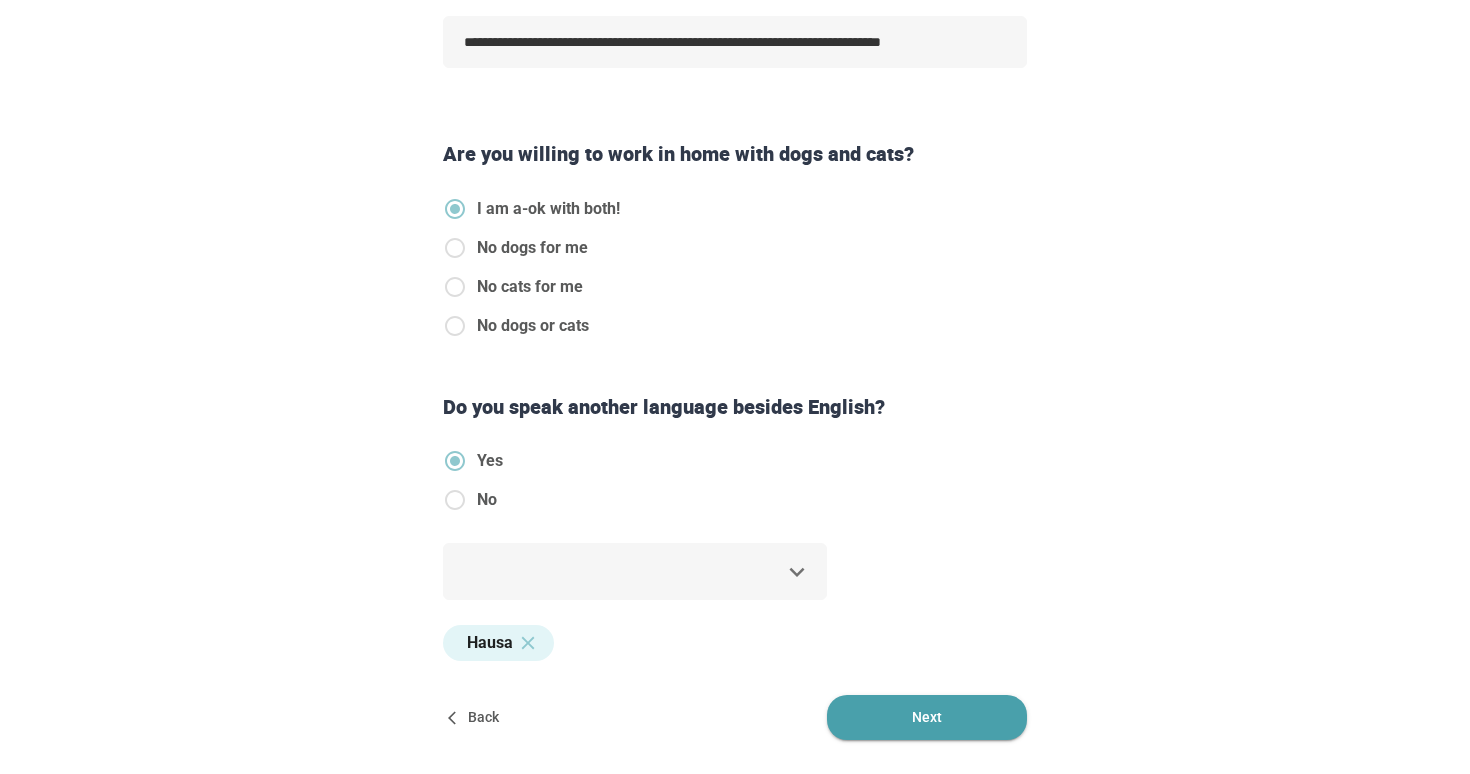click on "Next" at bounding box center [927, 717] 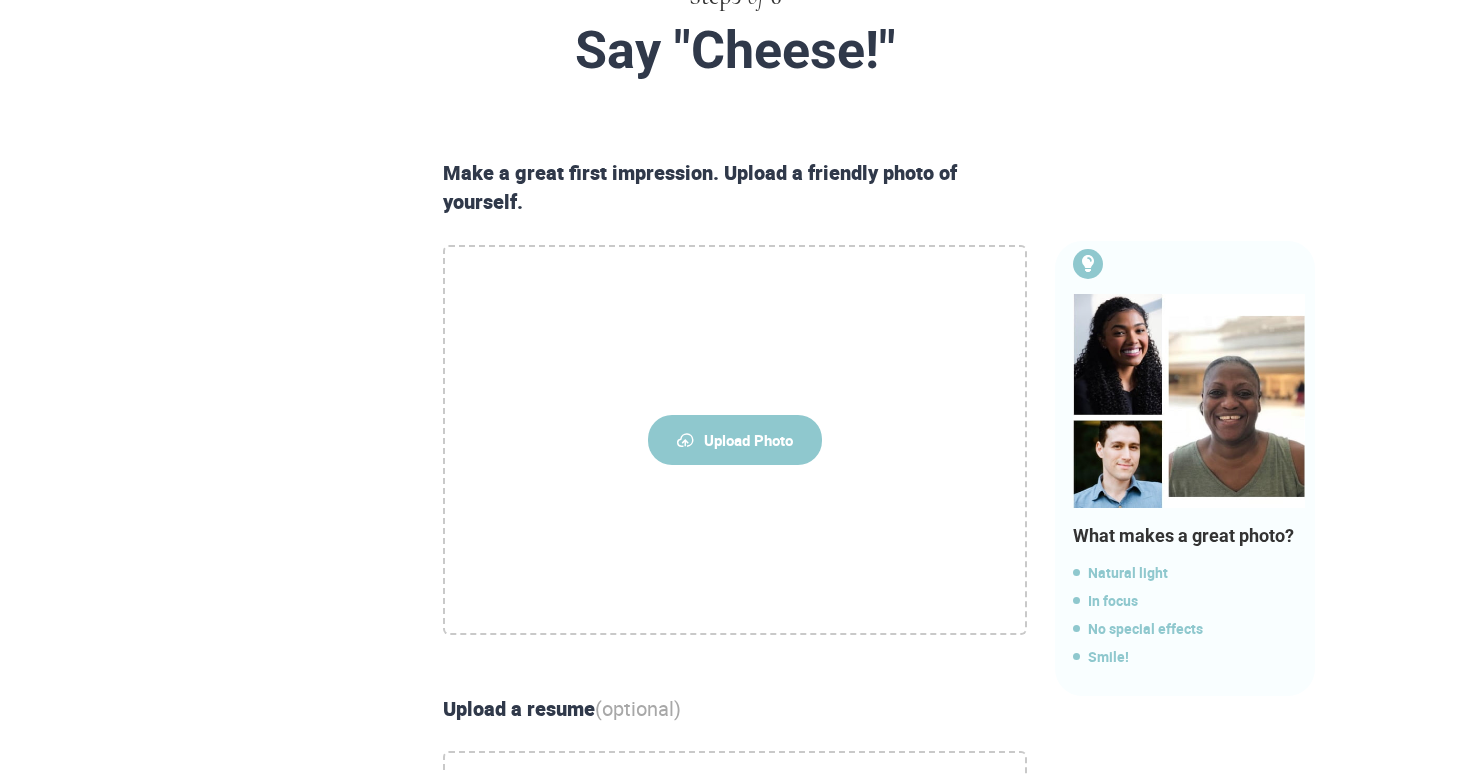 scroll, scrollTop: 193, scrollLeft: 0, axis: vertical 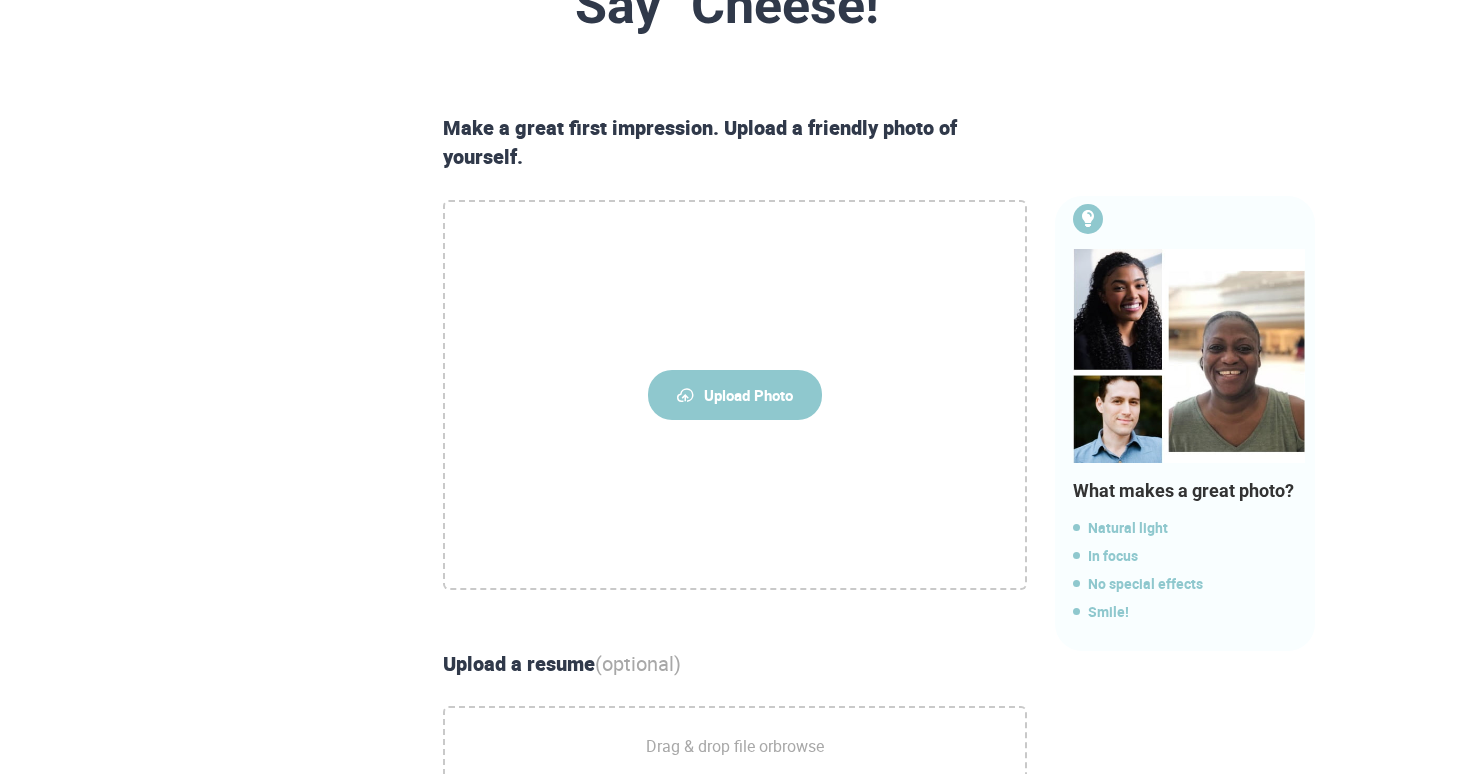 click on "Upload Photo" at bounding box center [735, 395] 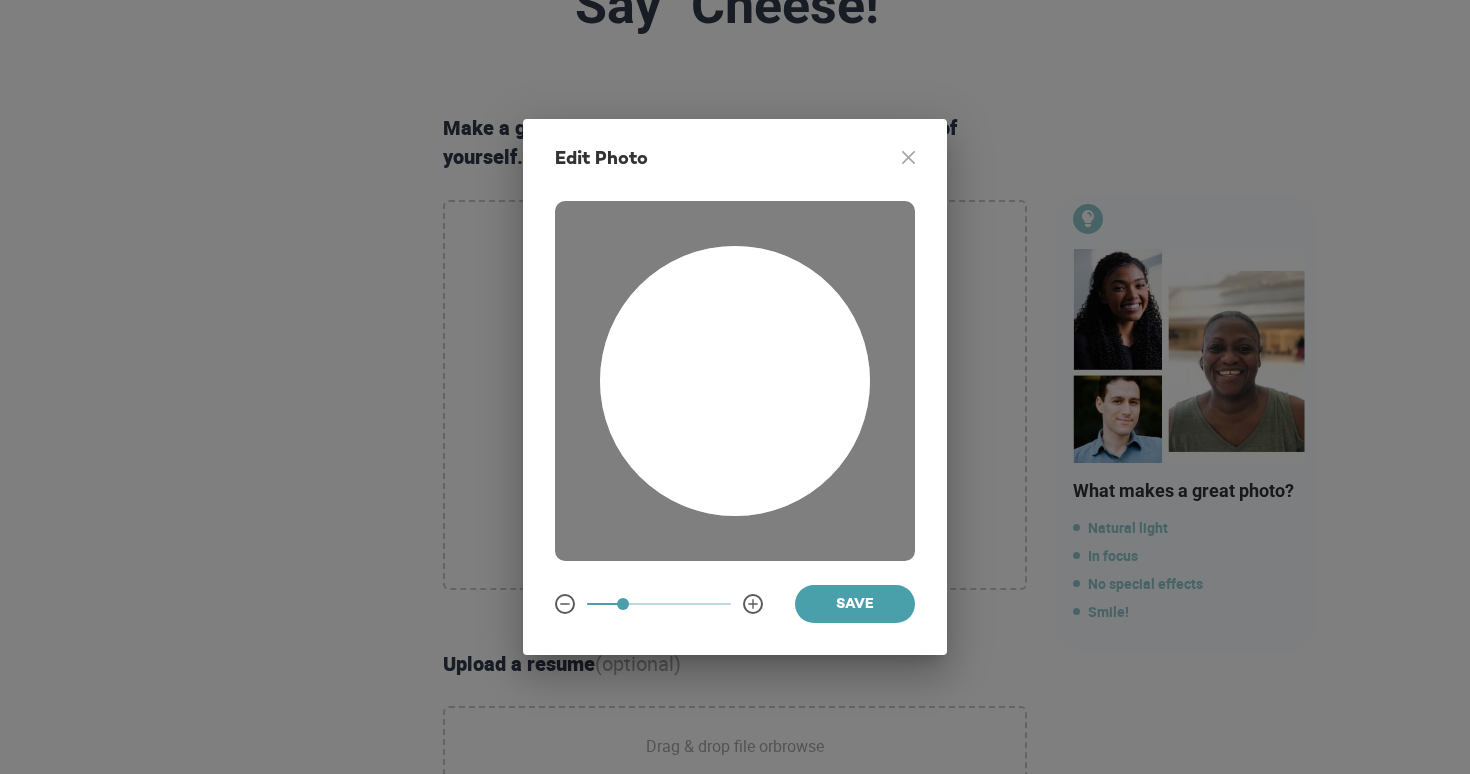 click at bounding box center (735, 381) 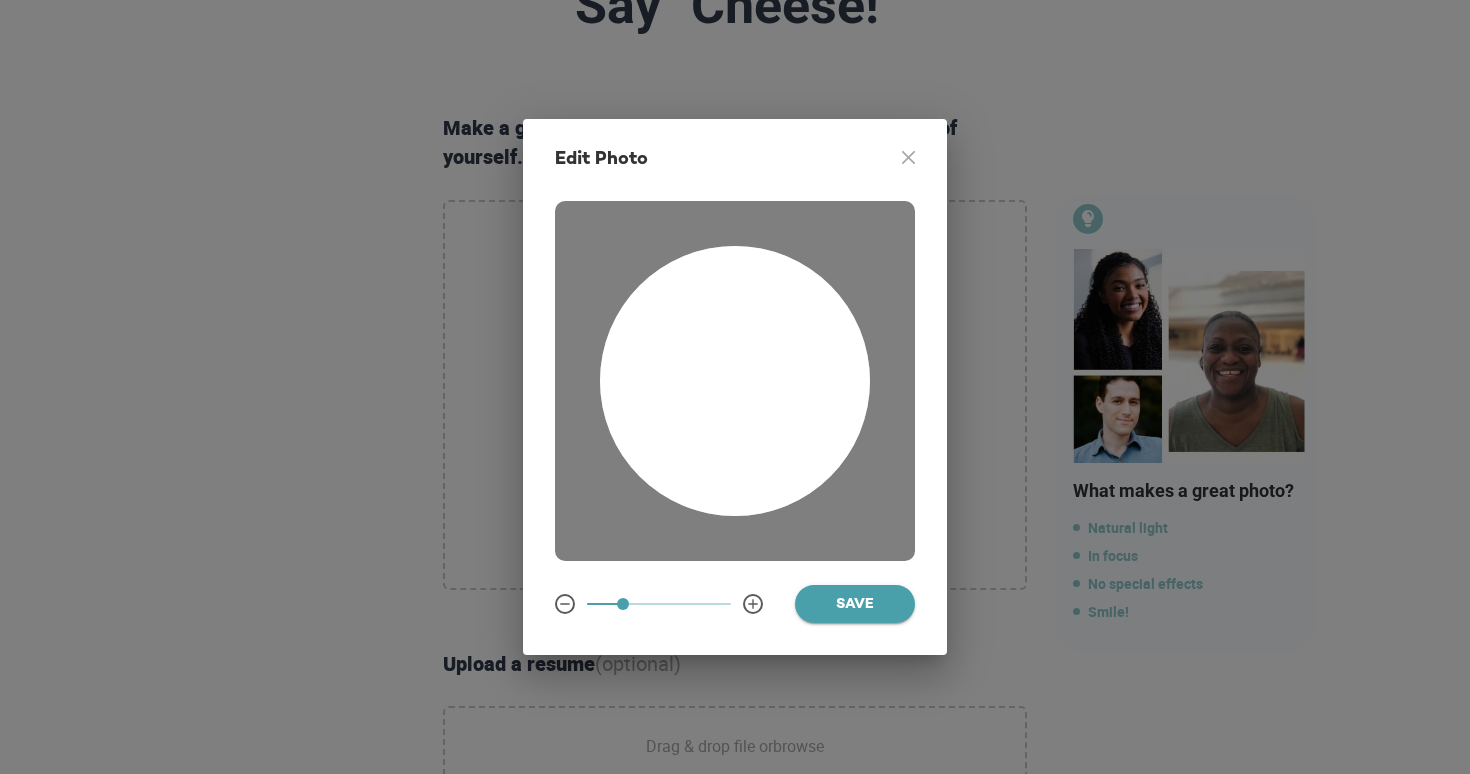 click on "Save" at bounding box center [855, 605] 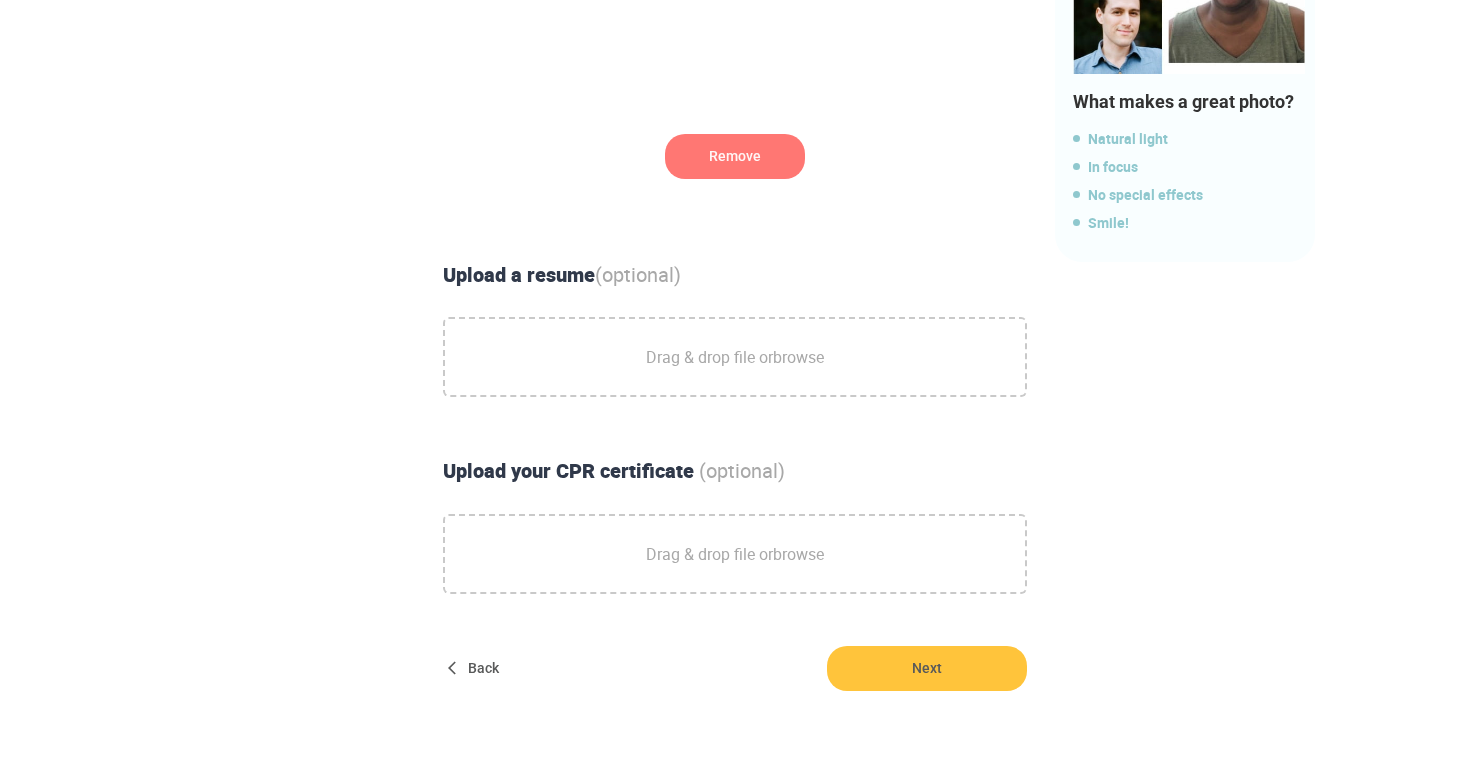scroll, scrollTop: 660, scrollLeft: 0, axis: vertical 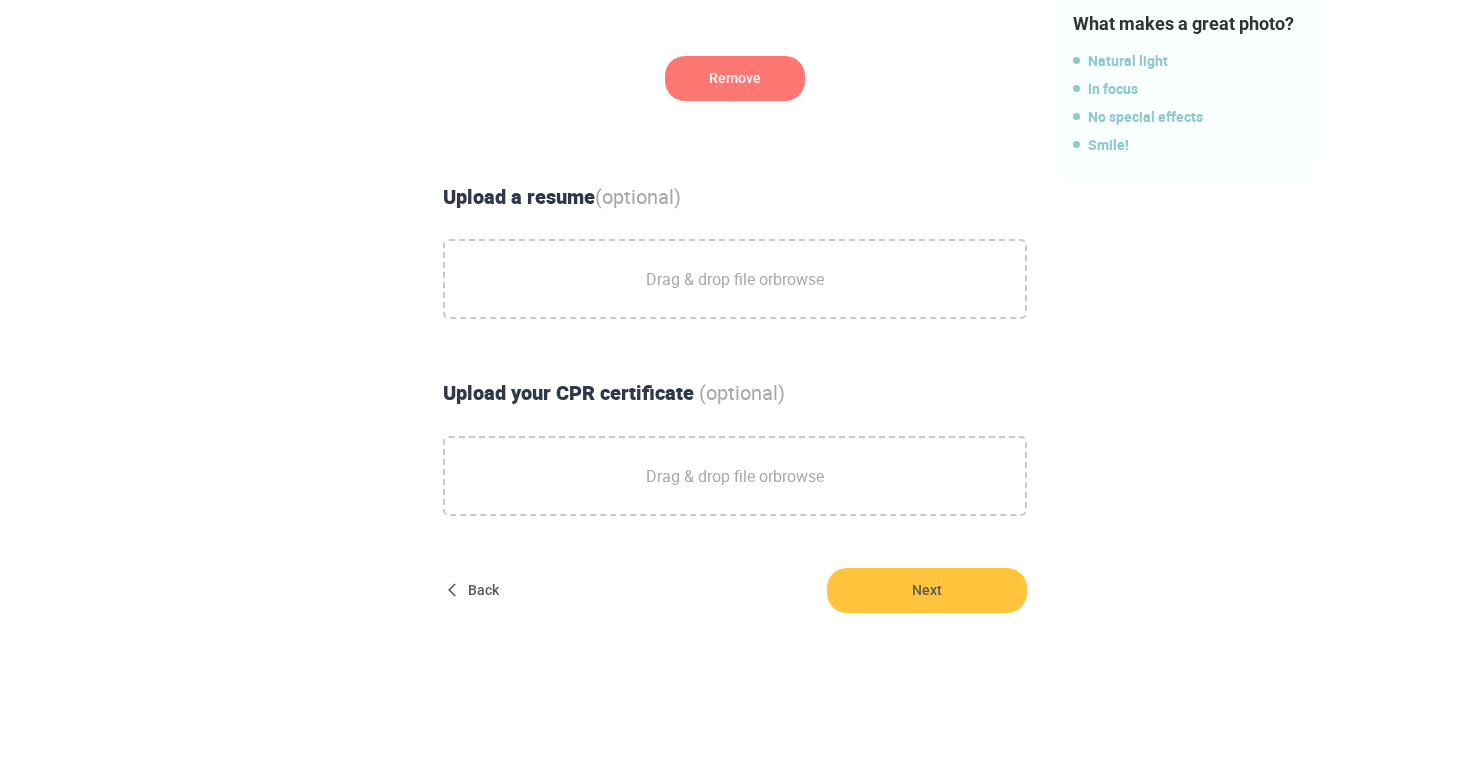 click on "Drag & drop file or  browse" at bounding box center [735, 279] 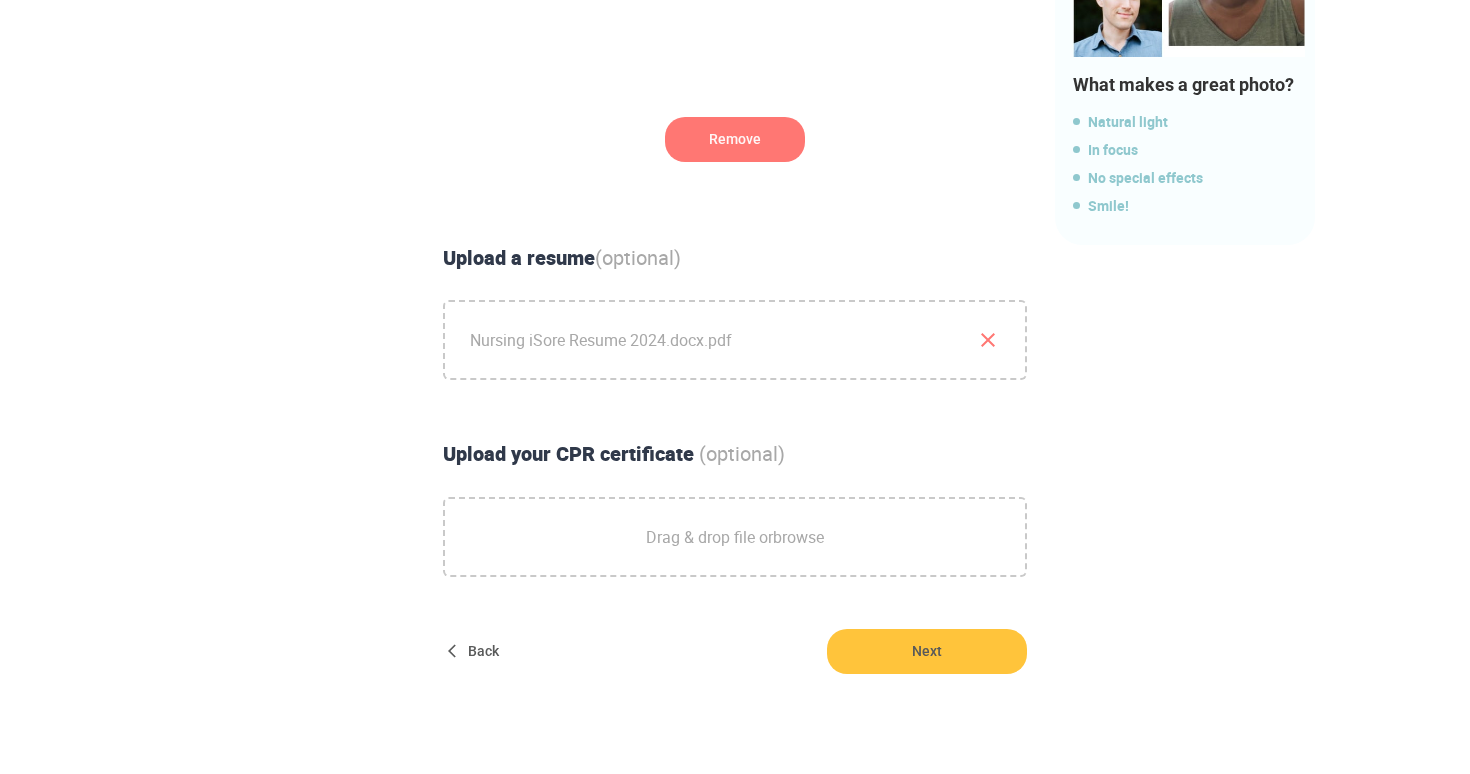 scroll, scrollTop: 575, scrollLeft: 0, axis: vertical 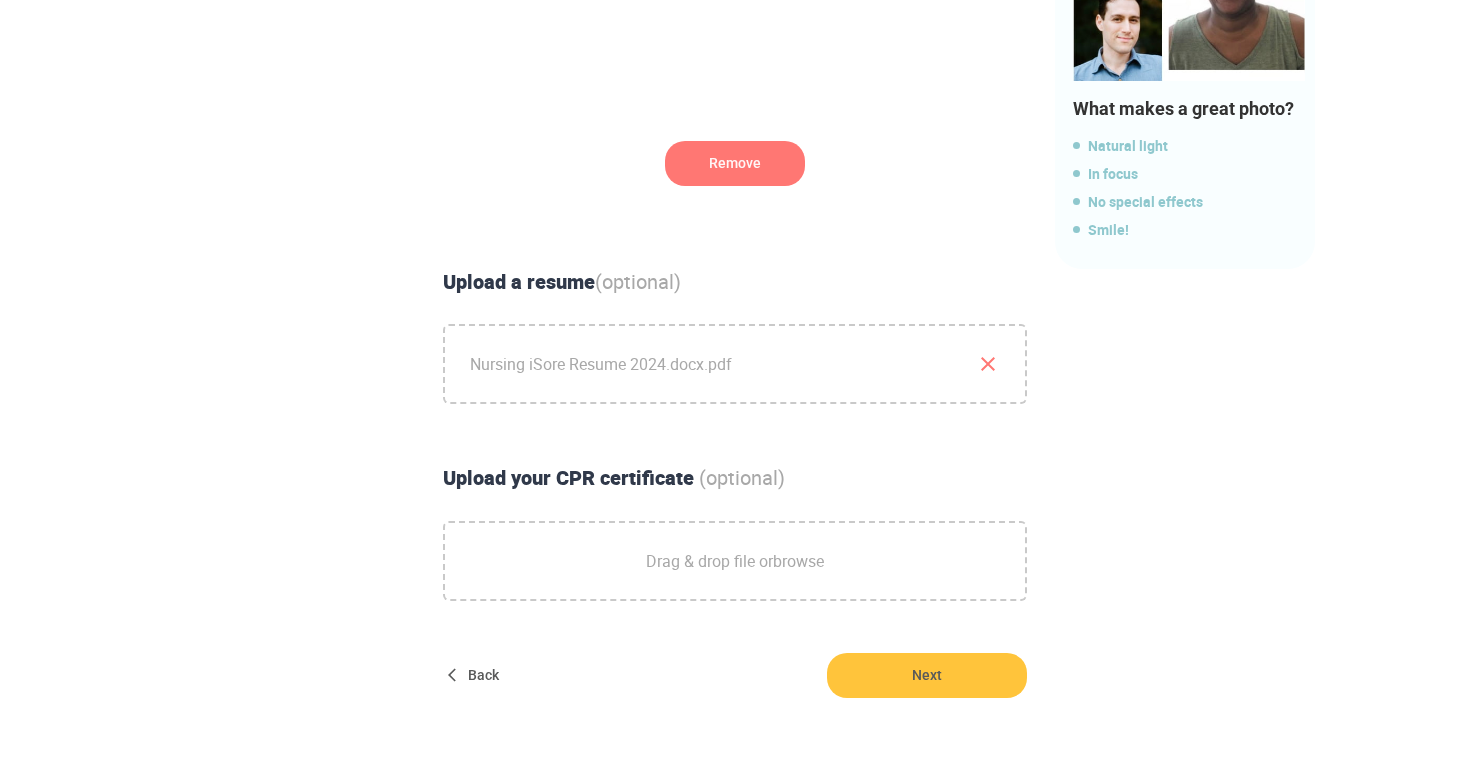 click on "Drag & drop file or  browse" at bounding box center (735, 561) 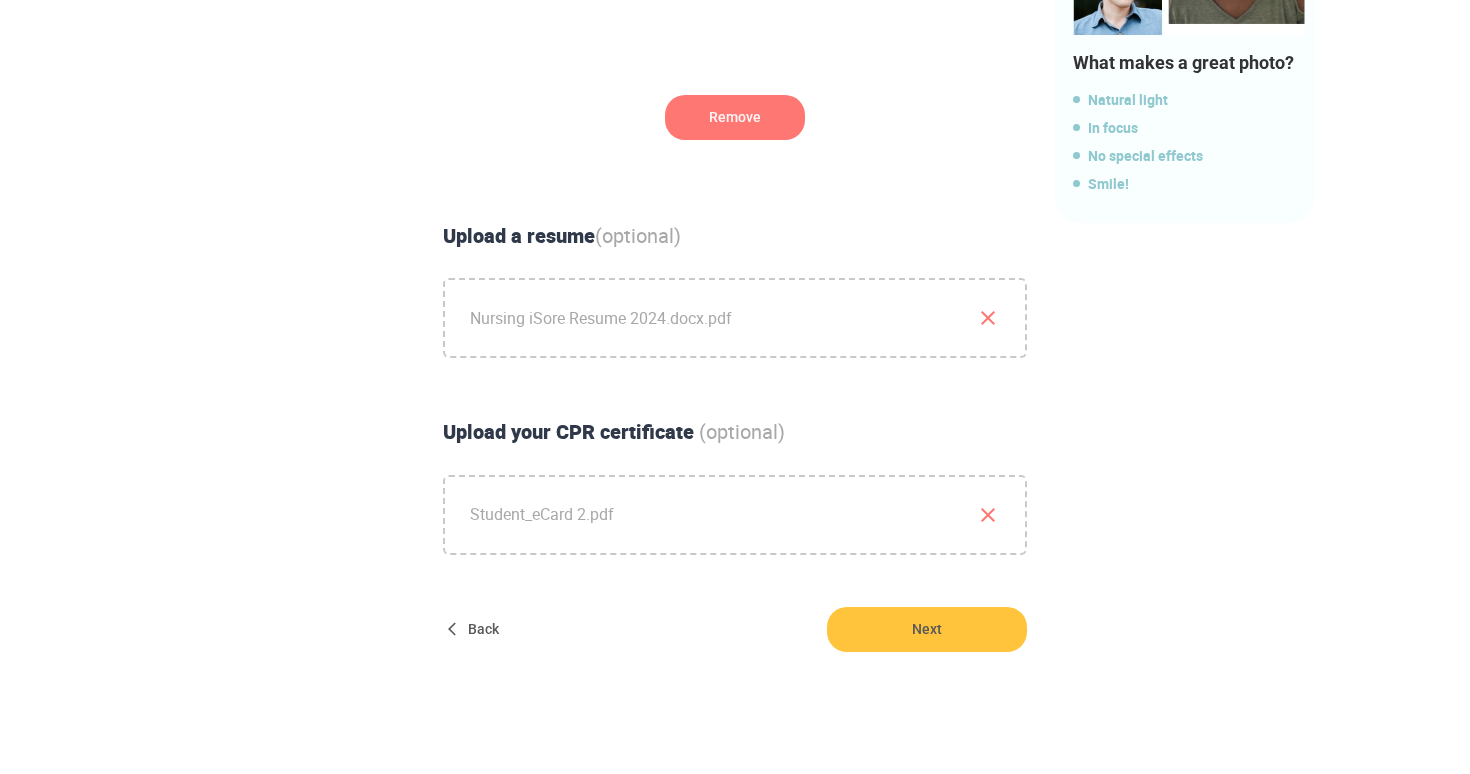 scroll, scrollTop: 623, scrollLeft: 0, axis: vertical 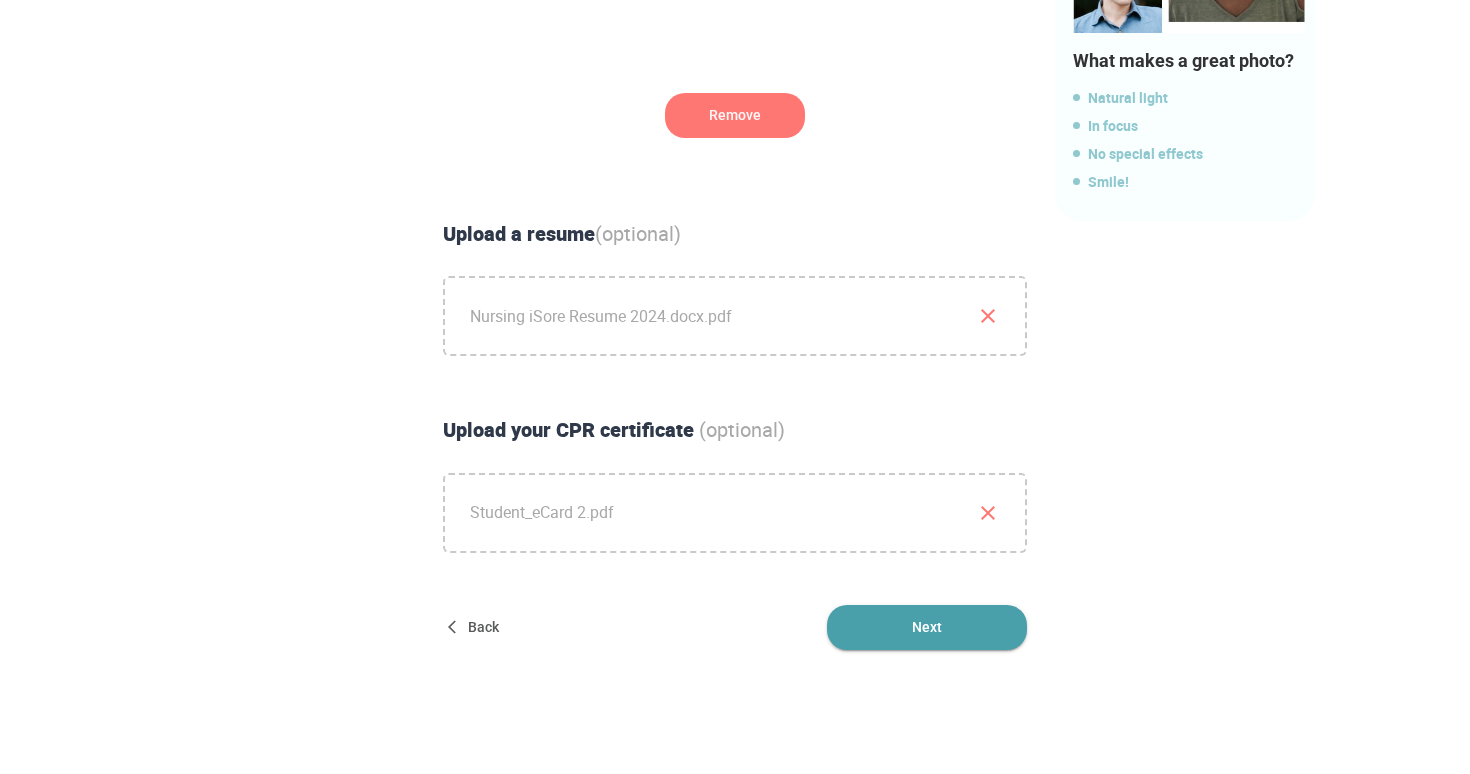 click on "Next" at bounding box center [927, 627] 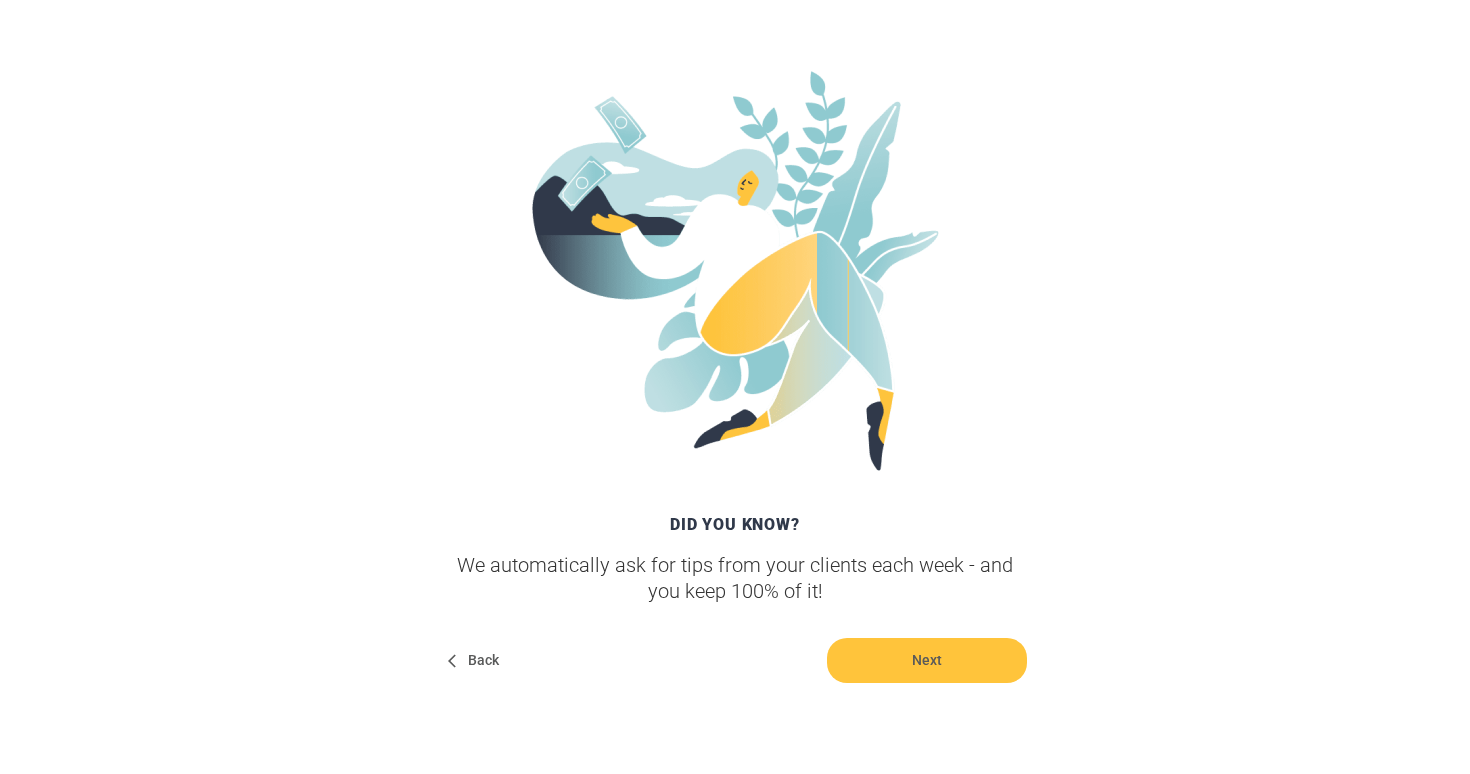 scroll, scrollTop: 307, scrollLeft: 0, axis: vertical 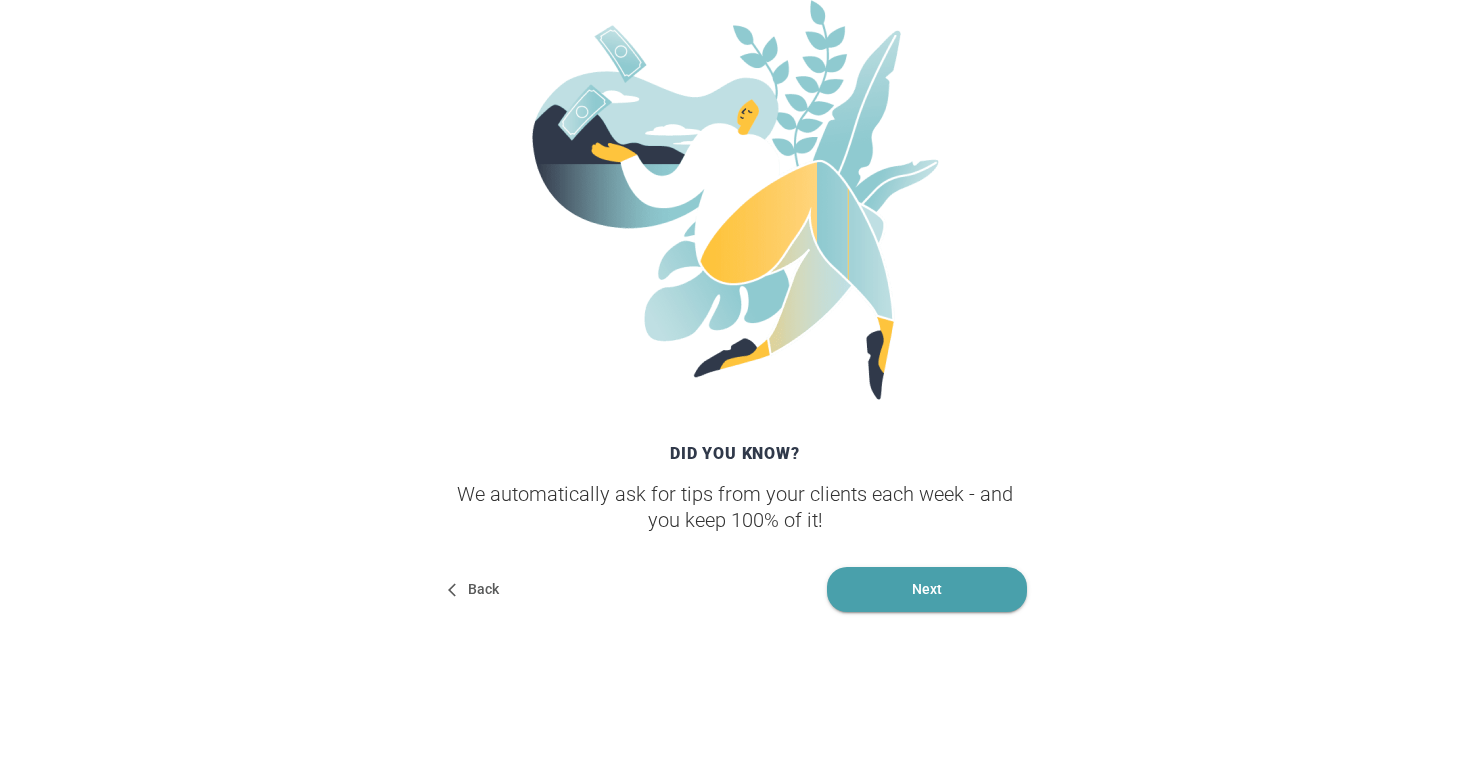 click on "Next" at bounding box center (927, 589) 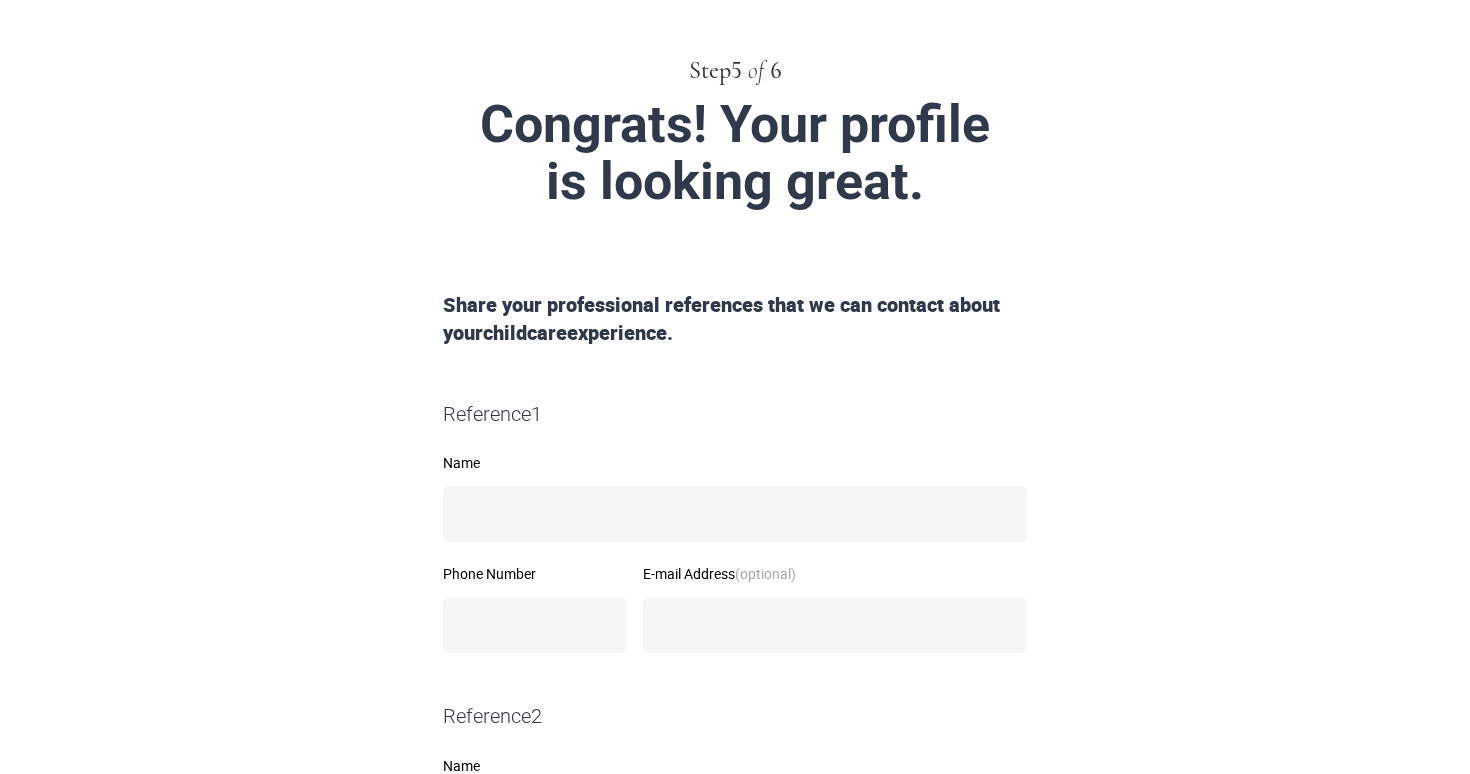 scroll, scrollTop: 252, scrollLeft: 0, axis: vertical 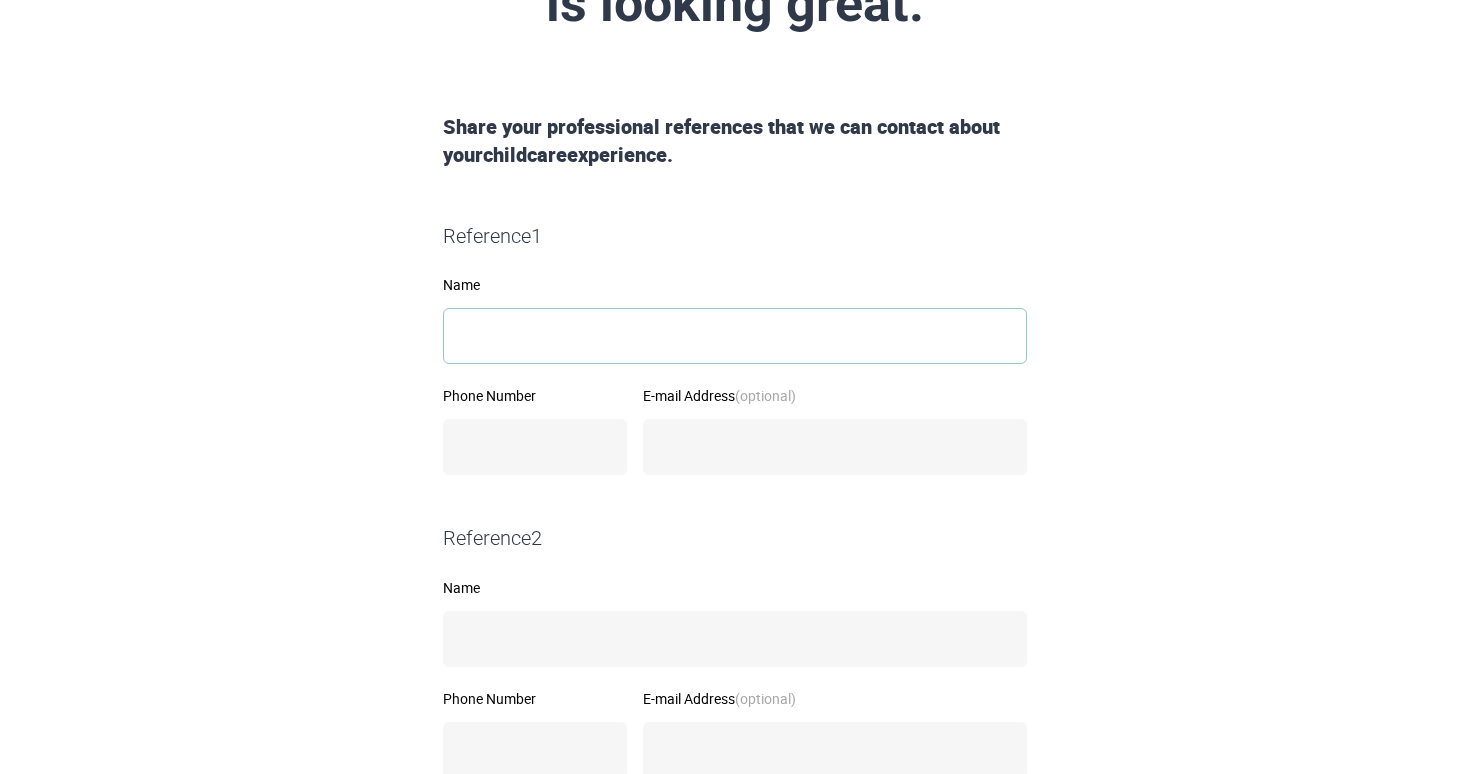 click on "Name" at bounding box center [735, 336] 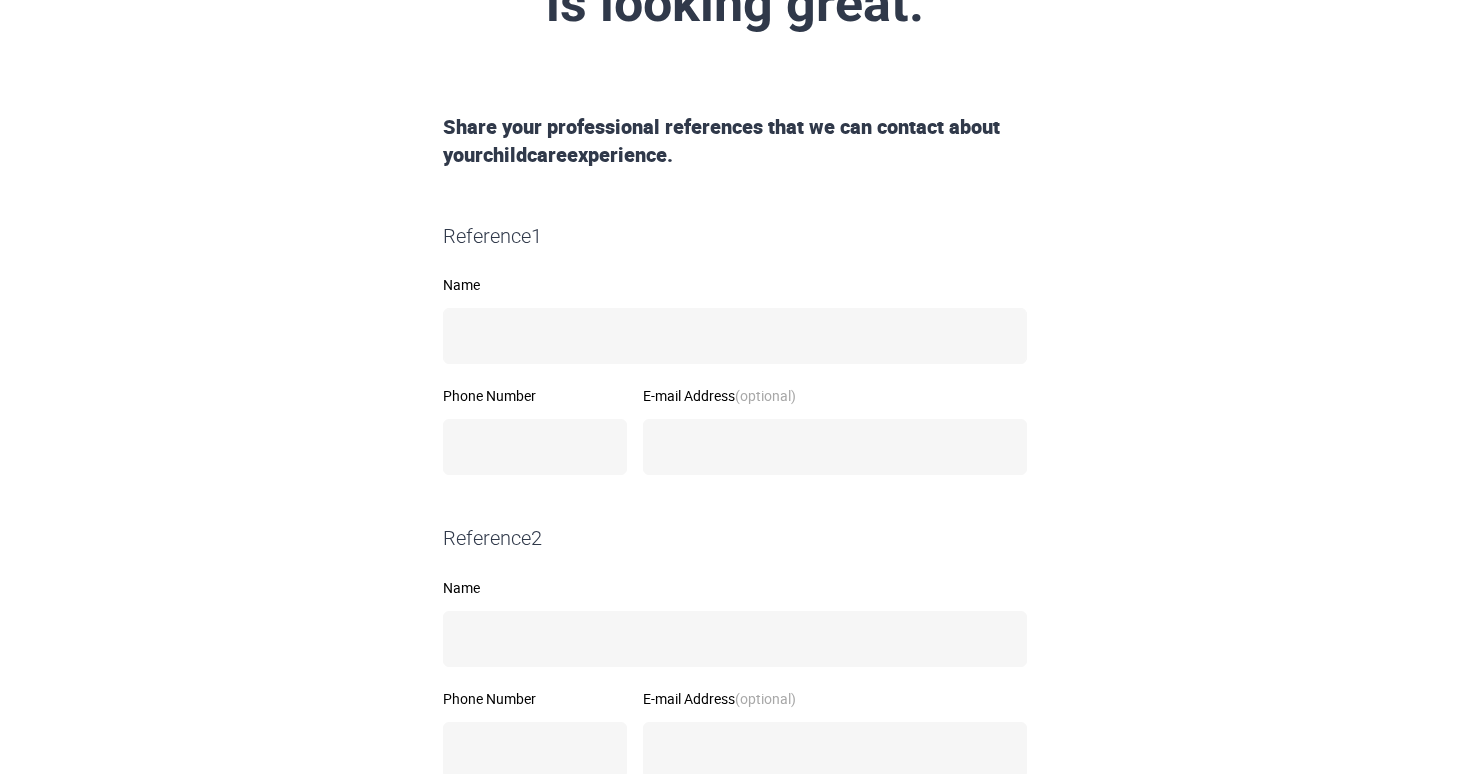 click on "Share your professional references that we can contact about your  childcare  experience." at bounding box center [735, 141] 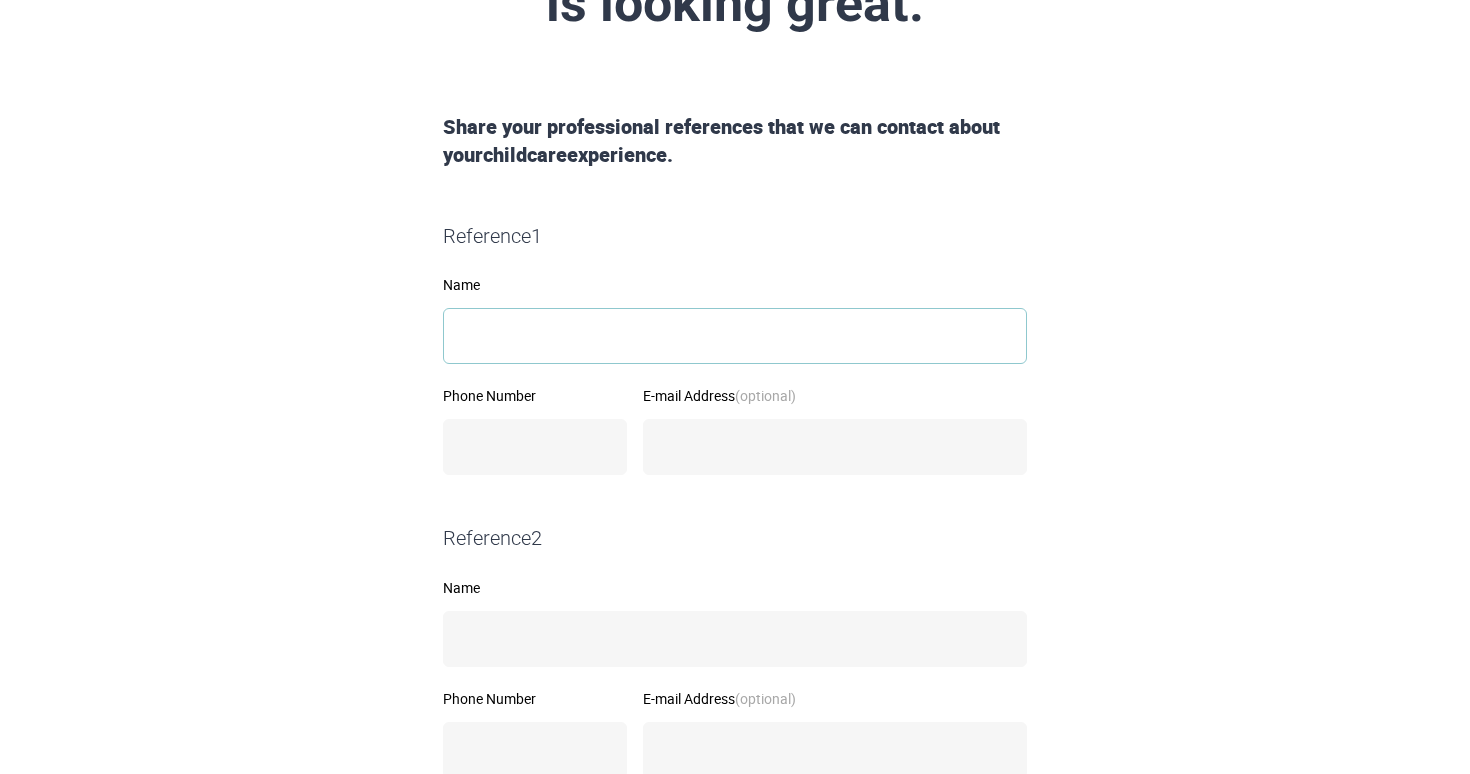 click on "Name" at bounding box center [735, 336] 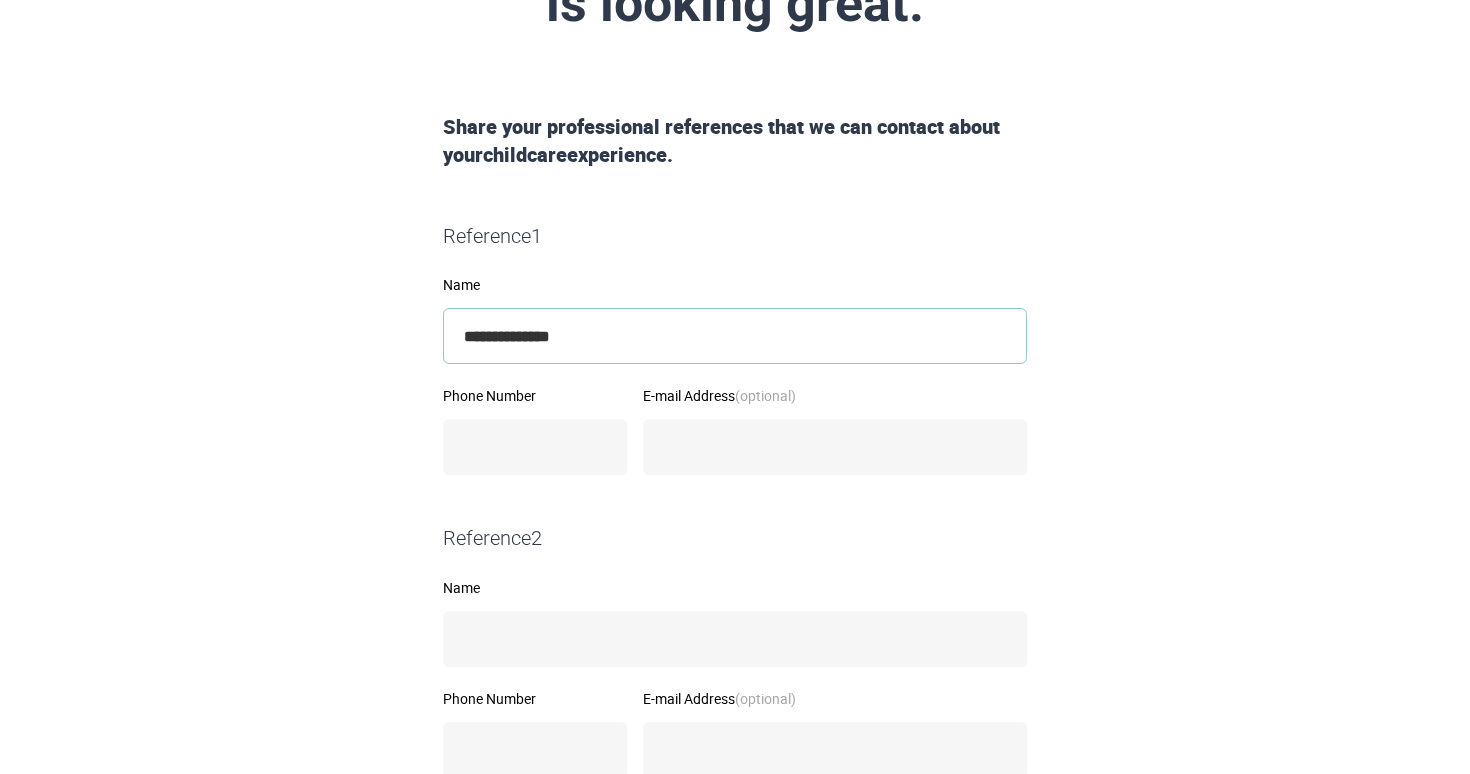 type on "**********" 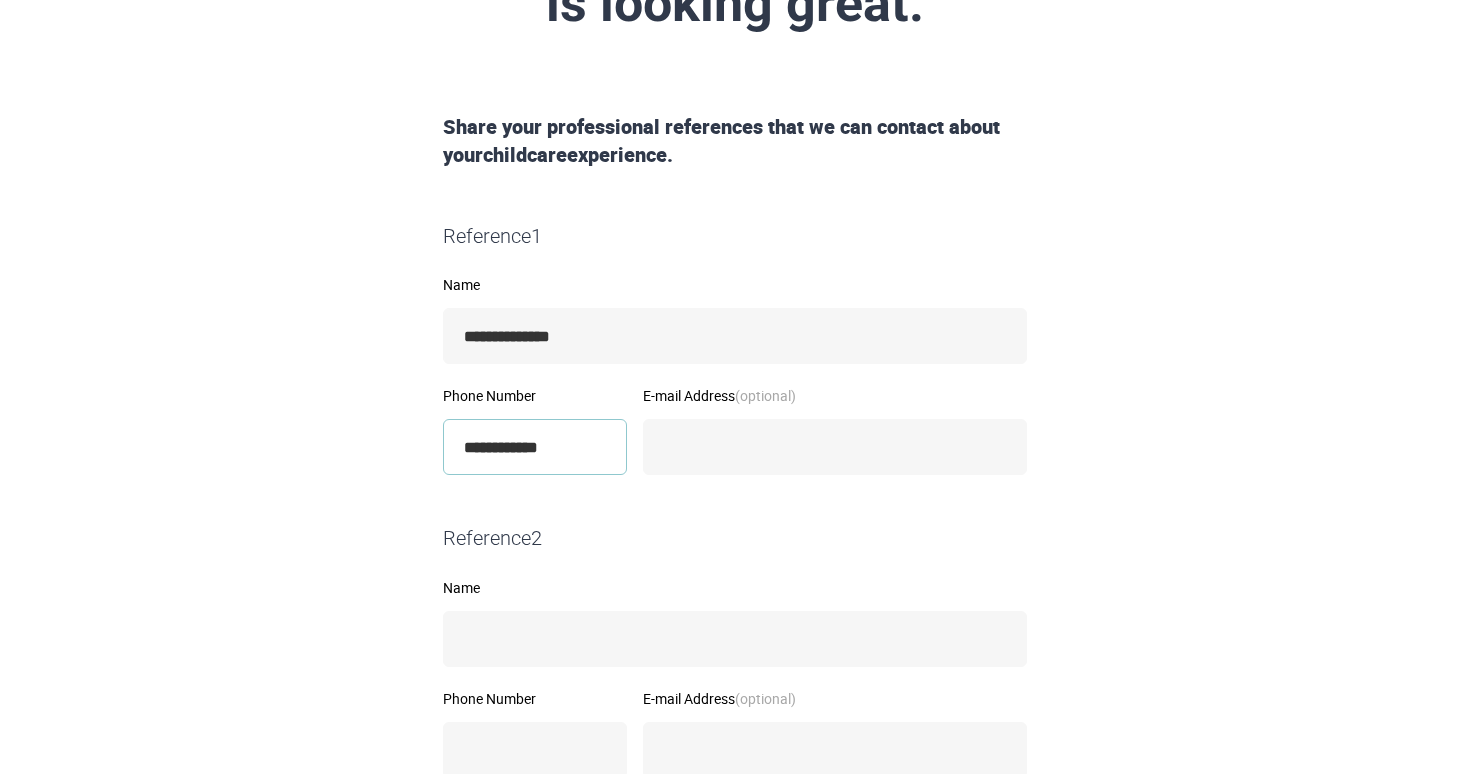 click on "**********" at bounding box center [535, 447] 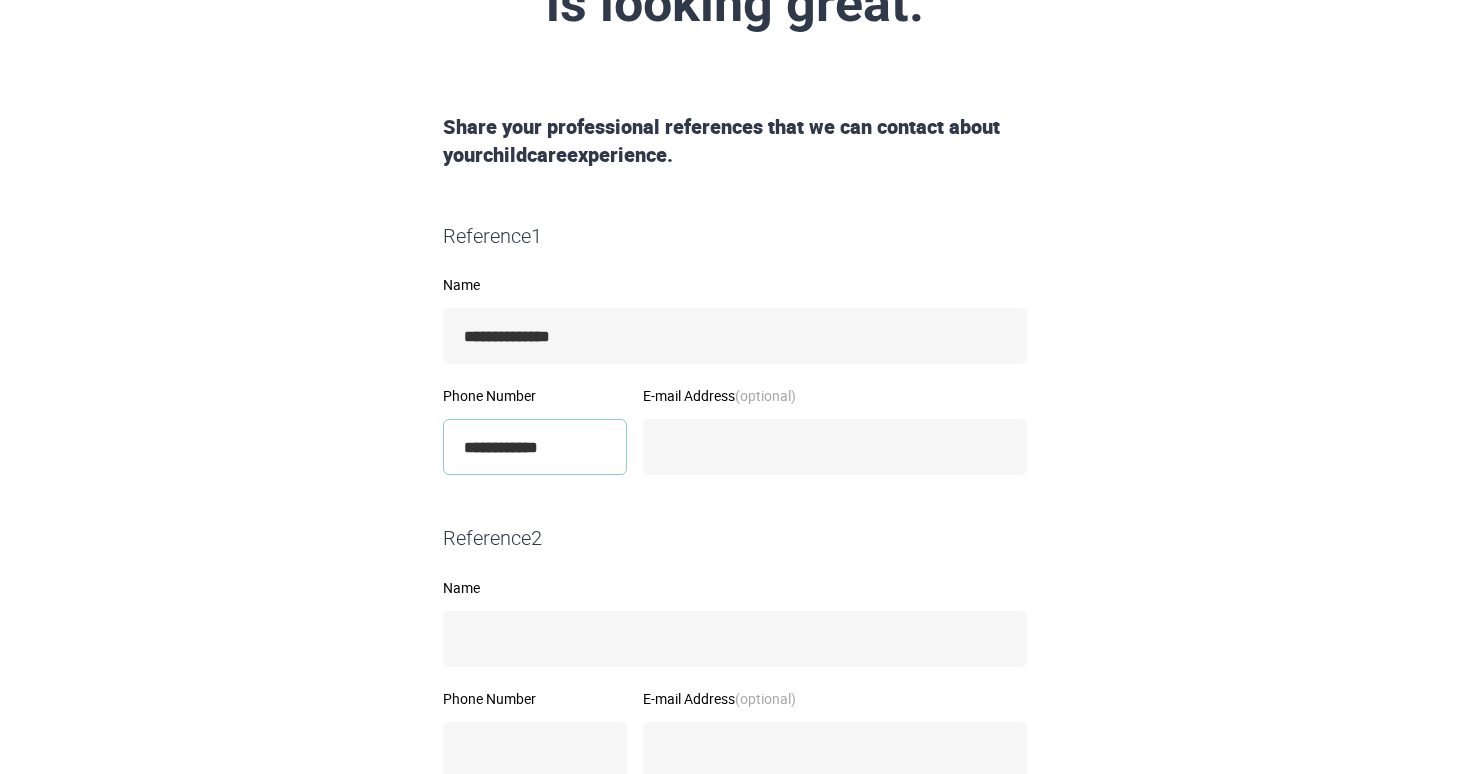 type on "**********" 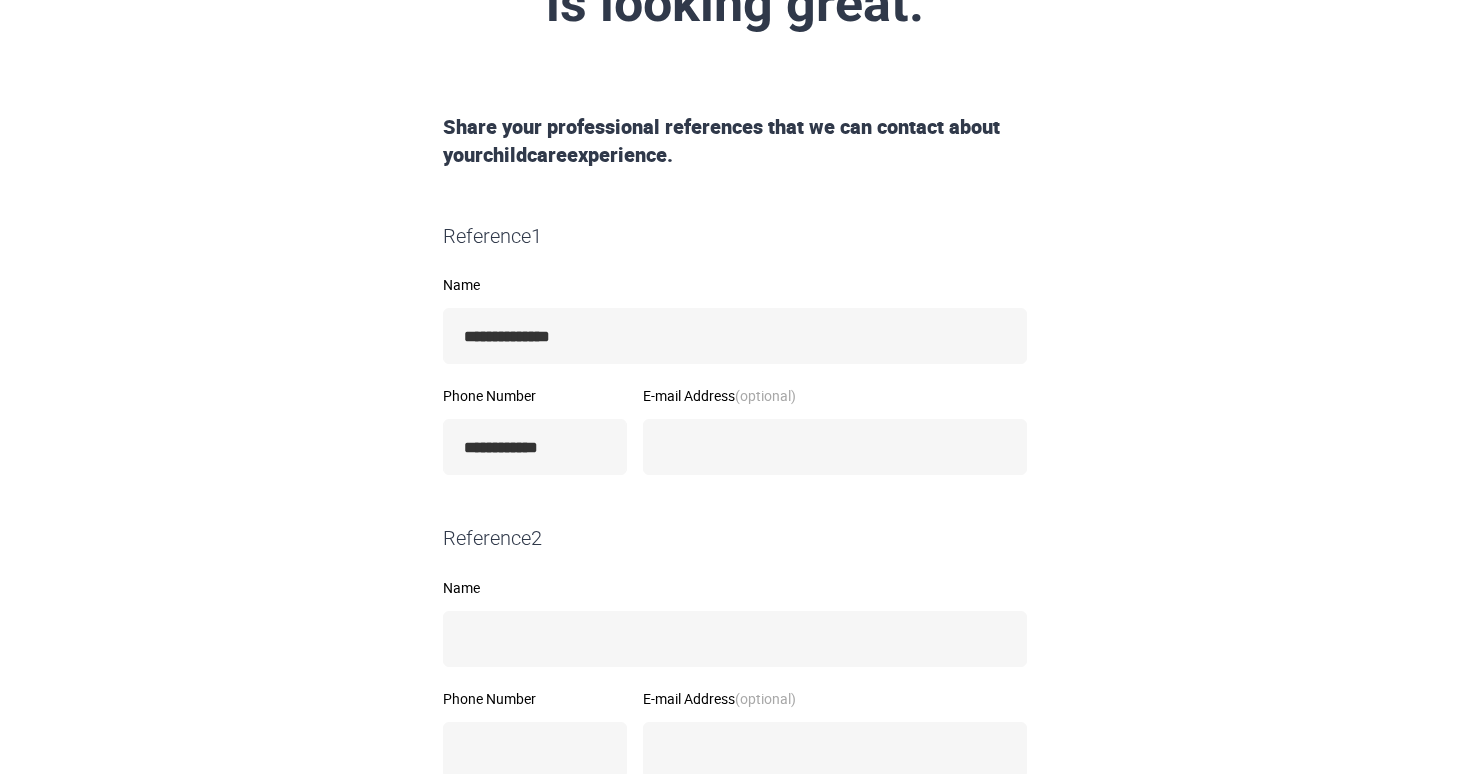 click on "Reference  2" at bounding box center (735, 538) 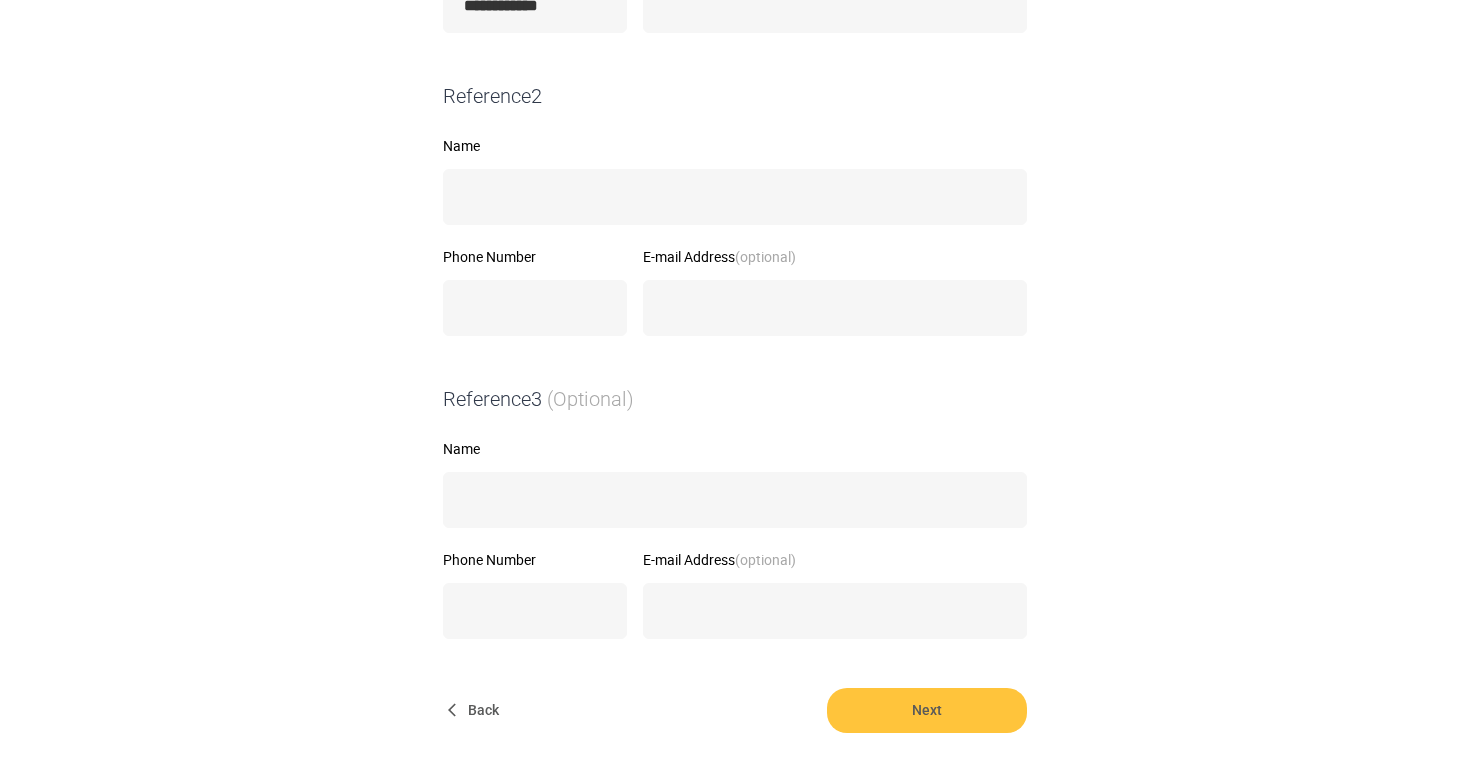 scroll, scrollTop: 456, scrollLeft: 0, axis: vertical 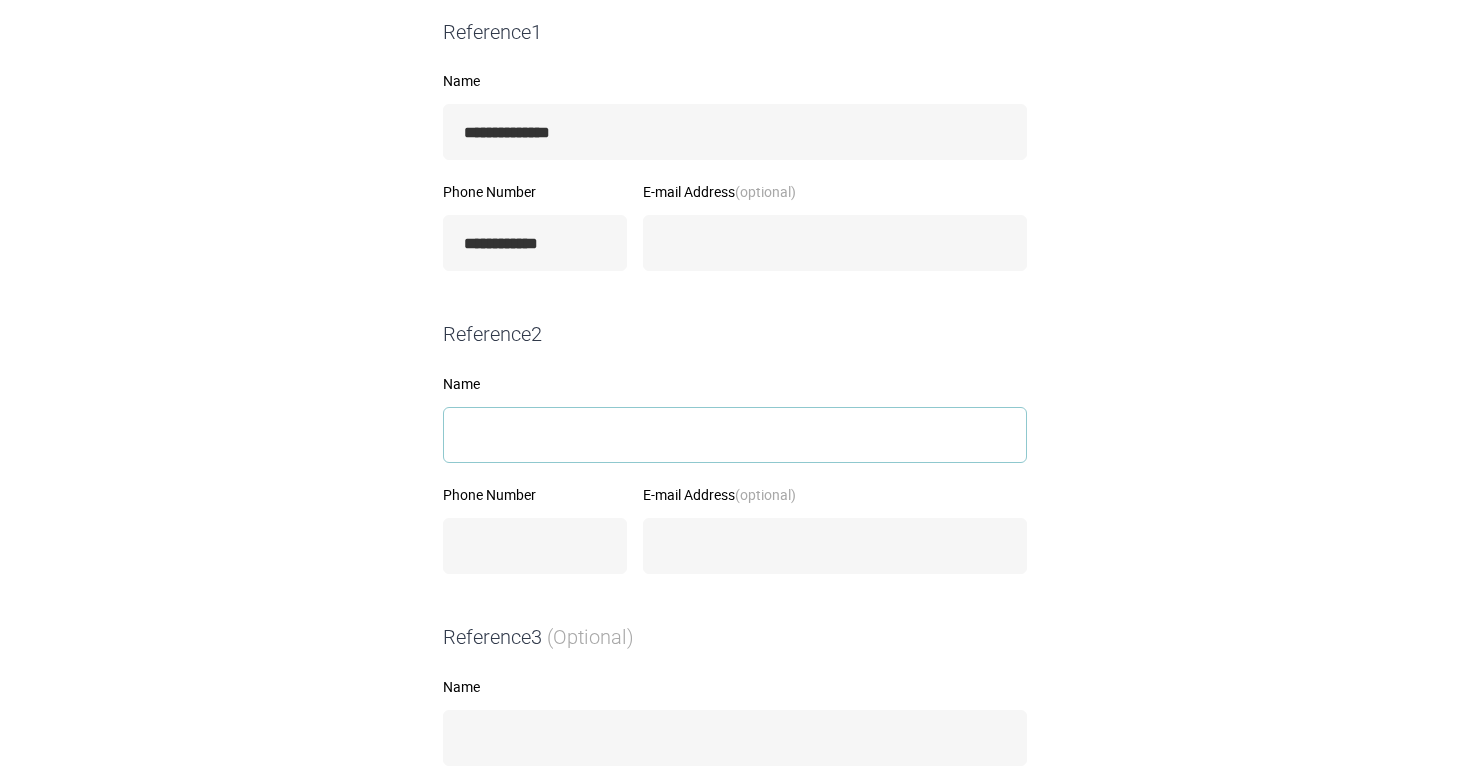 click on "Name" at bounding box center (735, 435) 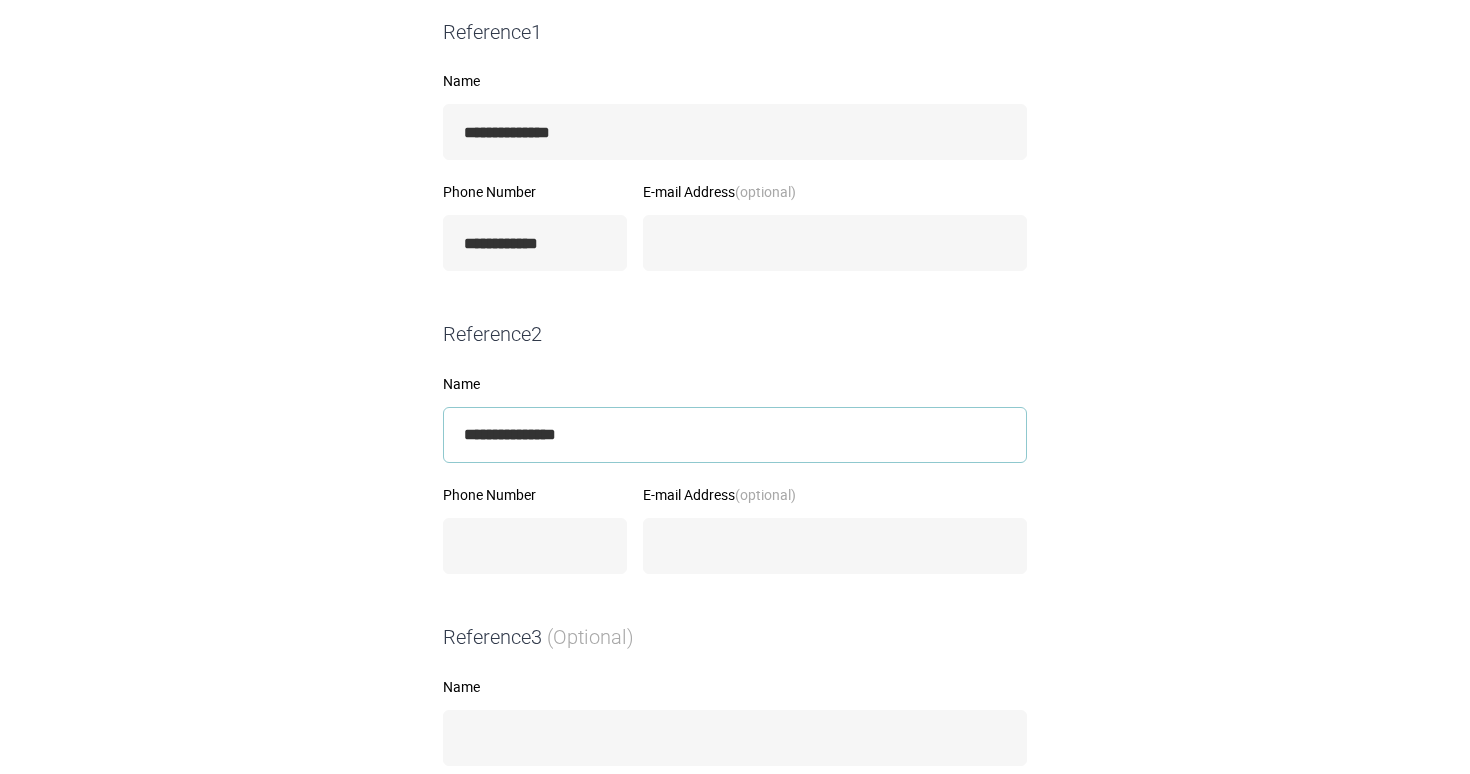 type on "**********" 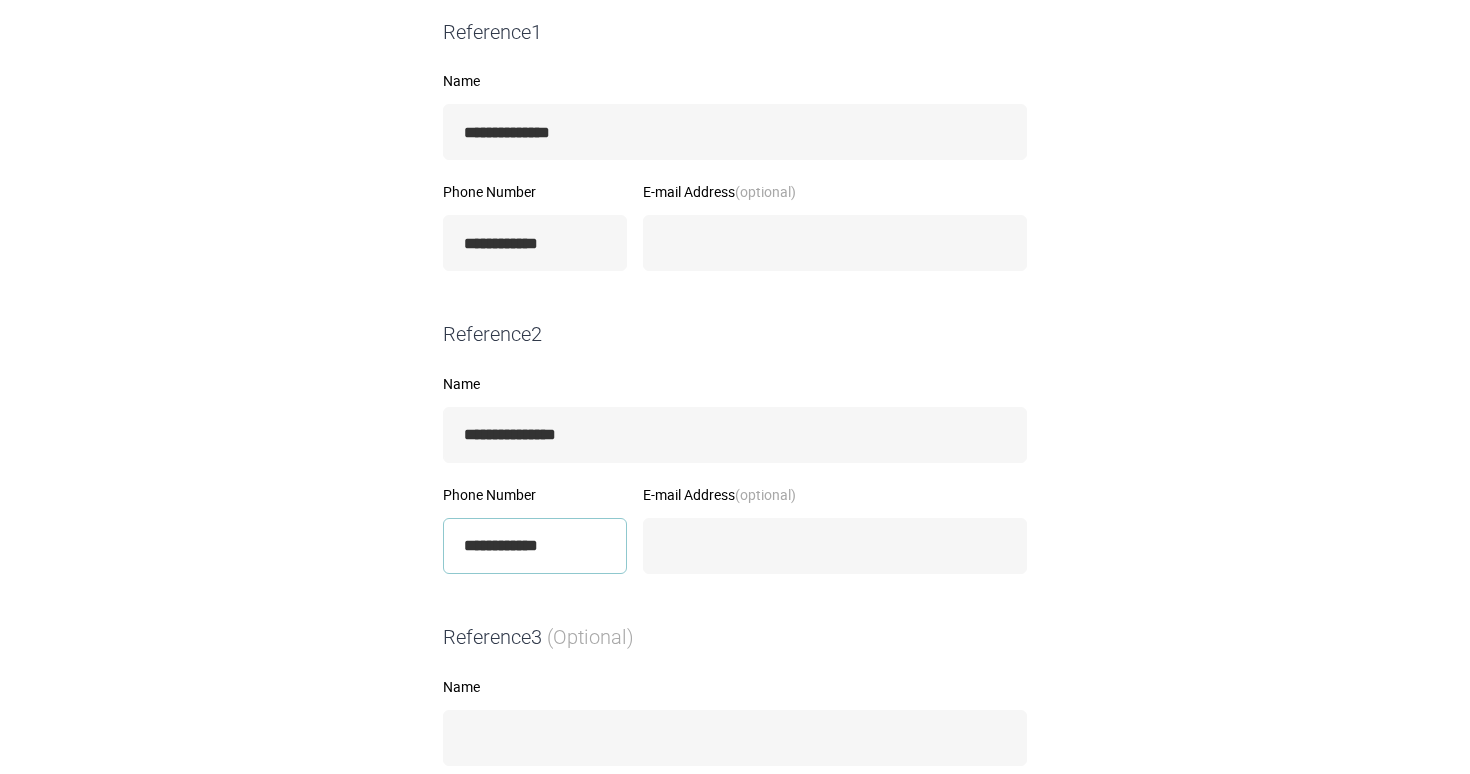 click on "**********" at bounding box center [535, 546] 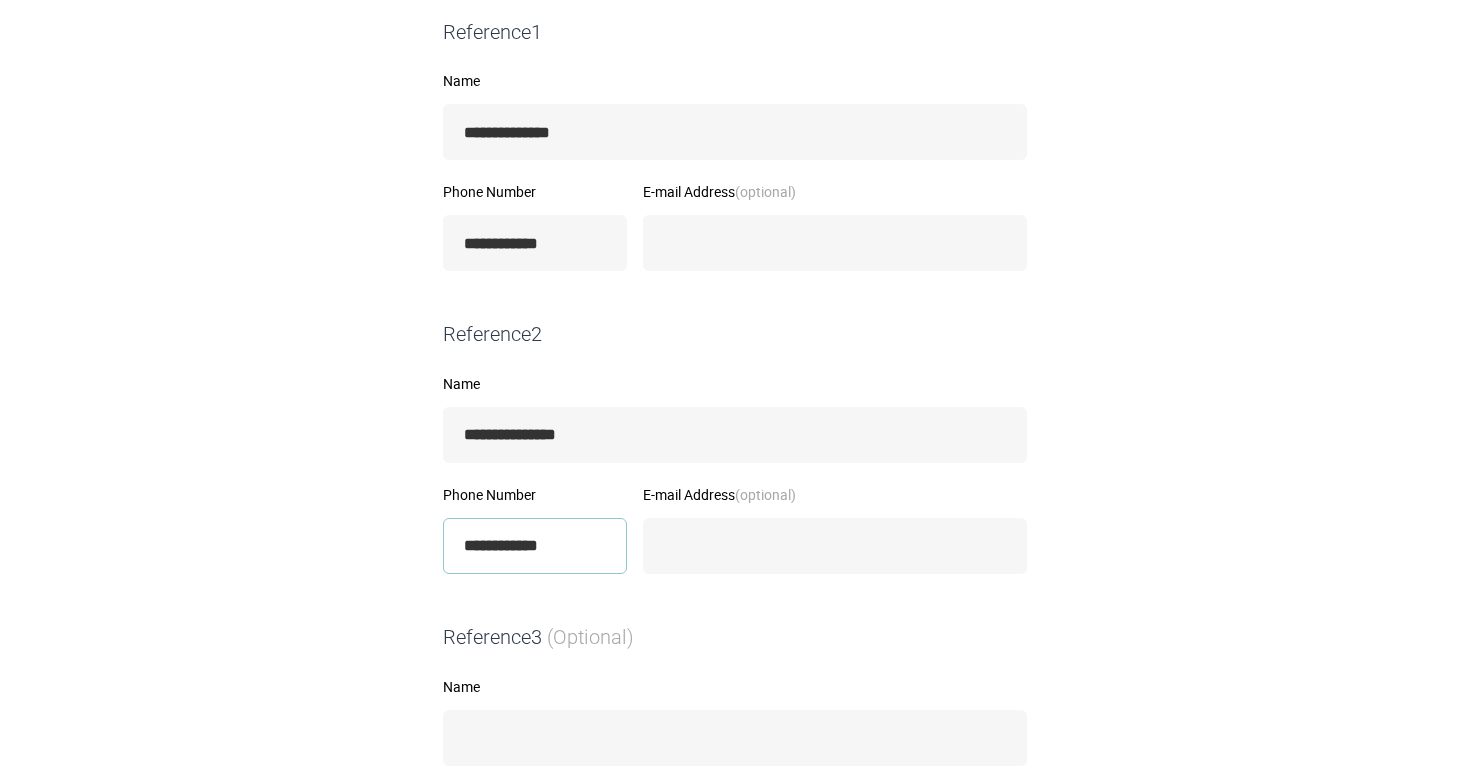 type on "**********" 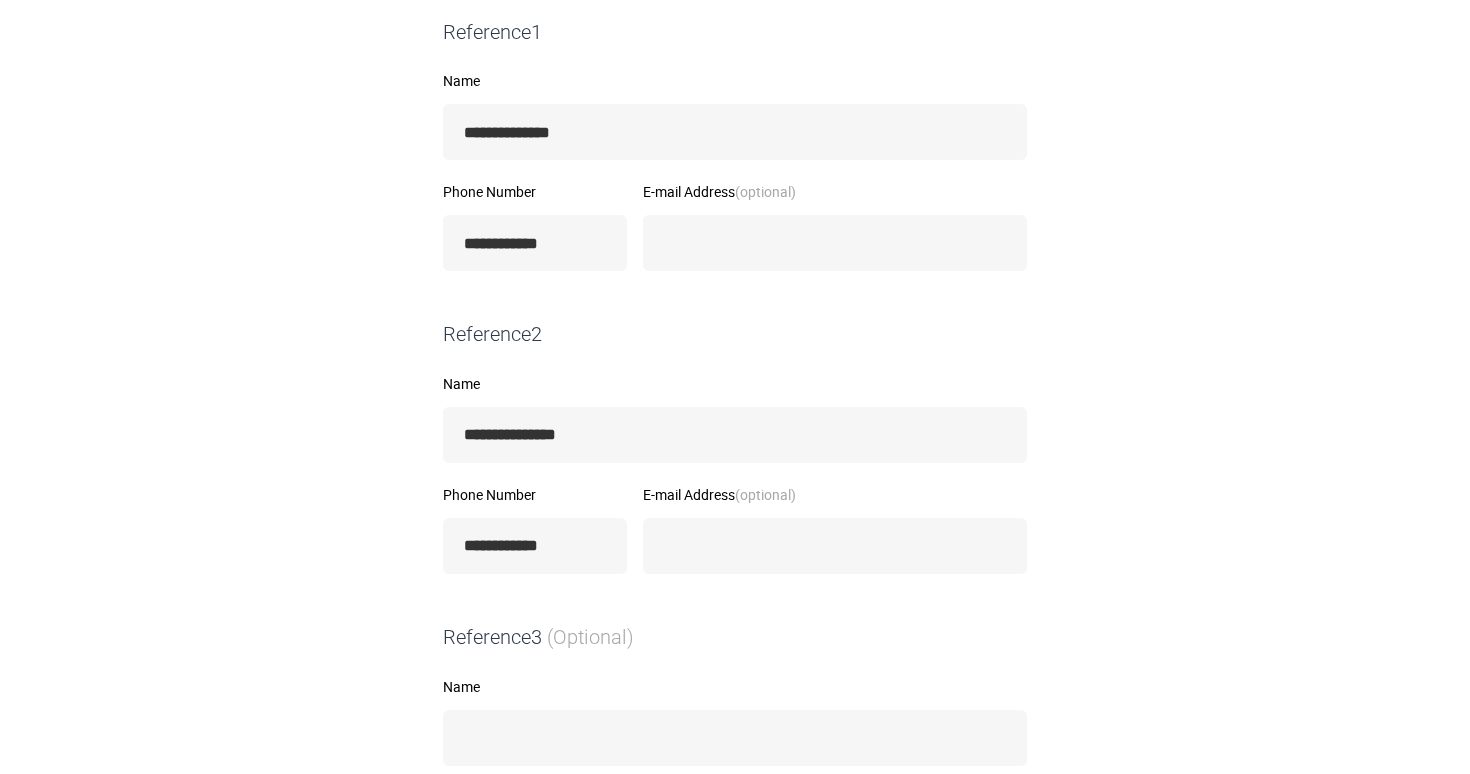 click on "E-mail Address  (optional)" at bounding box center [835, 543] 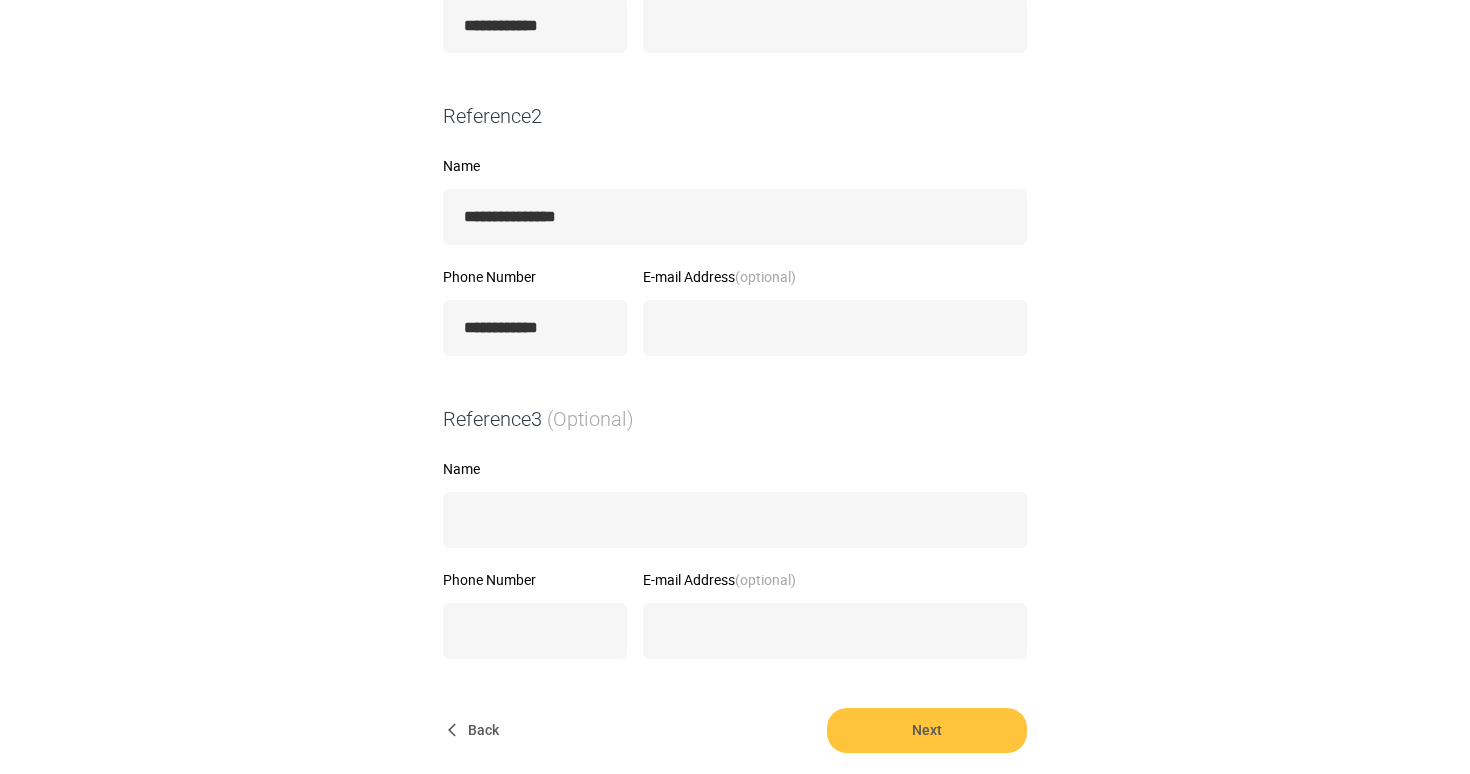 scroll, scrollTop: 814, scrollLeft: 0, axis: vertical 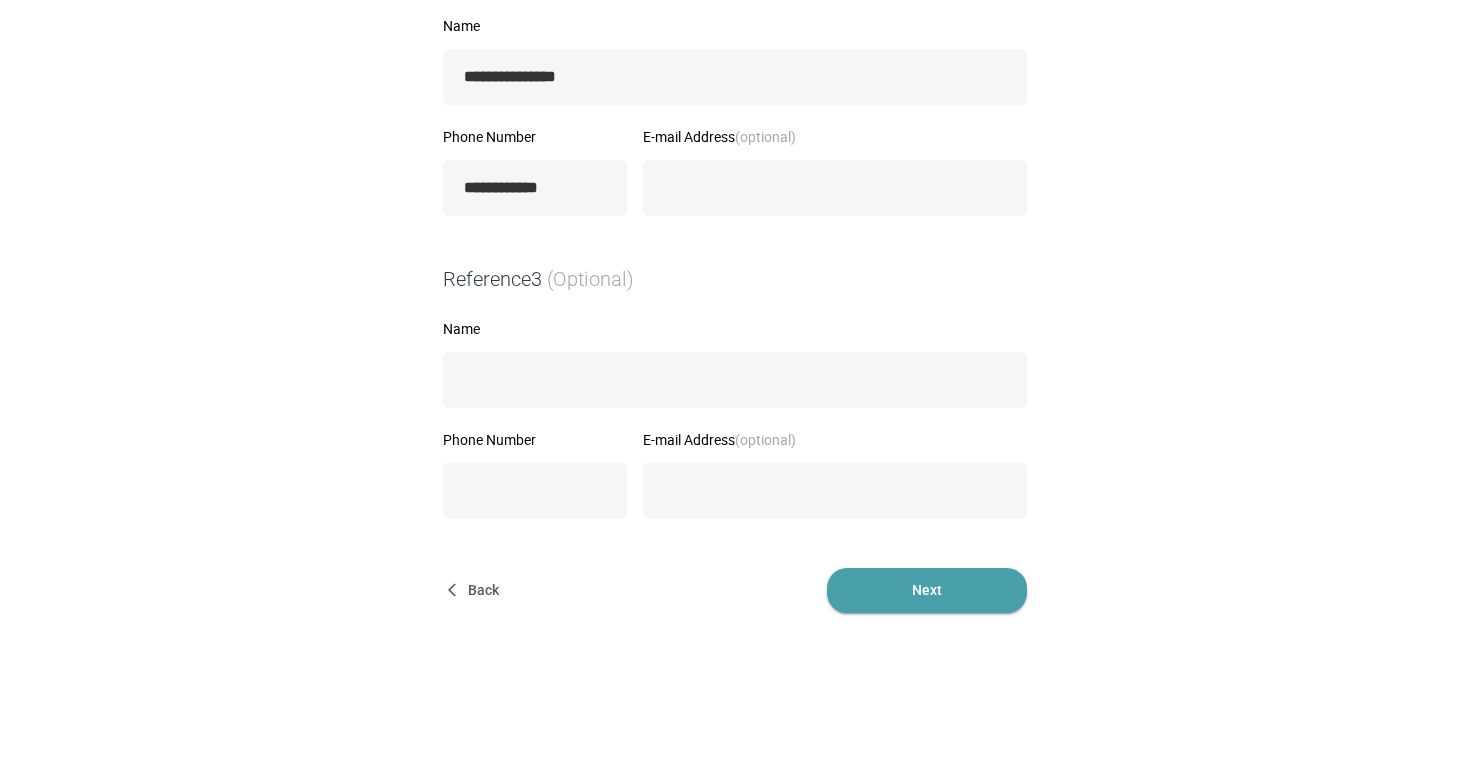 click on "Next" at bounding box center (927, 590) 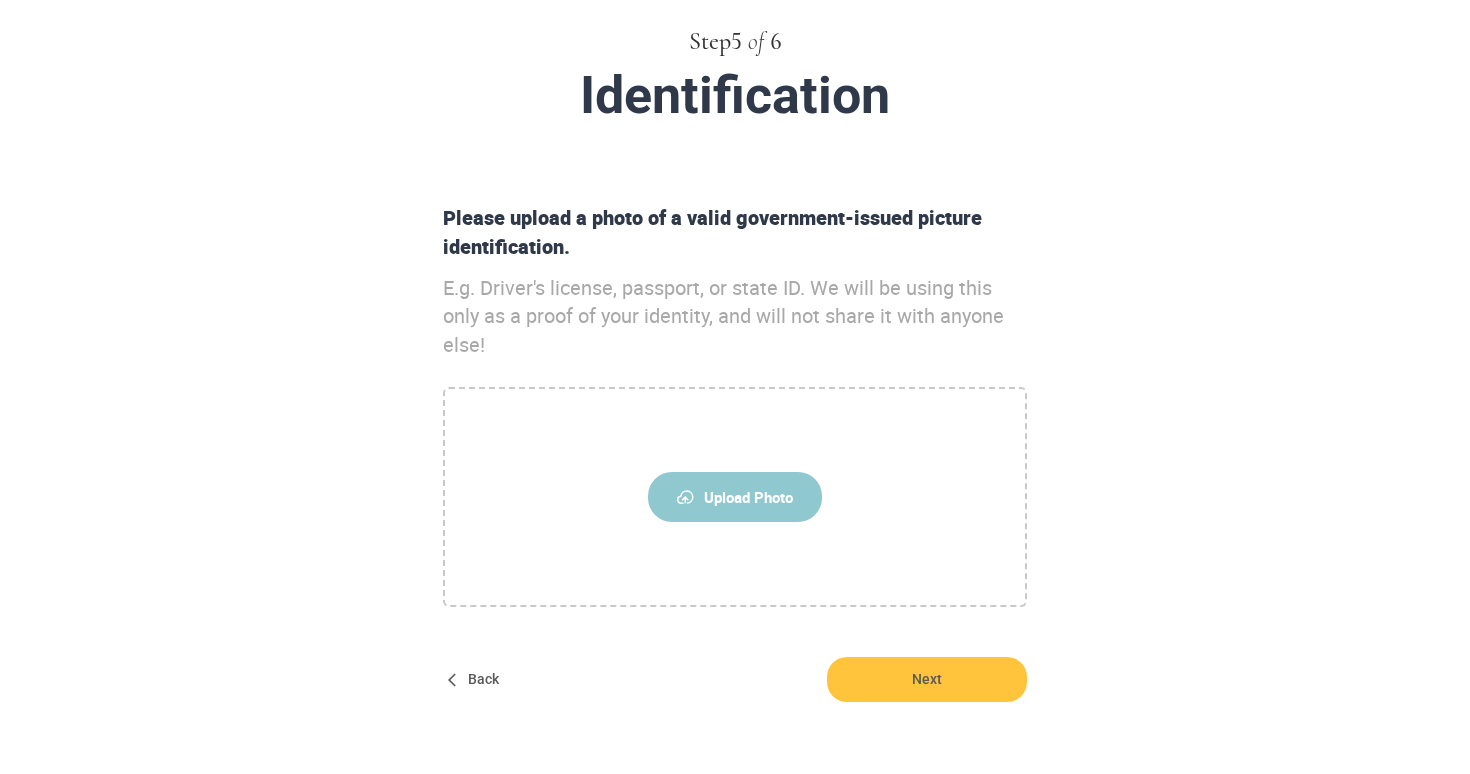 scroll, scrollTop: 161, scrollLeft: 0, axis: vertical 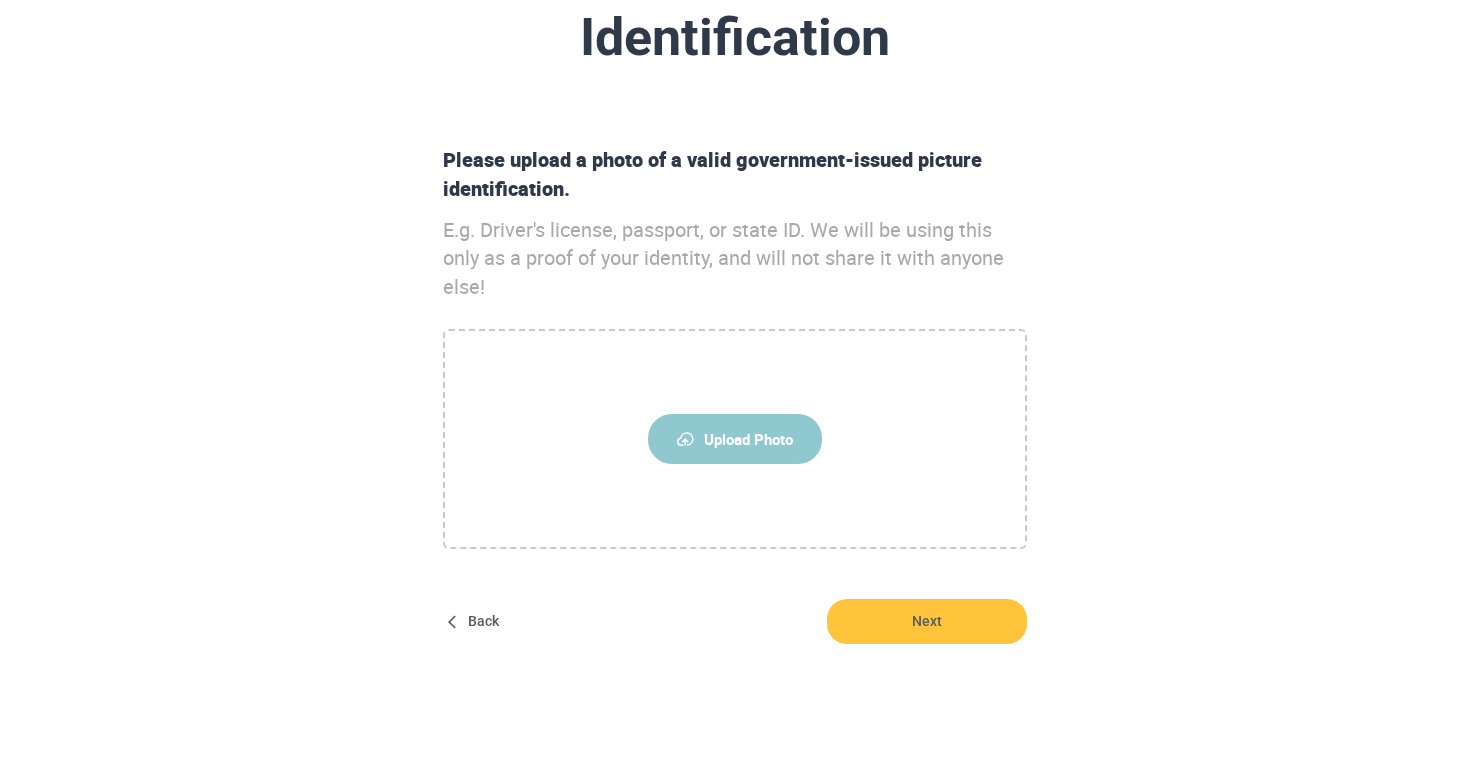 click on "Upload Photo" at bounding box center (735, 439) 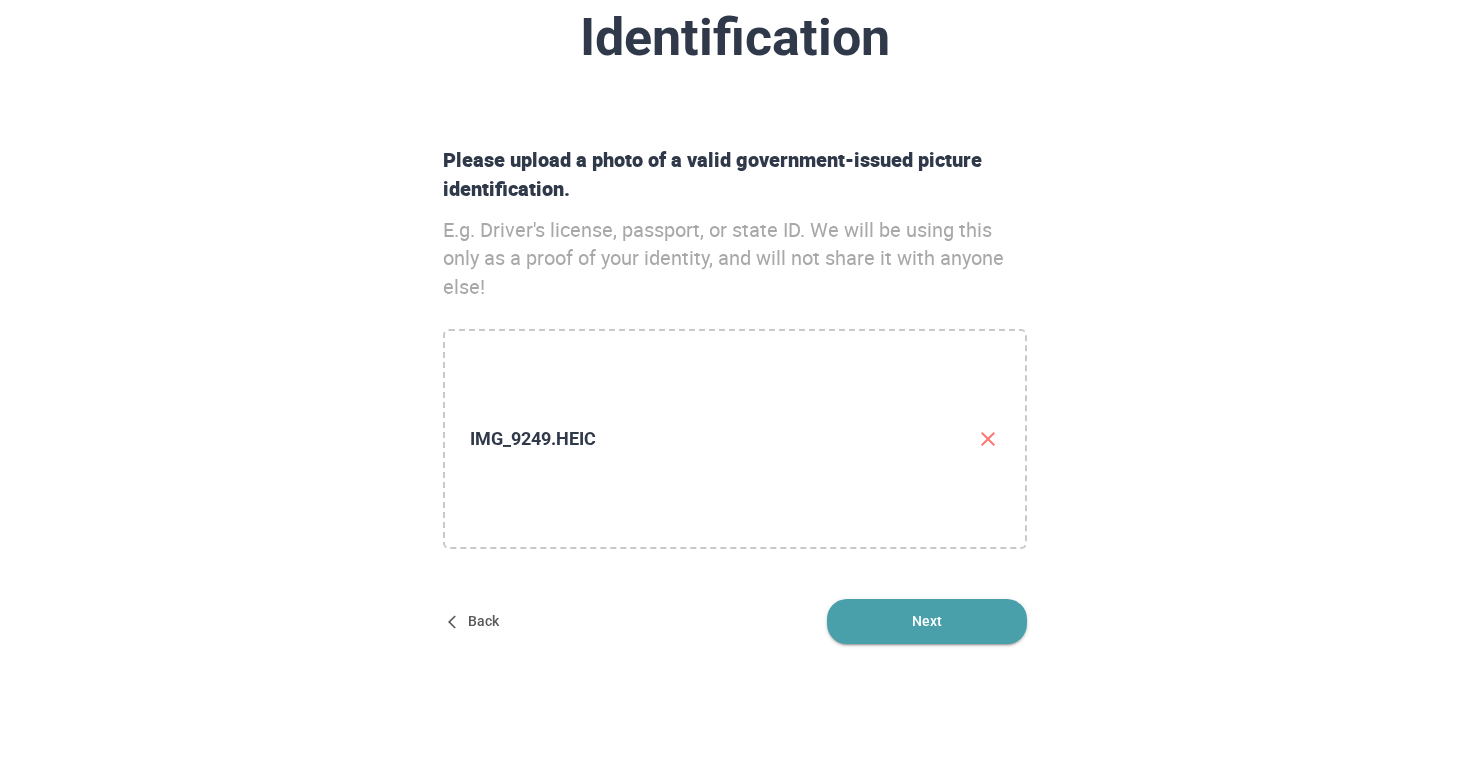 click on "Next" at bounding box center (927, 621) 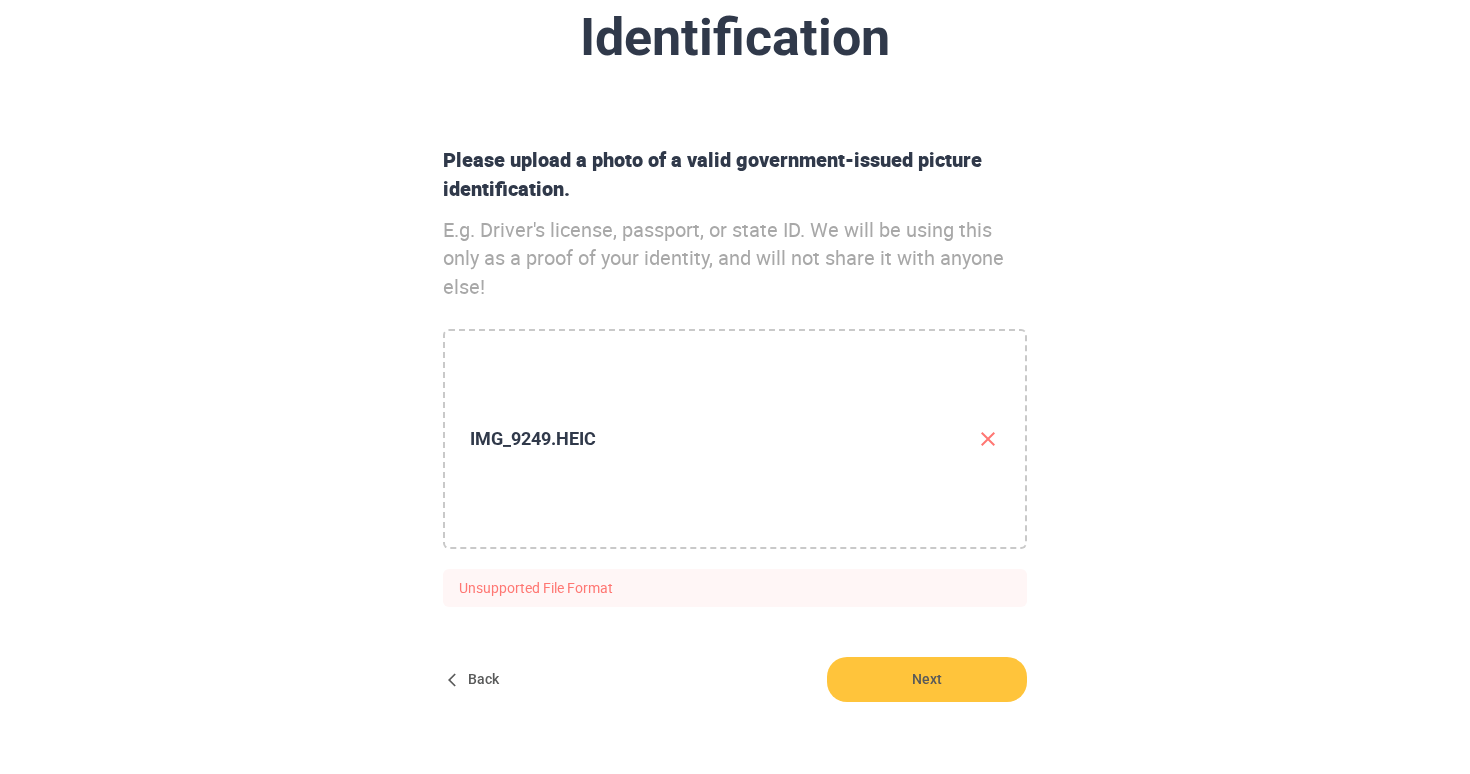 click at bounding box center (988, 439) 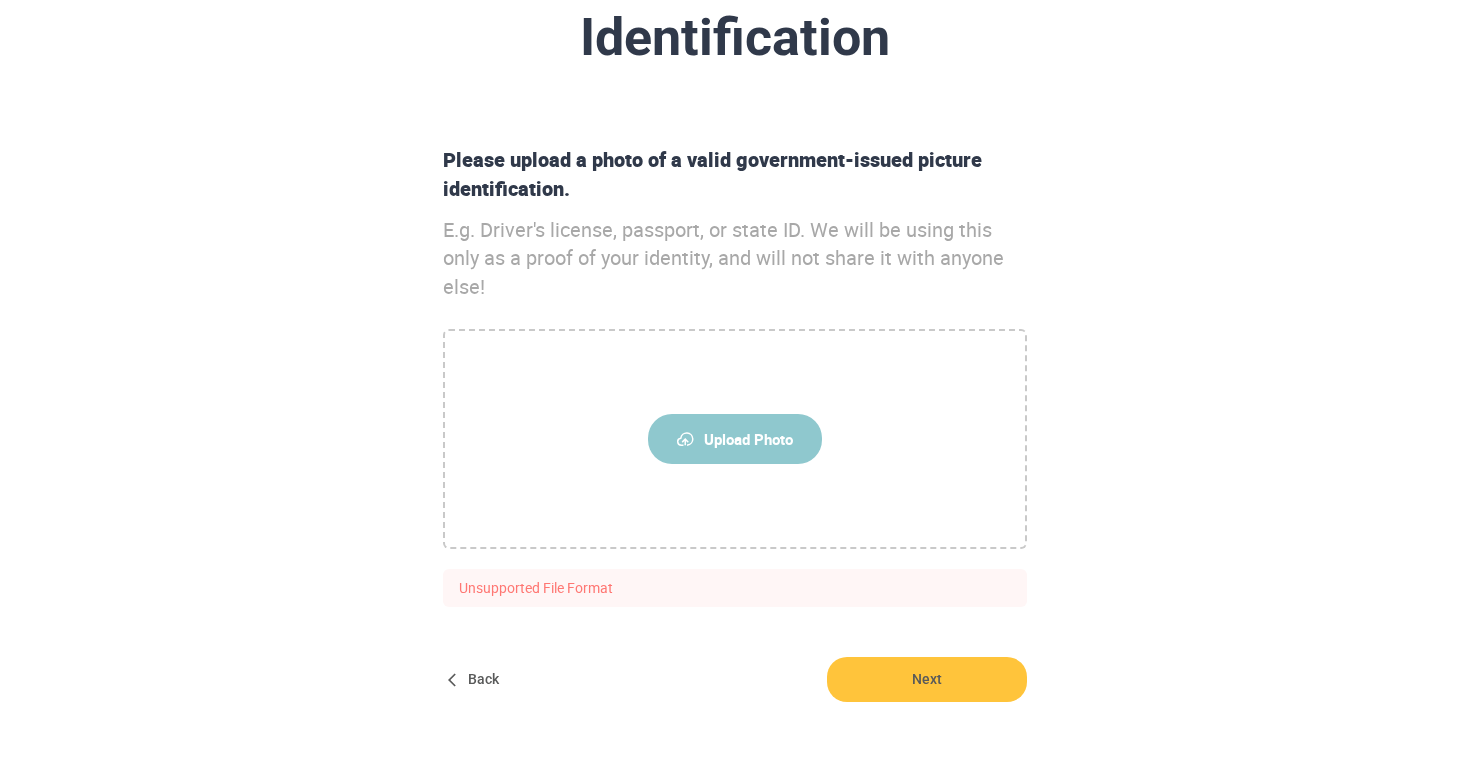 click on "Upload Photo" at bounding box center (735, 439) 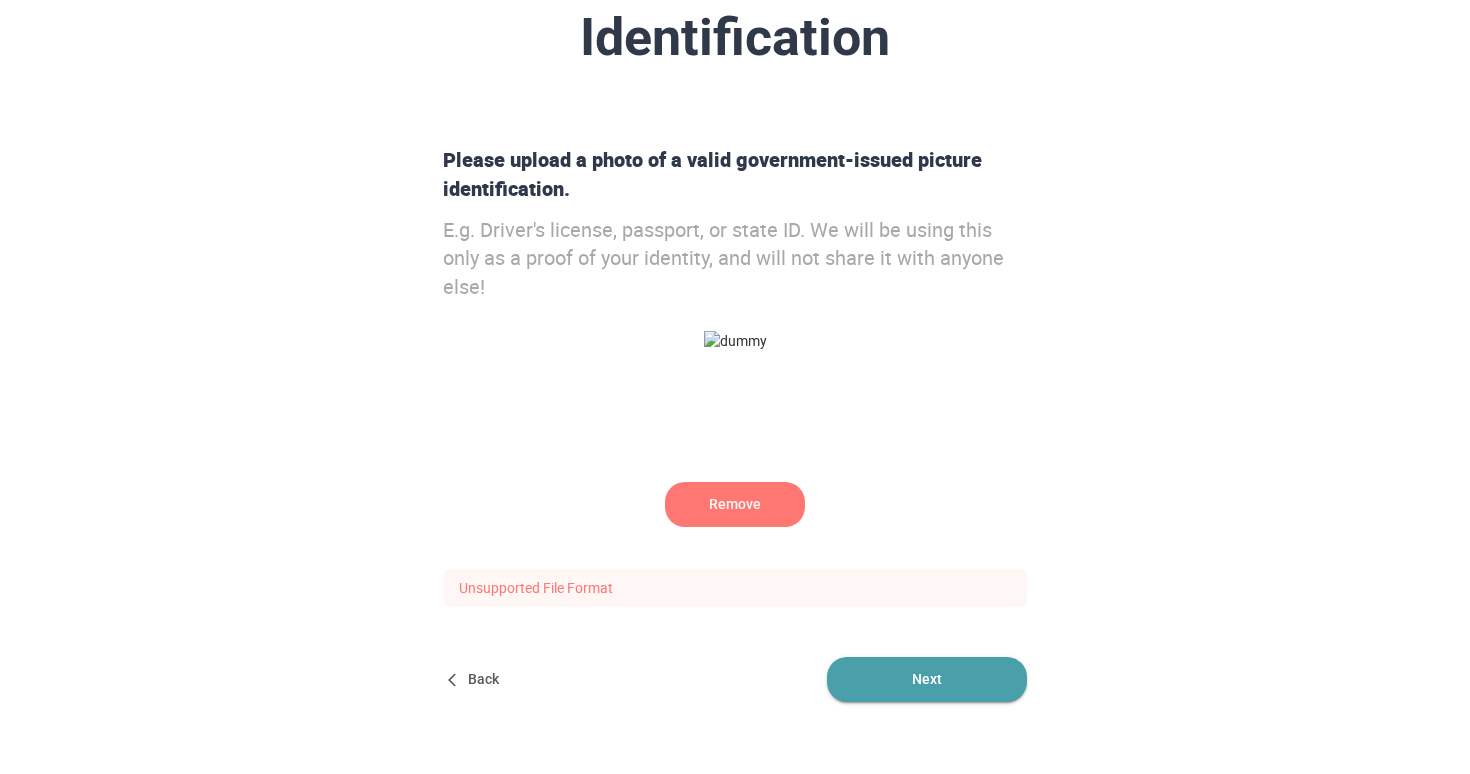 click on "Next" at bounding box center (927, 679) 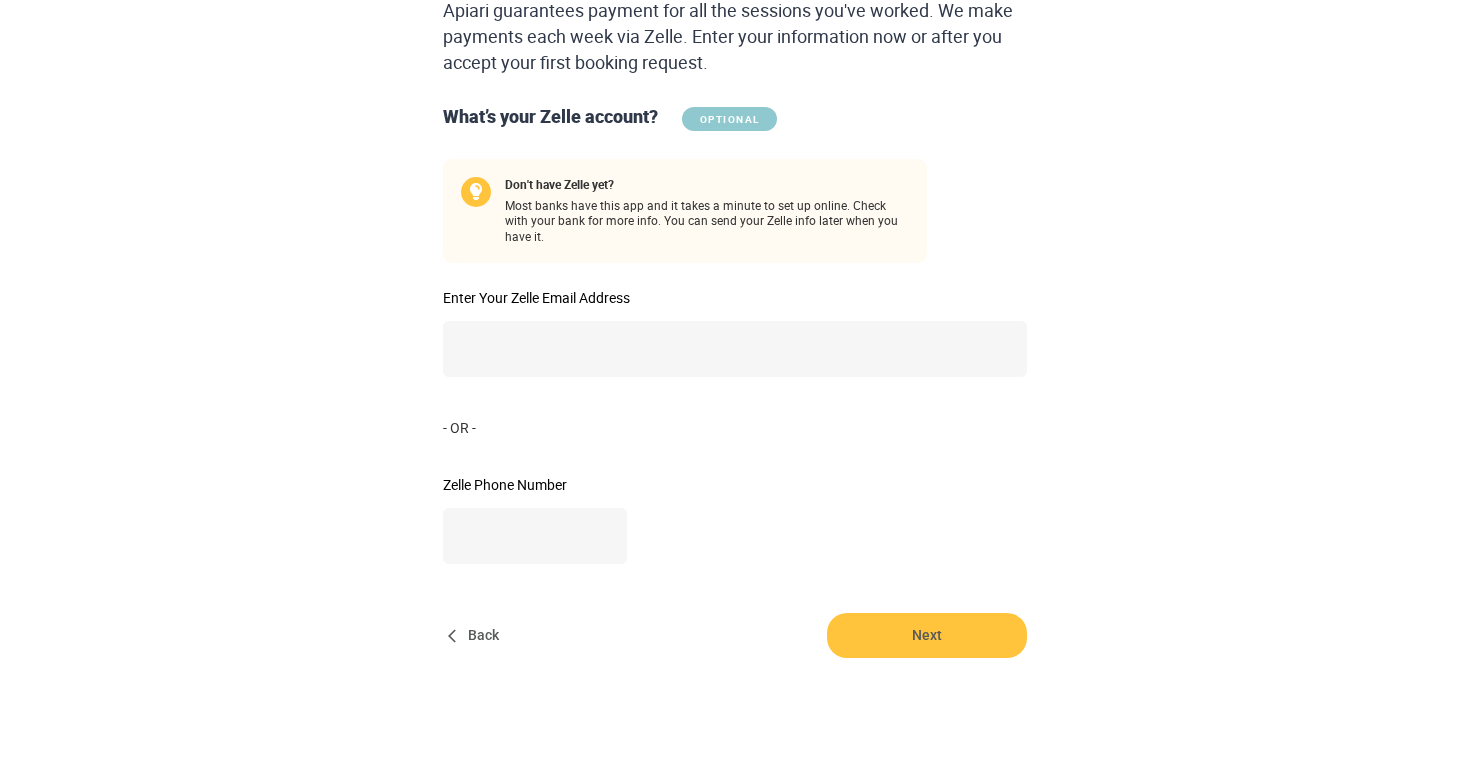 scroll, scrollTop: 342, scrollLeft: 0, axis: vertical 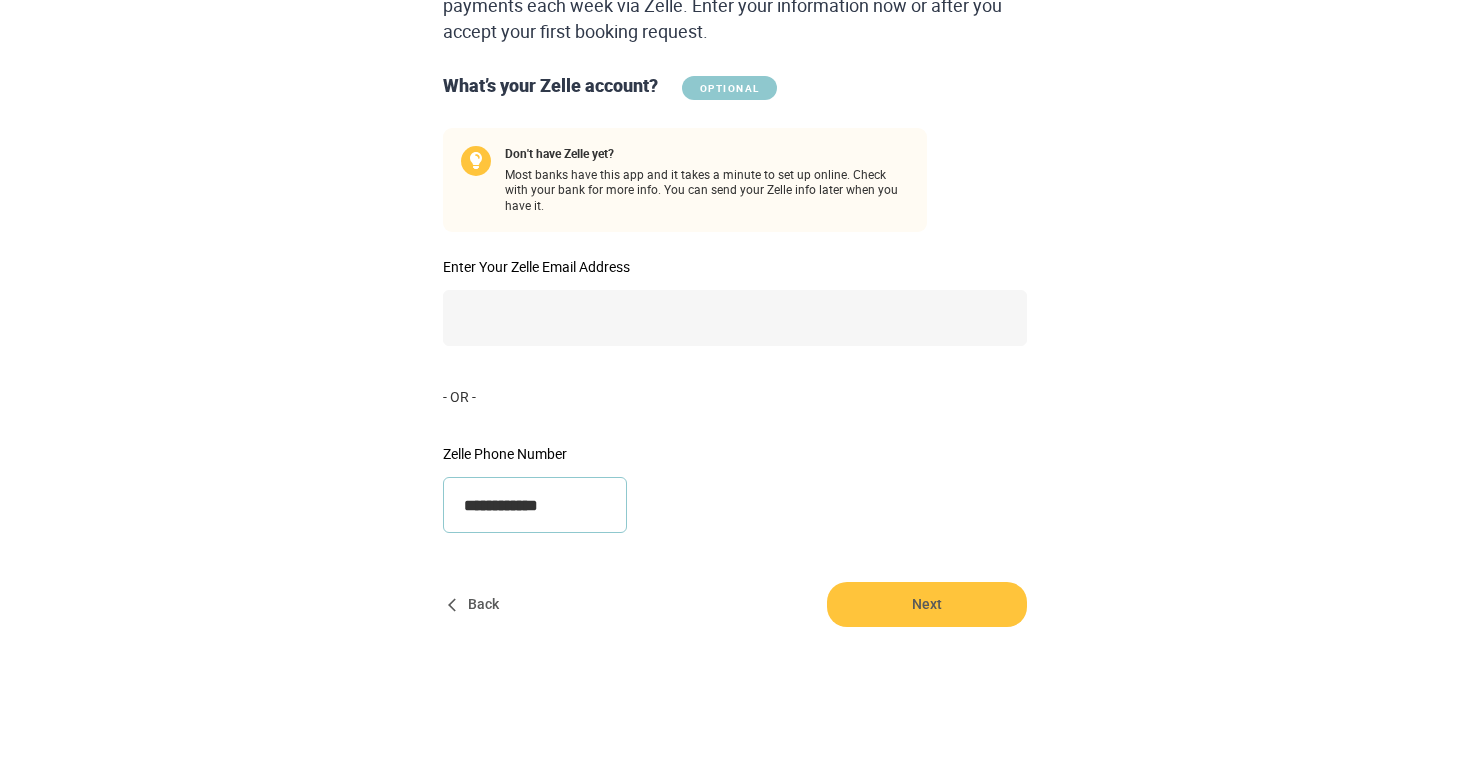 click on "**********" at bounding box center [535, 505] 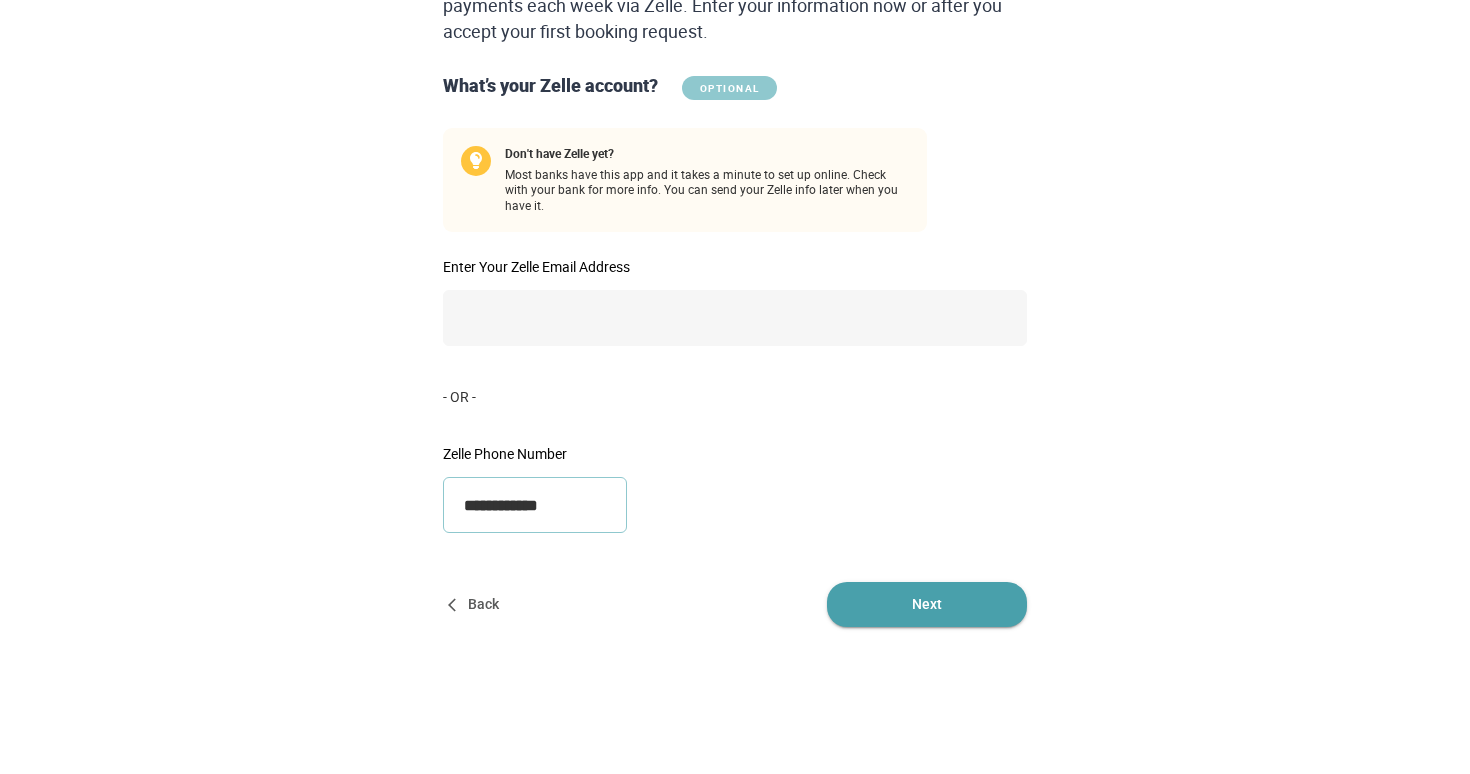 type on "**********" 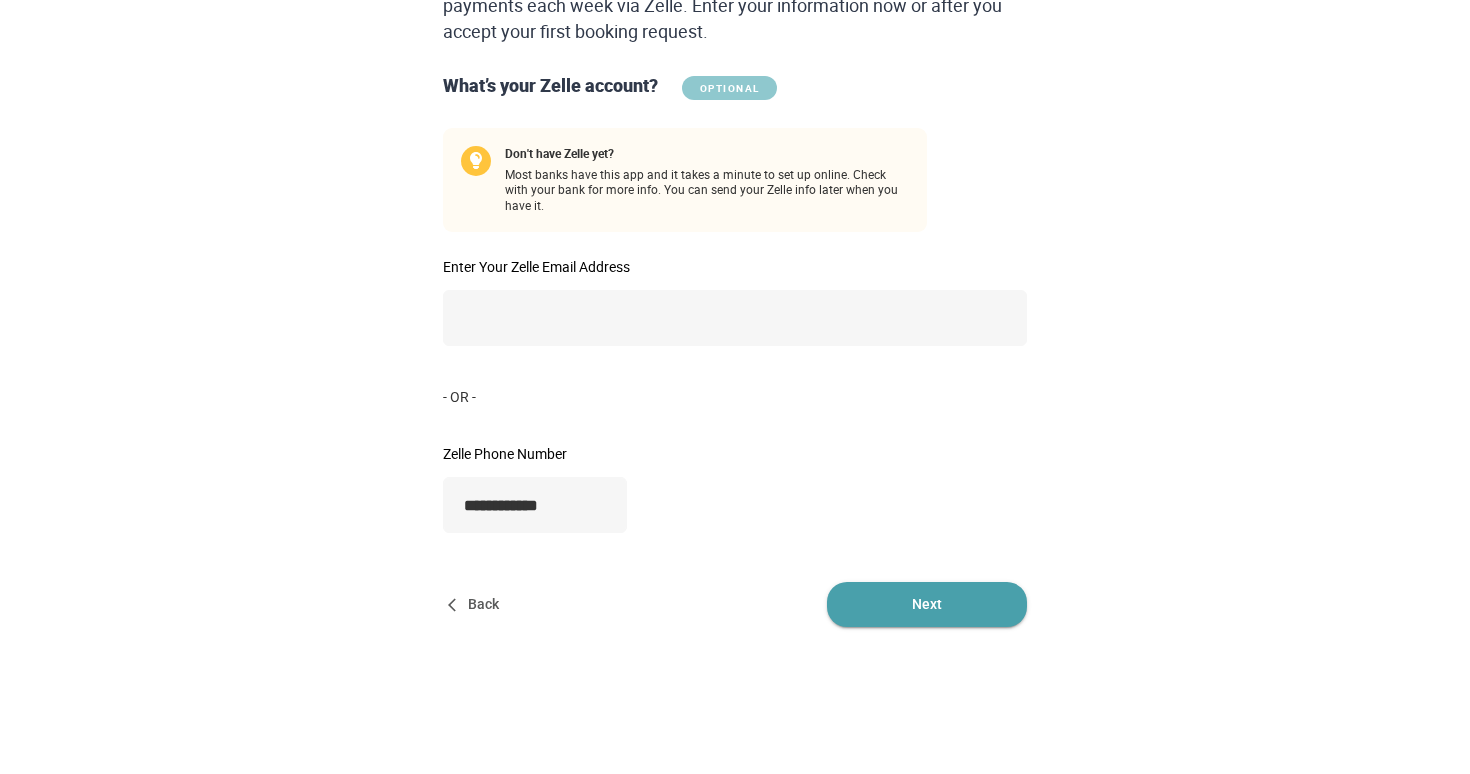click on "Next" at bounding box center (927, 604) 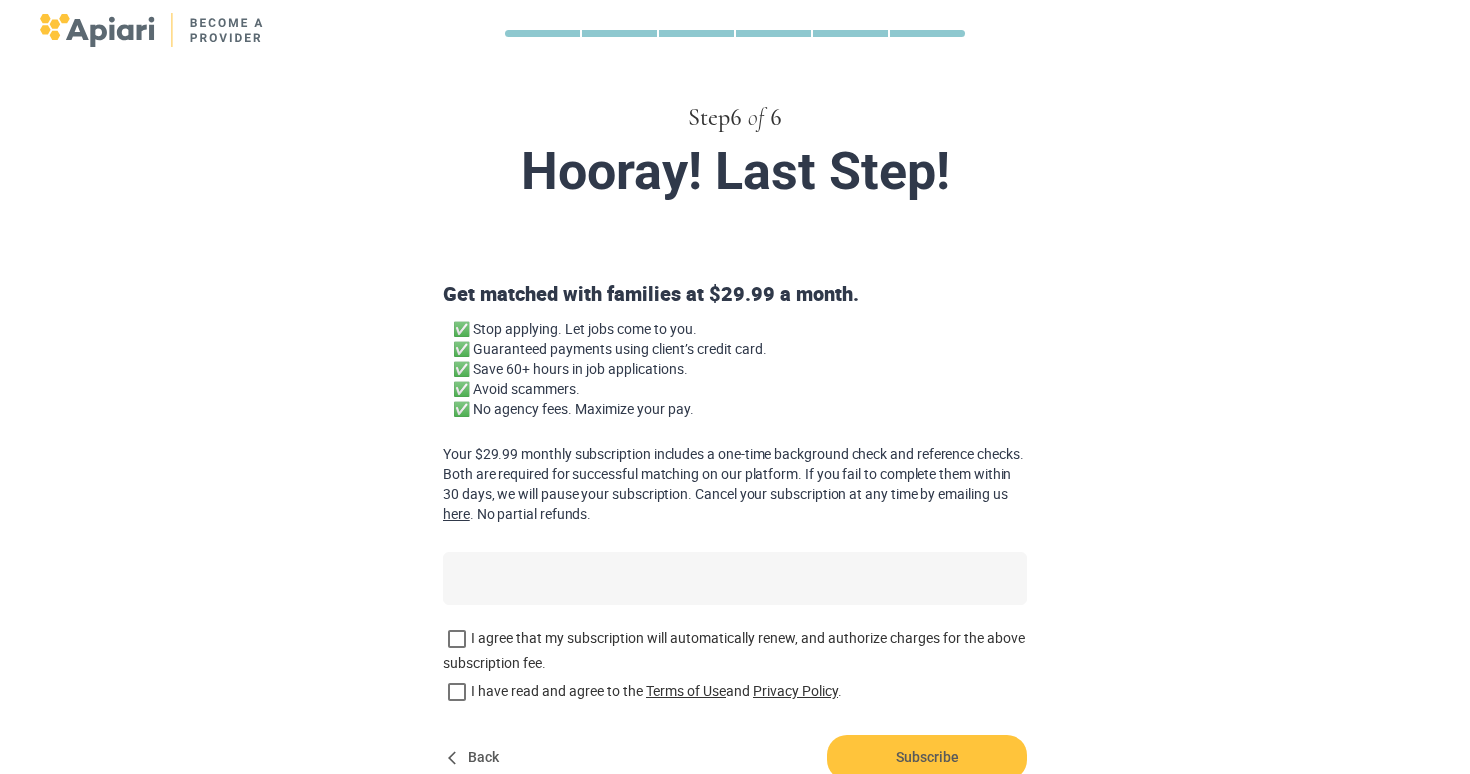 scroll, scrollTop: 40, scrollLeft: 0, axis: vertical 